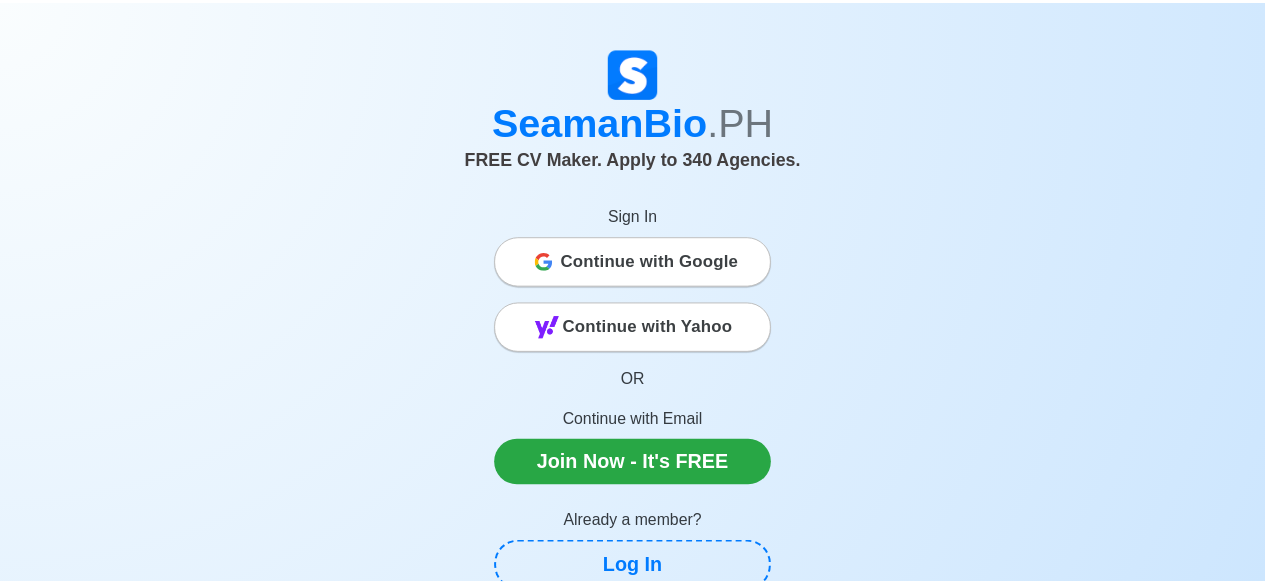 scroll, scrollTop: 0, scrollLeft: 0, axis: both 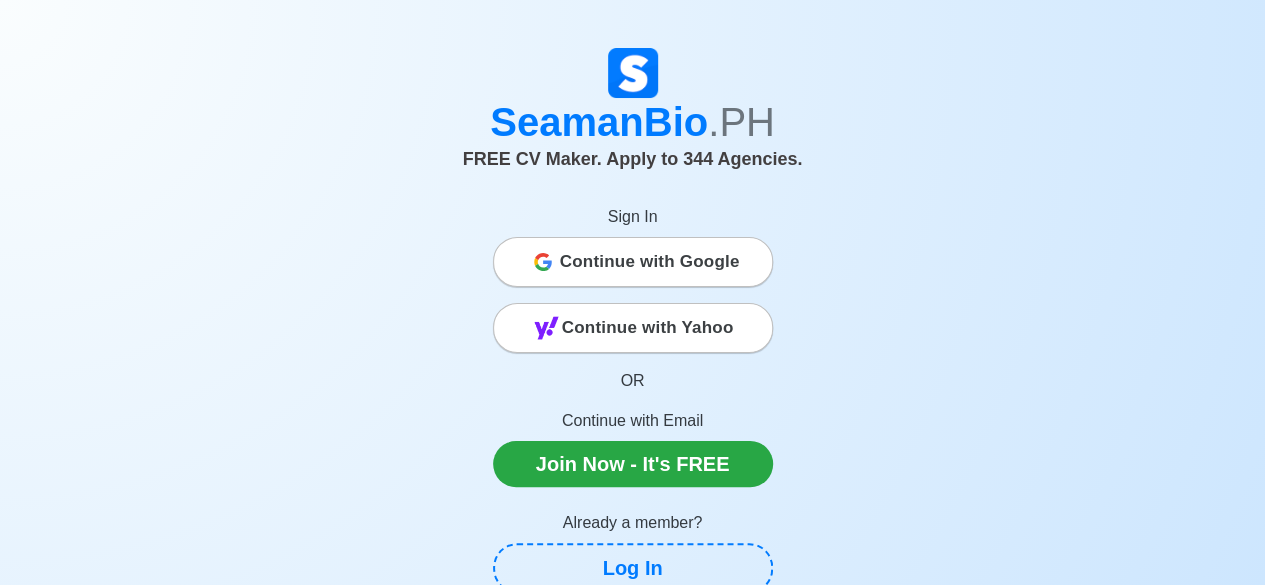 click on "Continue with Google" at bounding box center [650, 262] 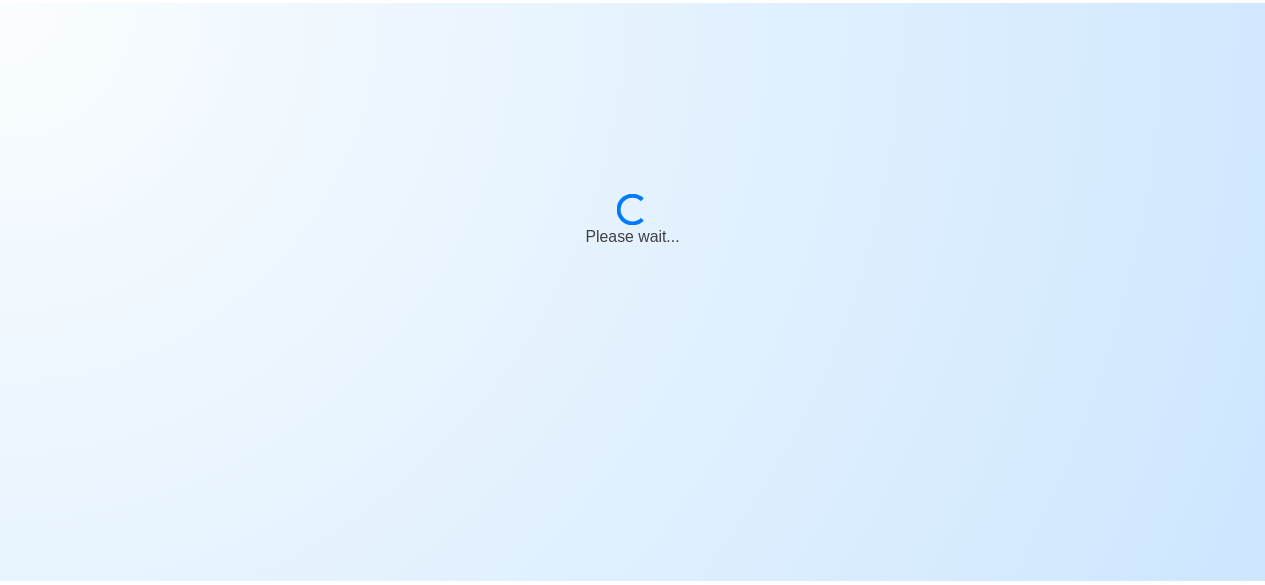 scroll, scrollTop: 0, scrollLeft: 0, axis: both 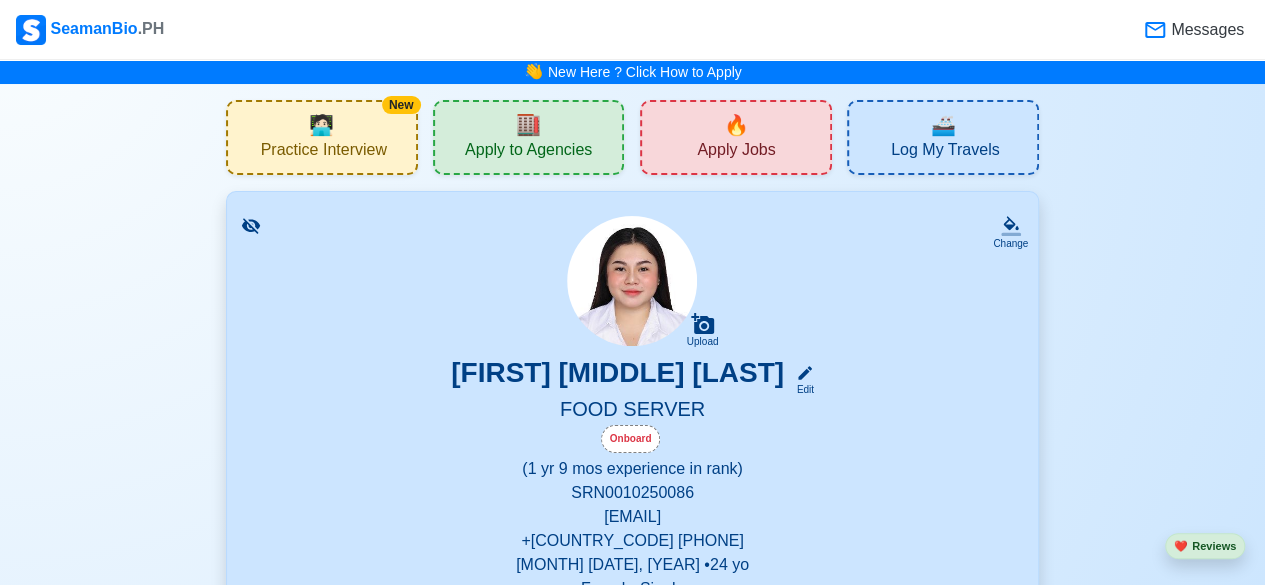 click on "SRN 0010250086" at bounding box center [632, 493] 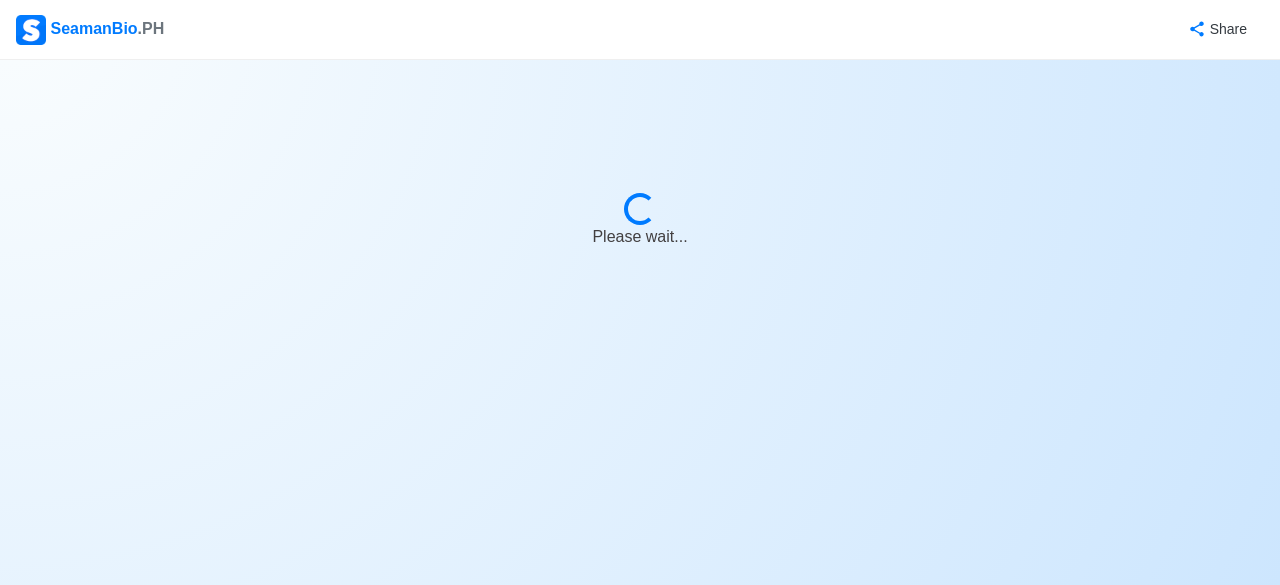 select on "Onboard" 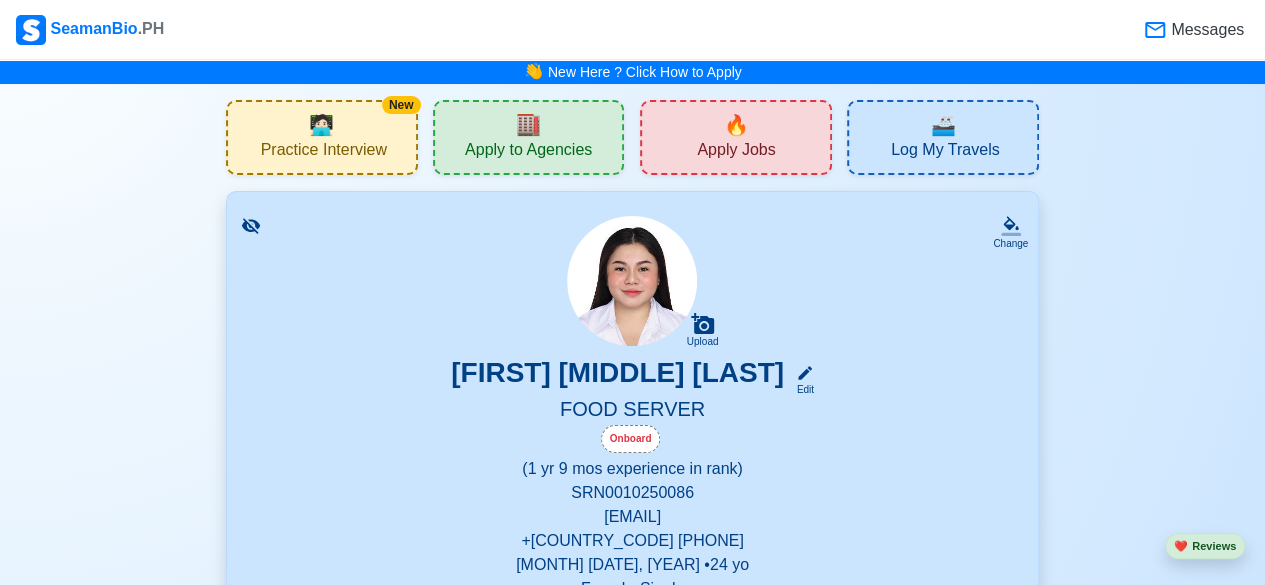 scroll, scrollTop: 100, scrollLeft: 0, axis: vertical 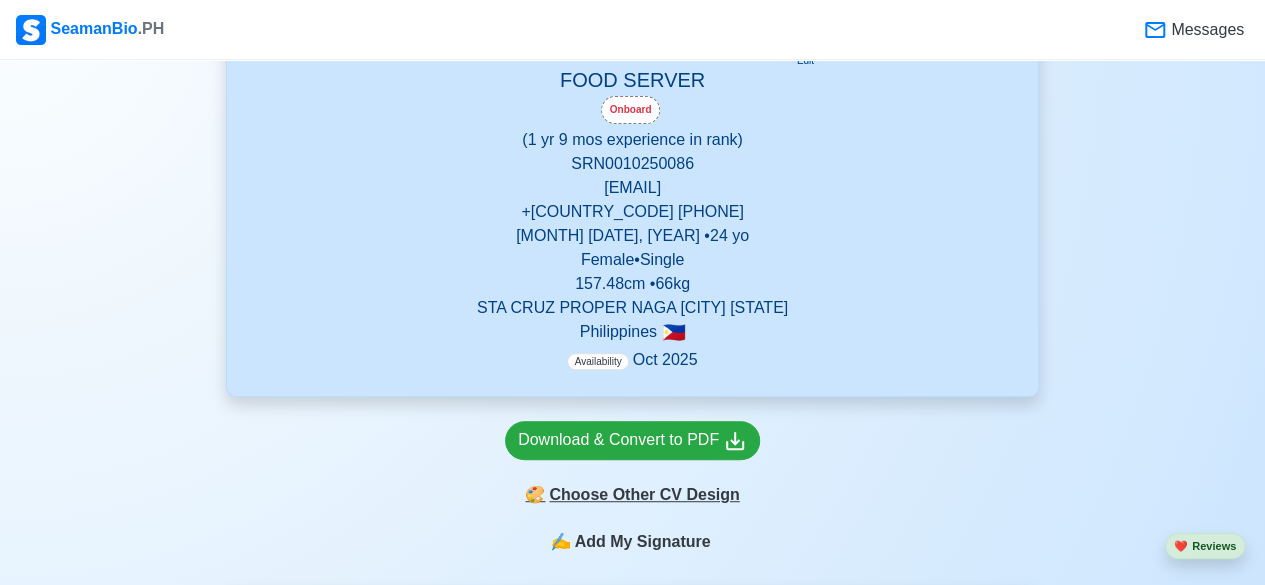 click on "🎨 Choose Other CV Design" at bounding box center [632, 495] 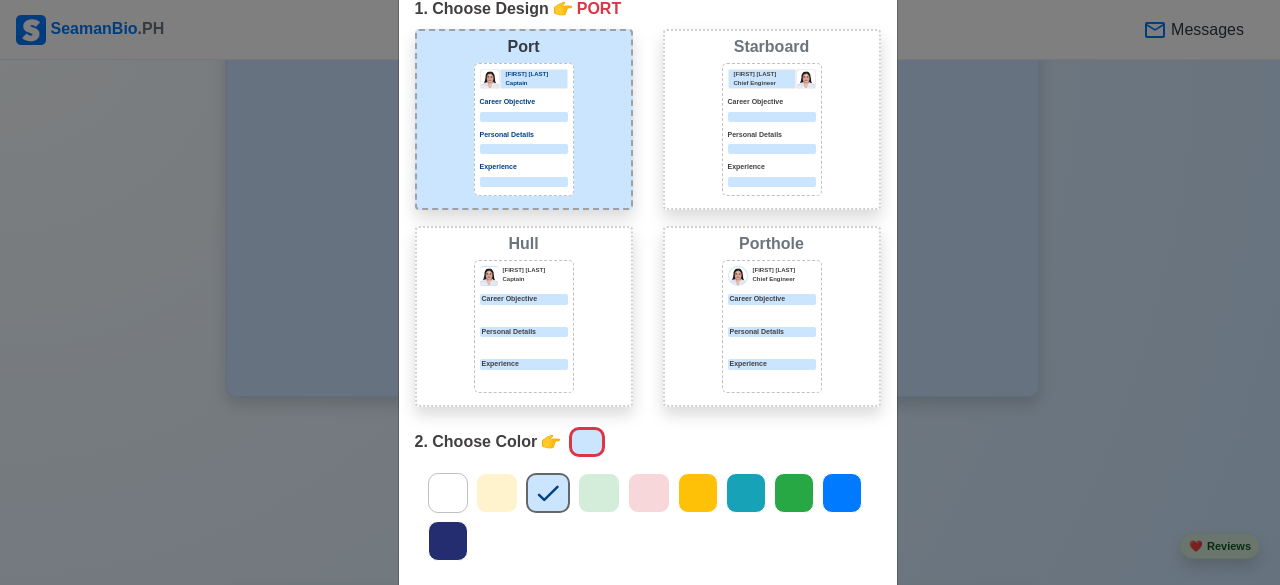 scroll, scrollTop: 0, scrollLeft: 0, axis: both 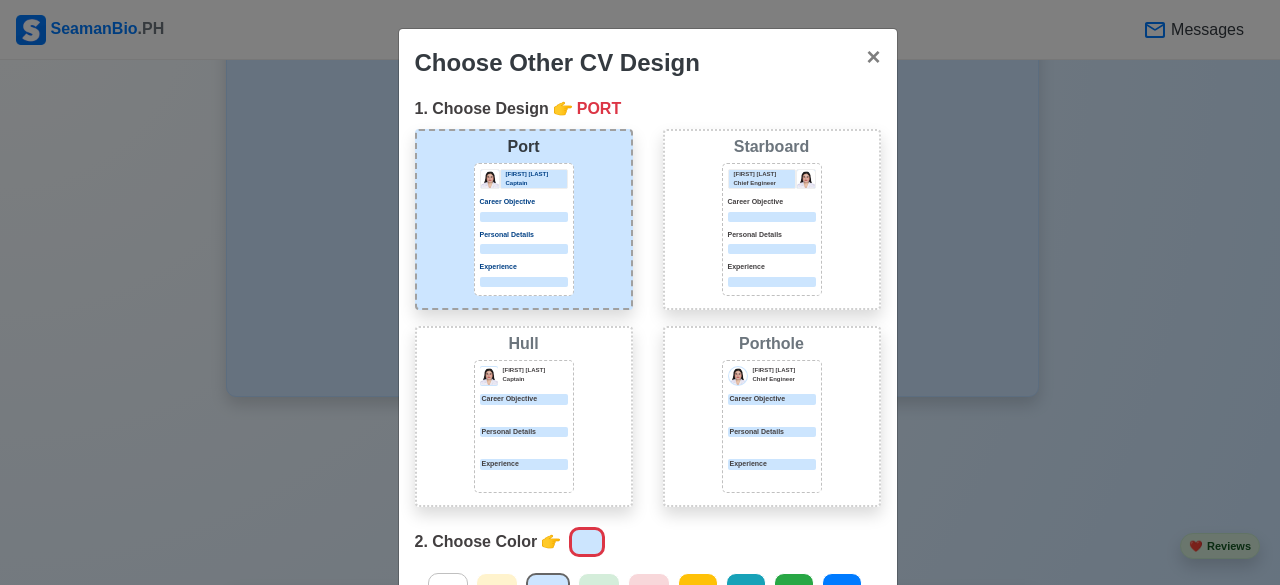 click on "Personal Details" at bounding box center (772, 432) 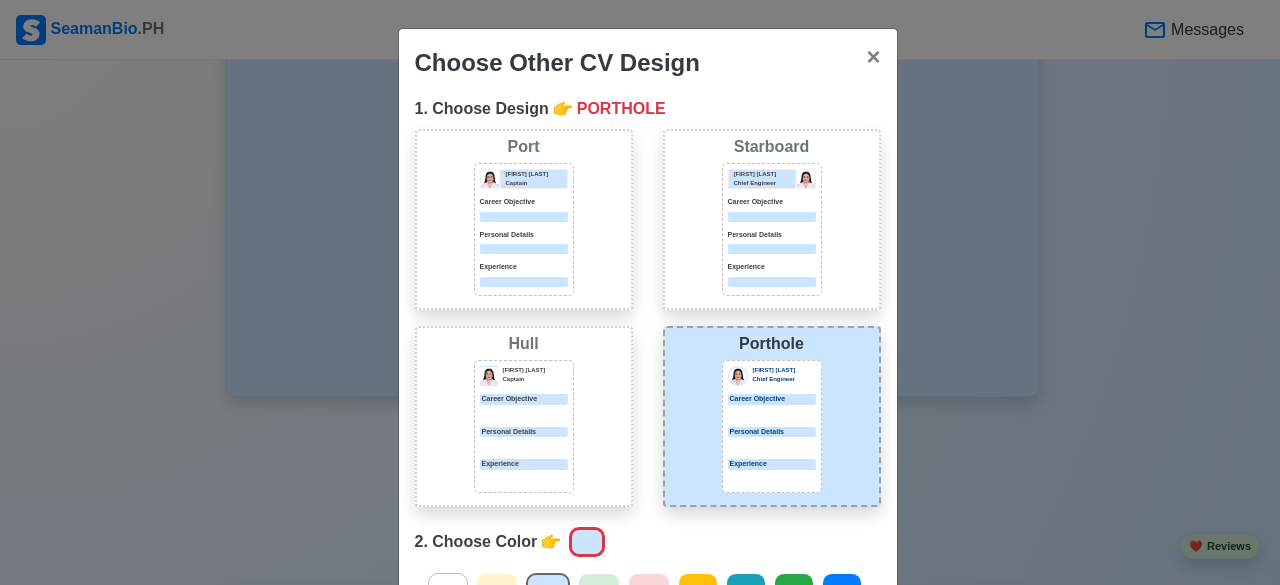 click at bounding box center [772, 249] 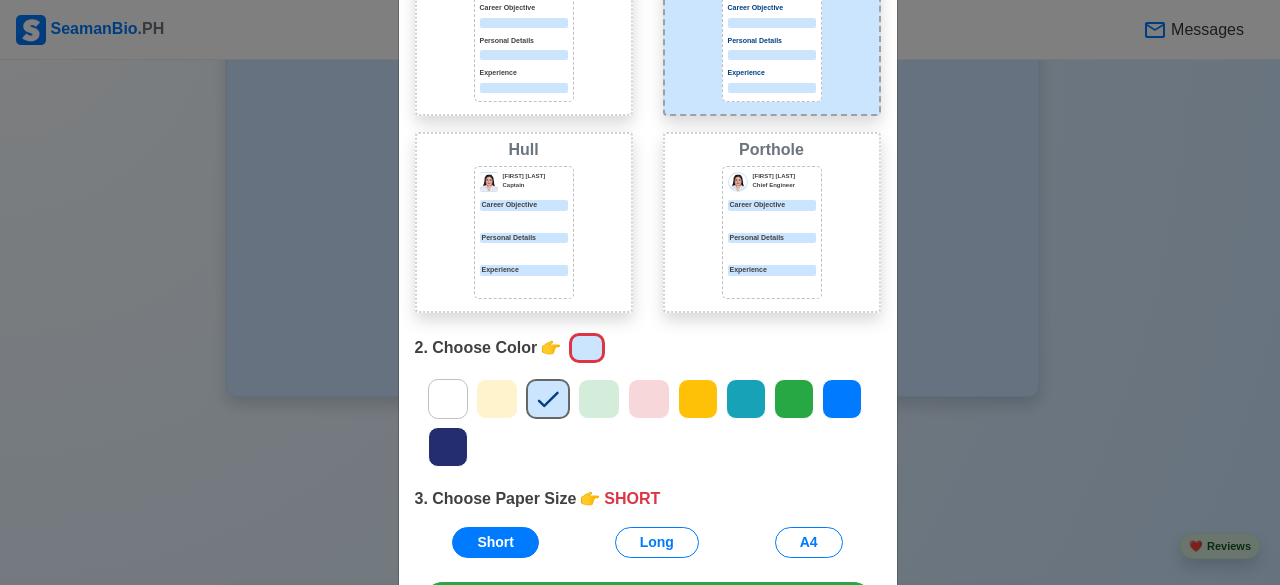 scroll, scrollTop: 159, scrollLeft: 0, axis: vertical 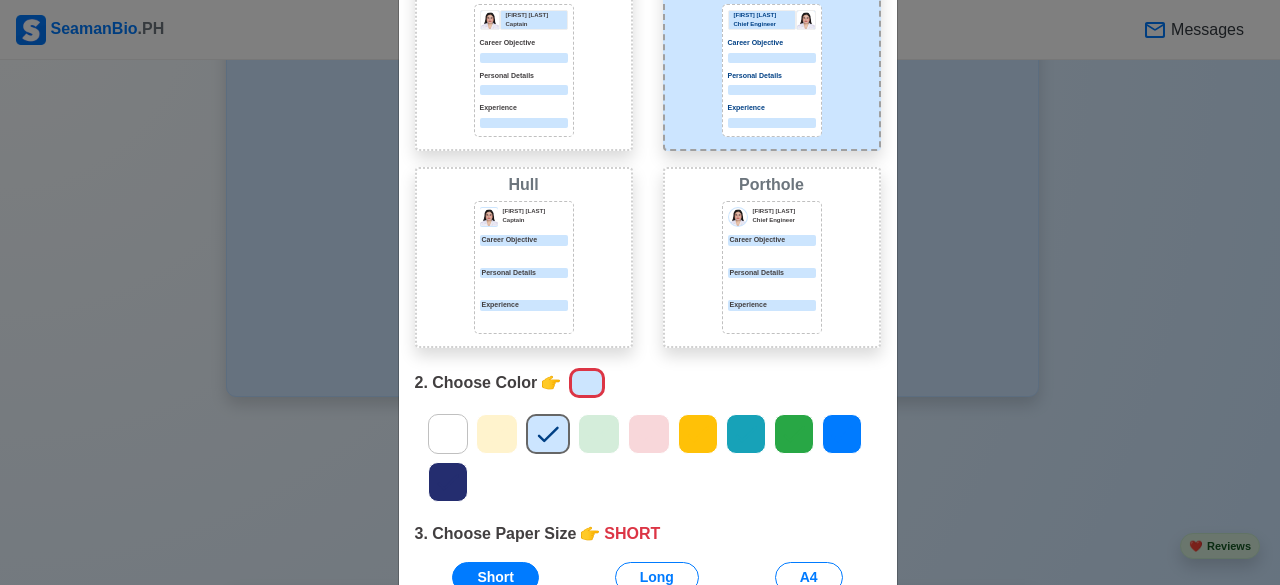 click on "[FIRST] [LAST] Captain Career Objective Personal Details Experience" at bounding box center [524, 267] 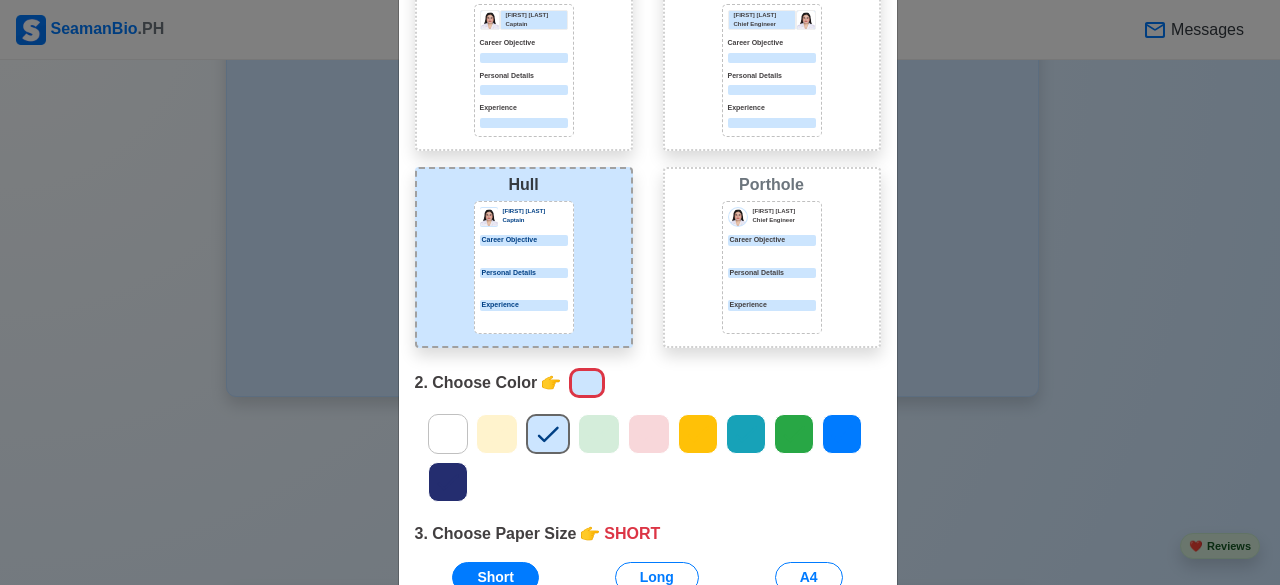 click on "Experience" at bounding box center [524, 115] 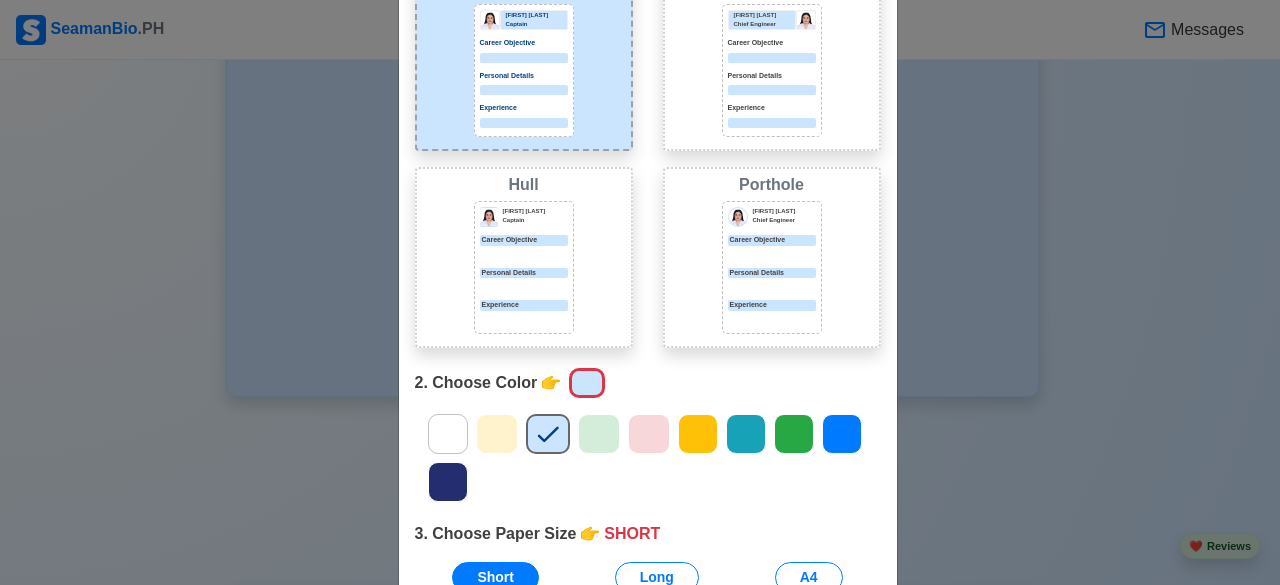 click on "Personal Details" at bounding box center (524, 280) 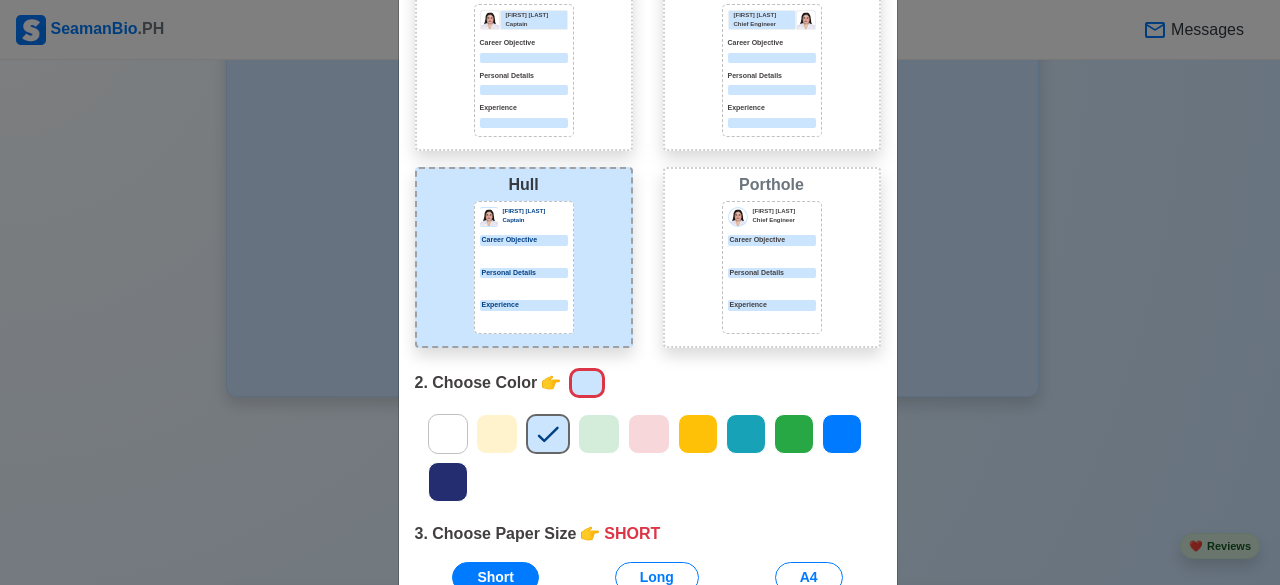 click 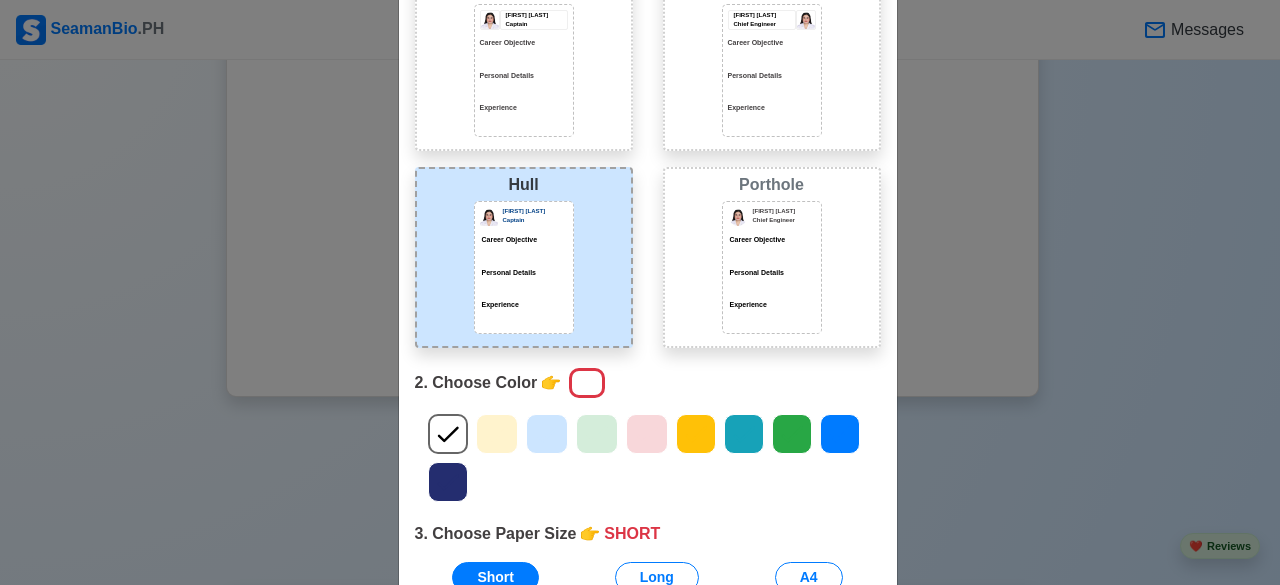 click 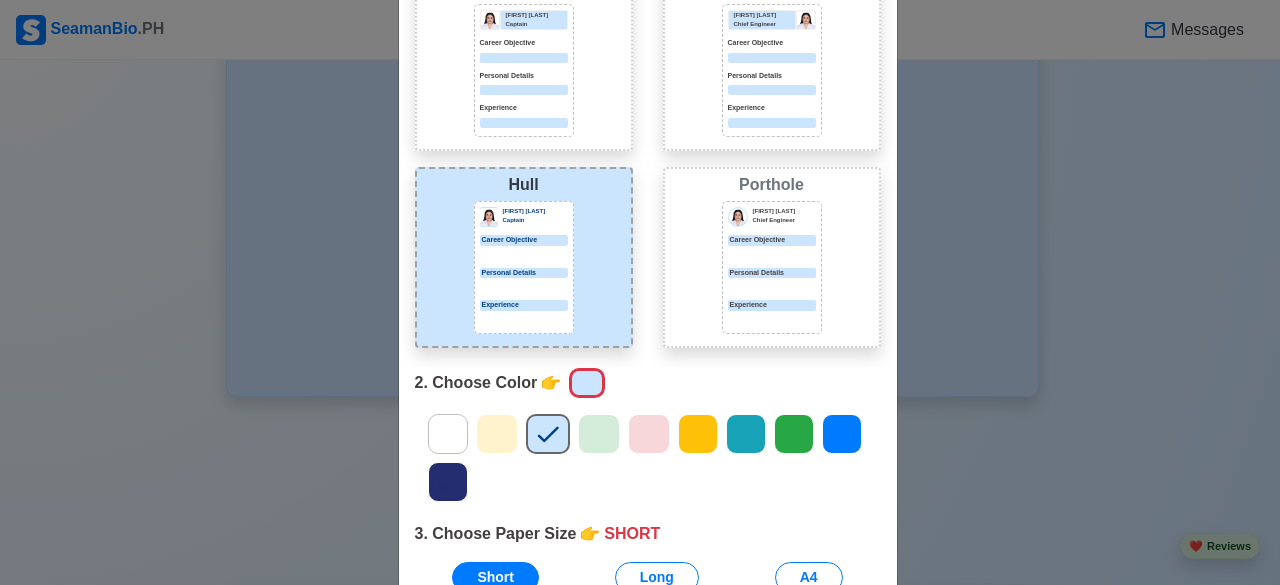 click 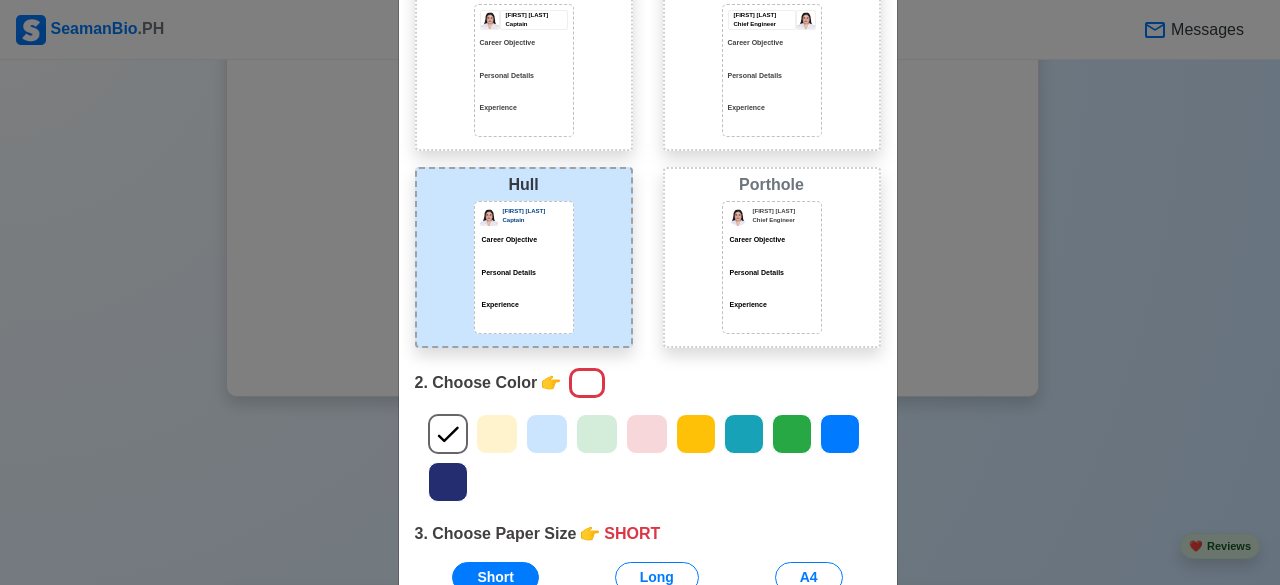click 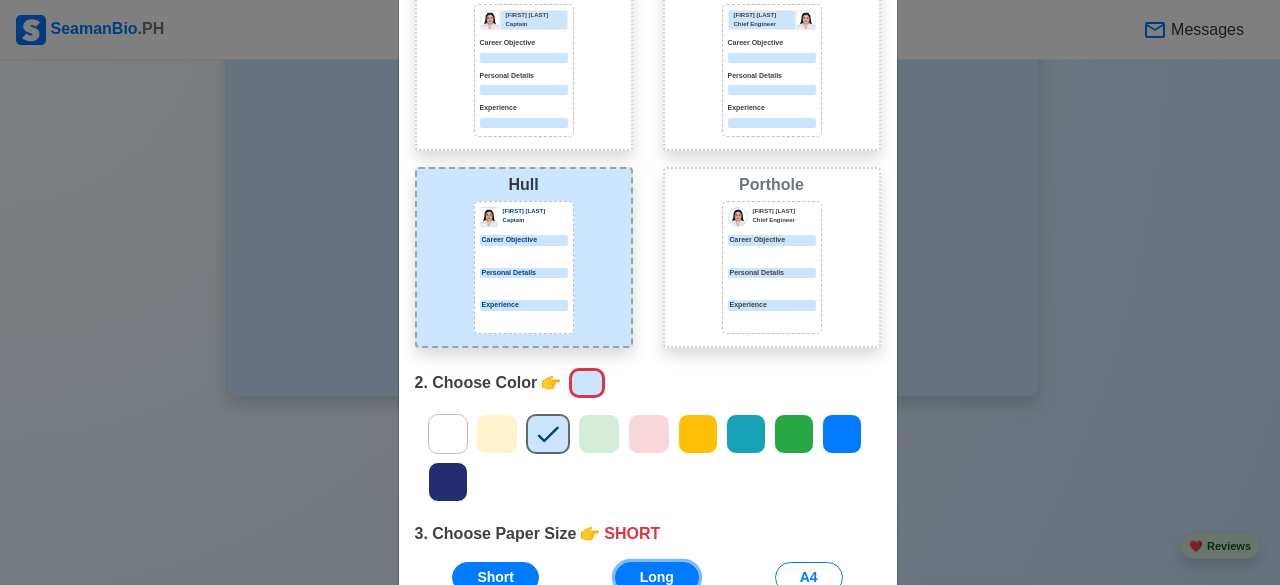 click on "Long" at bounding box center (657, 577) 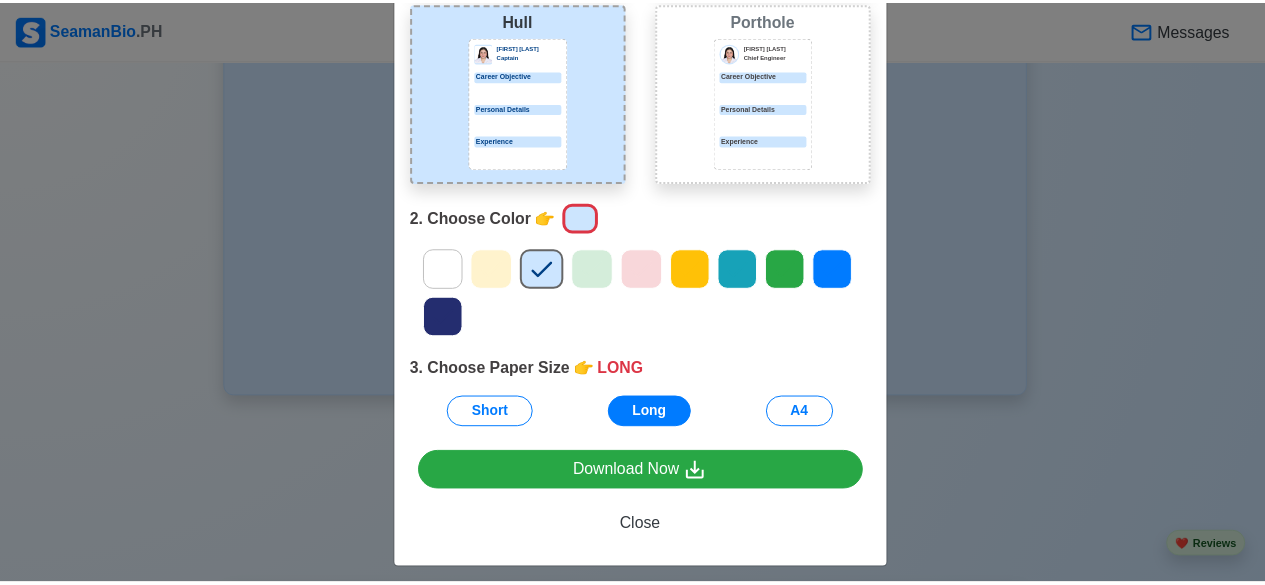 scroll, scrollTop: 336, scrollLeft: 0, axis: vertical 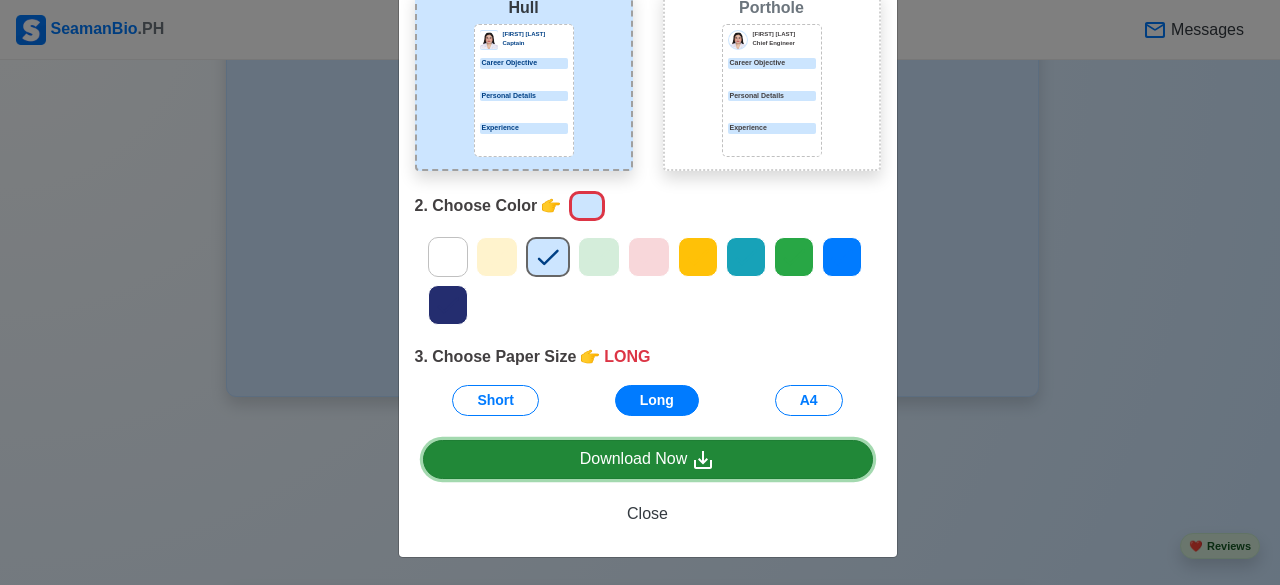 click on "Download Now" at bounding box center (648, 459) 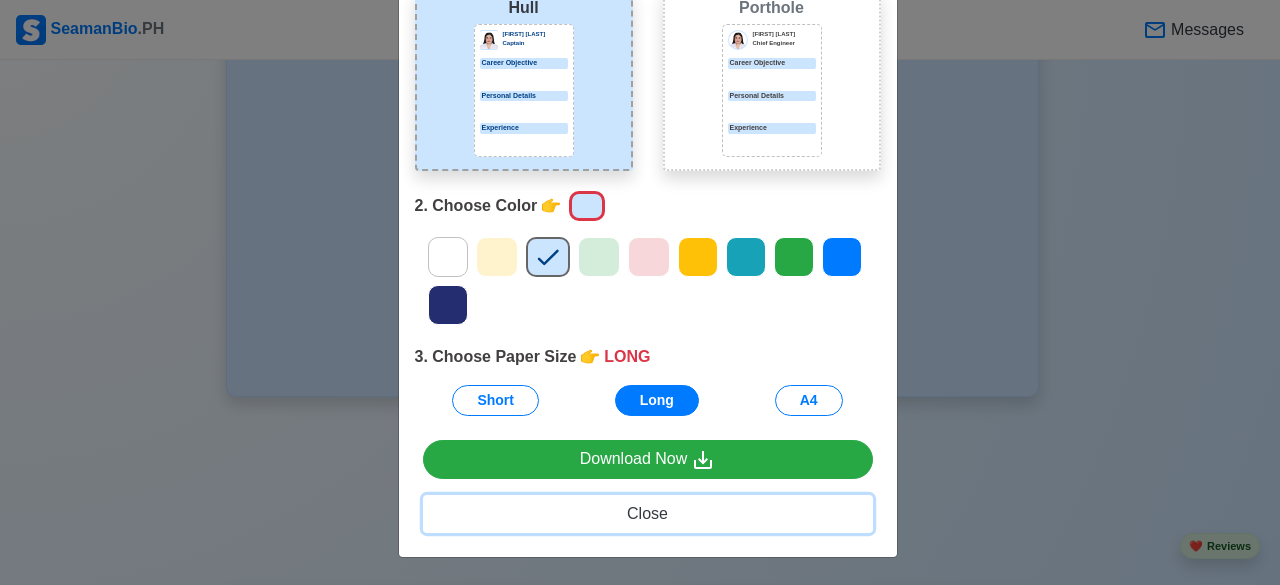 click on "Close" at bounding box center [647, 513] 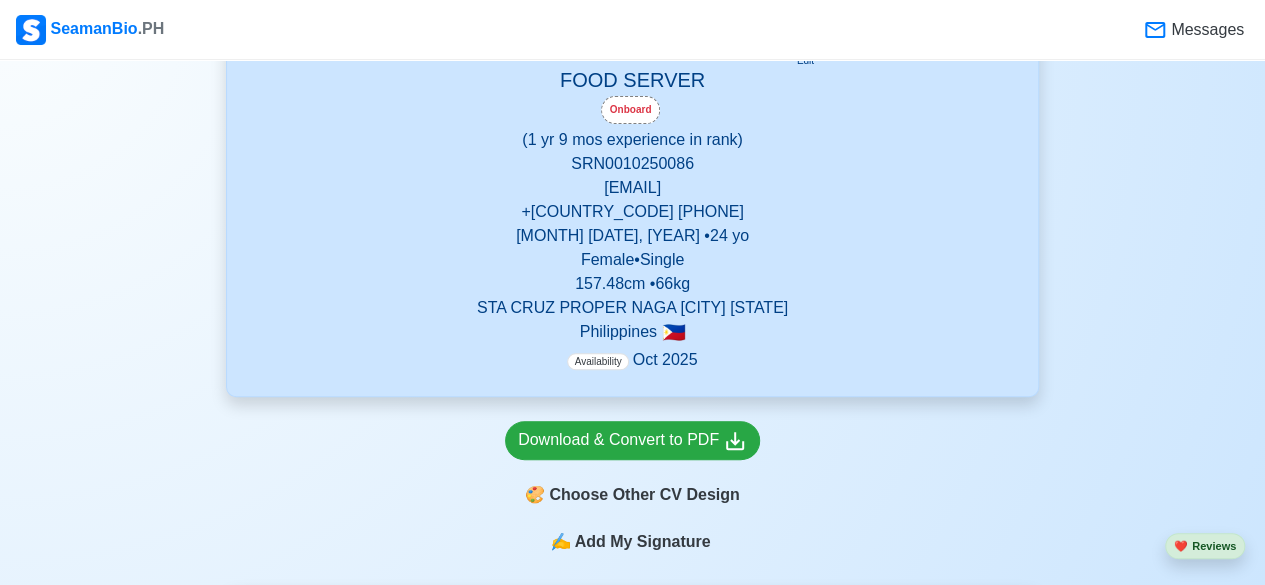 scroll, scrollTop: 429, scrollLeft: 0, axis: vertical 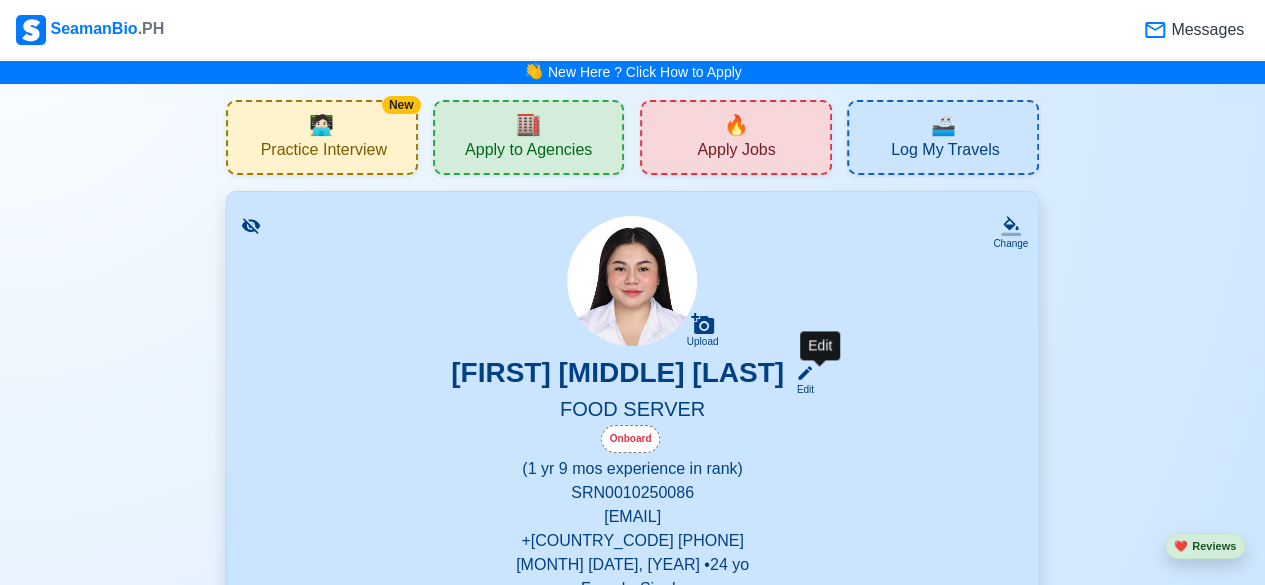 click 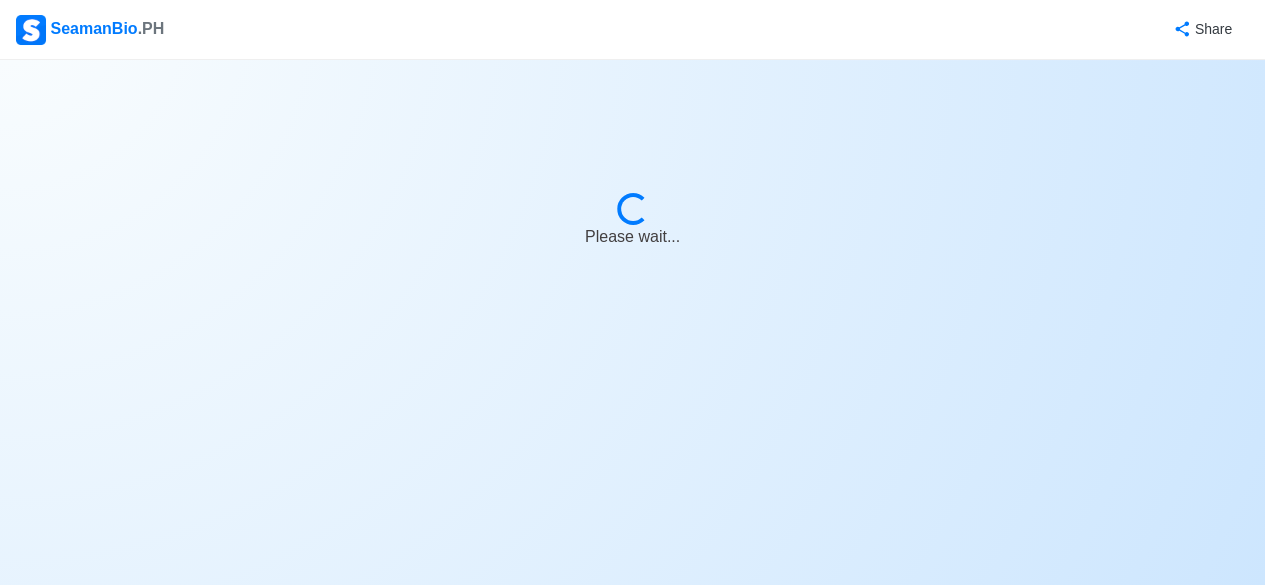select on "Onboard" 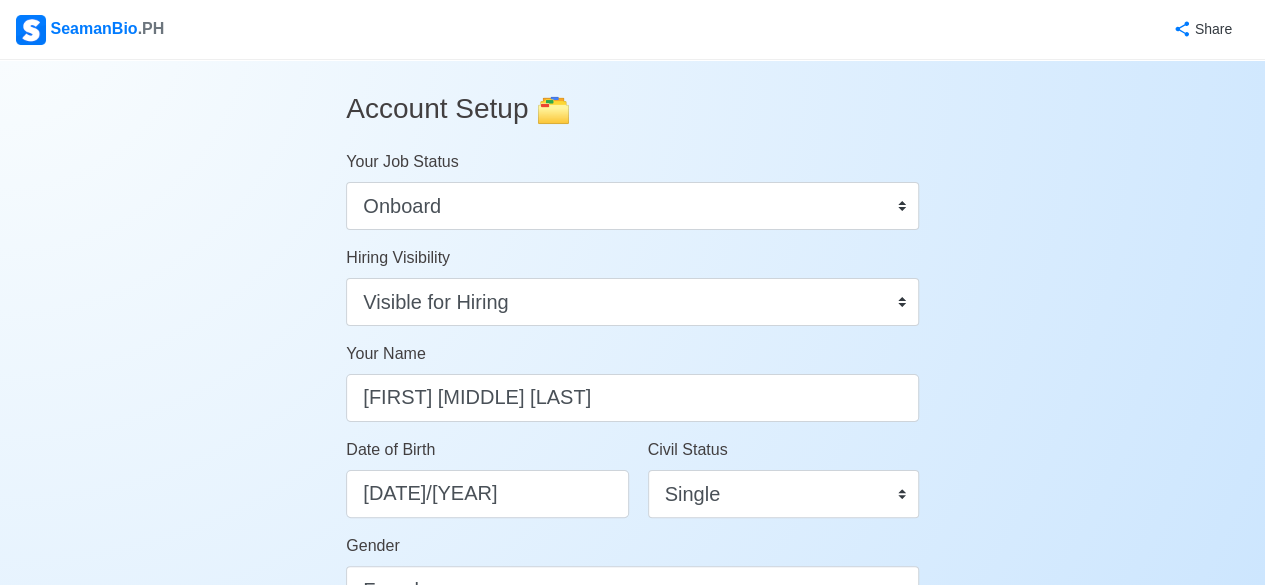 drag, startPoint x: 1252, startPoint y: 199, endPoint x: 1264, endPoint y: 173, distance: 28.635643 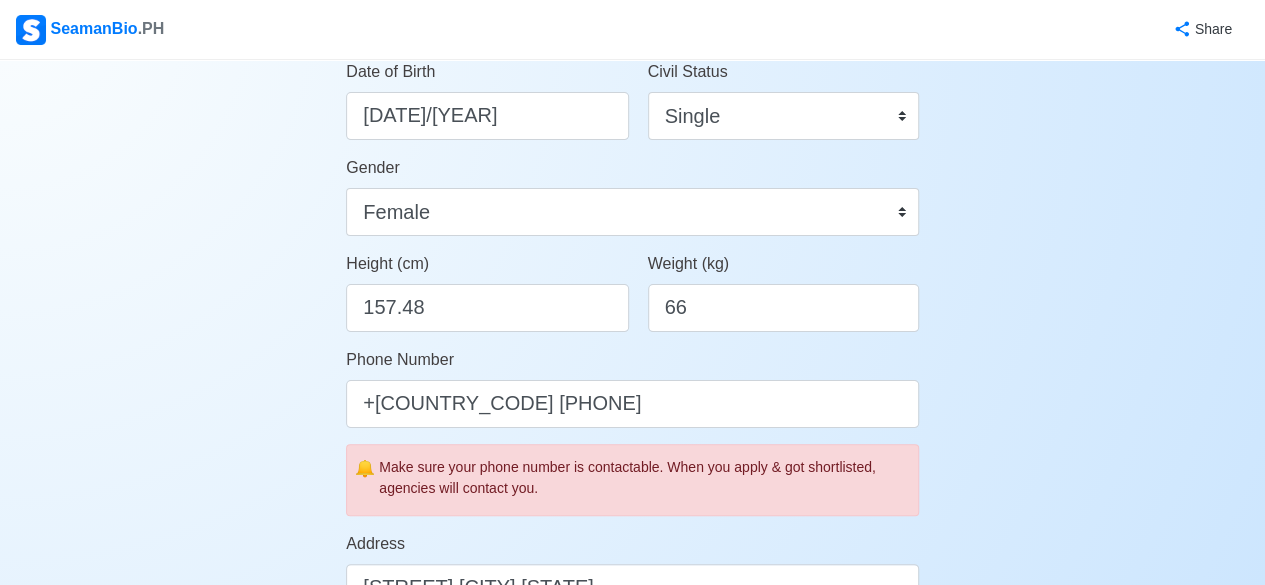 scroll, scrollTop: 356, scrollLeft: 0, axis: vertical 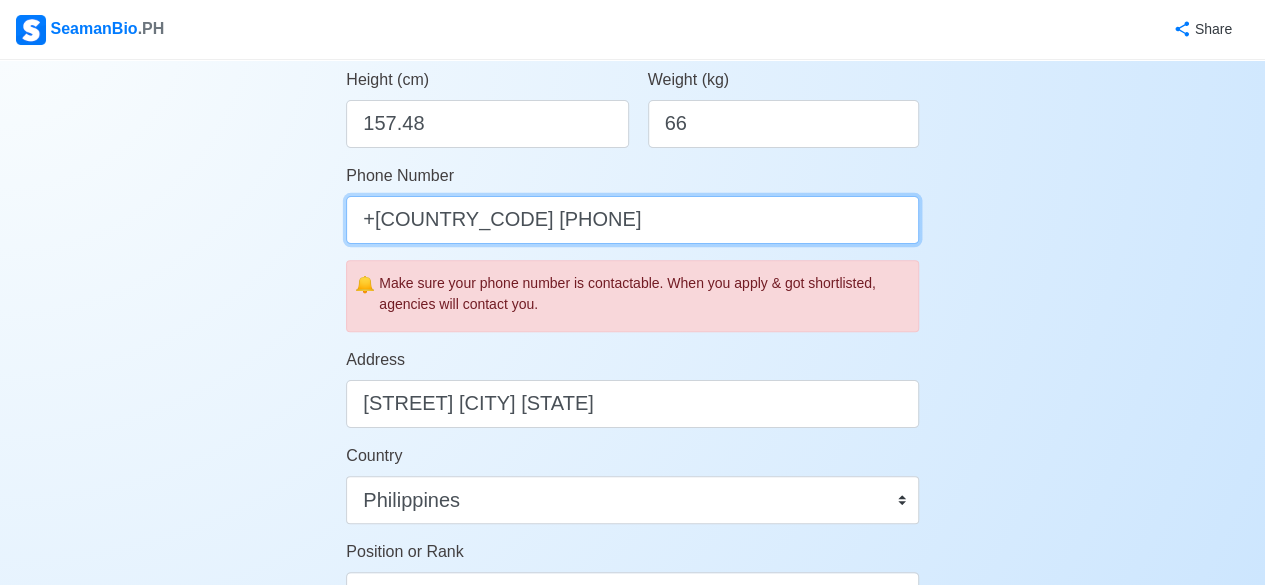 drag, startPoint x: 404, startPoint y: 221, endPoint x: 319, endPoint y: 228, distance: 85.28775 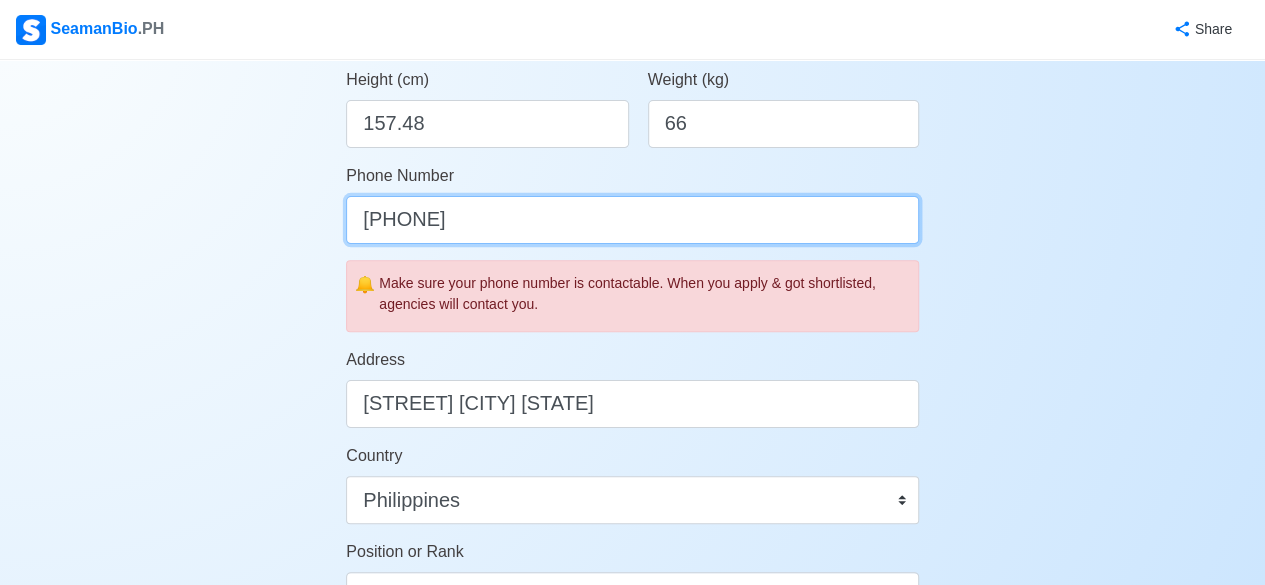 type on "[PHONE]" 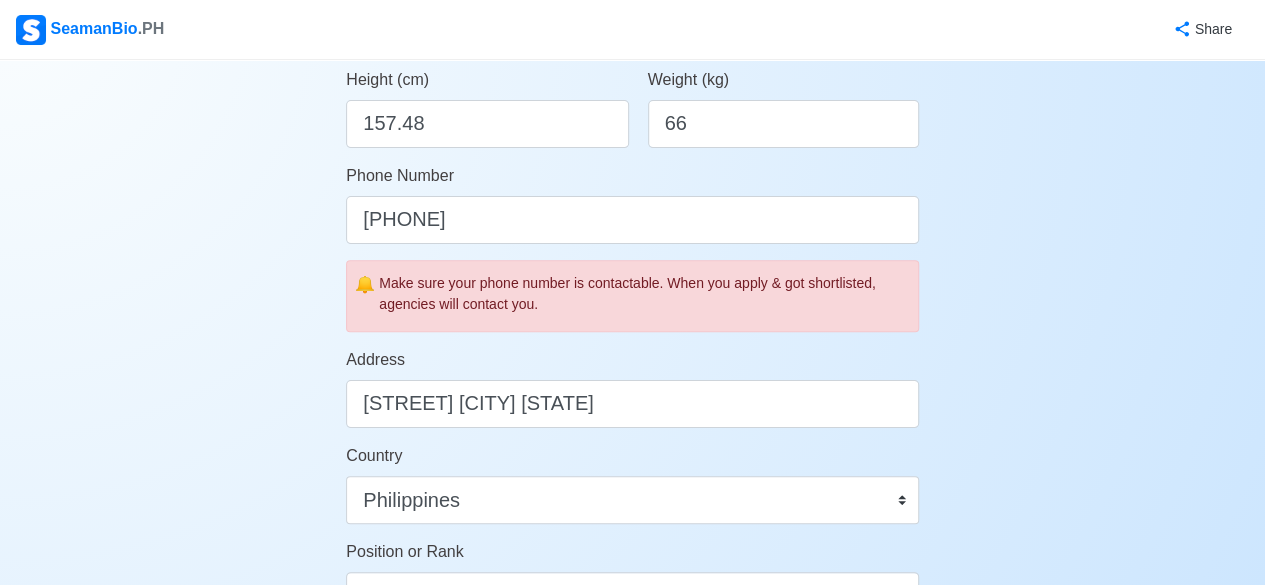 click on "Account Setup 🗂️ Your Job Status Onboard Actively Looking for Job Not Looking for Job Hiring Visibility Visible for Hiring Not Visible for Hiring Your Name [FIRST] [LAST] Date of Birth [DATE] Civil Status Single Married Widowed Separated Gender Male Female Height (cm) [NUMBER] Weight (kg) [NUMBER] Phone Number [PHONE] 🔔 Make sure your phone number is contactable. When you apply & got shortlisted, agencies will contact you. Address [STREET] [CITY] [STATE] Country Afghanistan Åland Islands Albania Algeria American Samoa Andorra Angola Anguilla Antarctica Antigua and Barbuda Argentina Armenia Aruba Australia Austria Azerbaijan Bahamas Bahrain Bangladesh Barbados Belarus Belgium Belize Benin Bermuda Bhutan Bolivia, Plurinational State of Bonaire, Sint Eustatius and Saba Bosnia and Herzegovina Botswana Bouvet Island Brazil British Indian Ocean Territory Brunei Darussalam Bulgaria Burkina Faso Burundi Cabo Verde Cambodia Cameroon Canada Cayman Islands Chad Chile China Cuba" at bounding box center (632, 410) 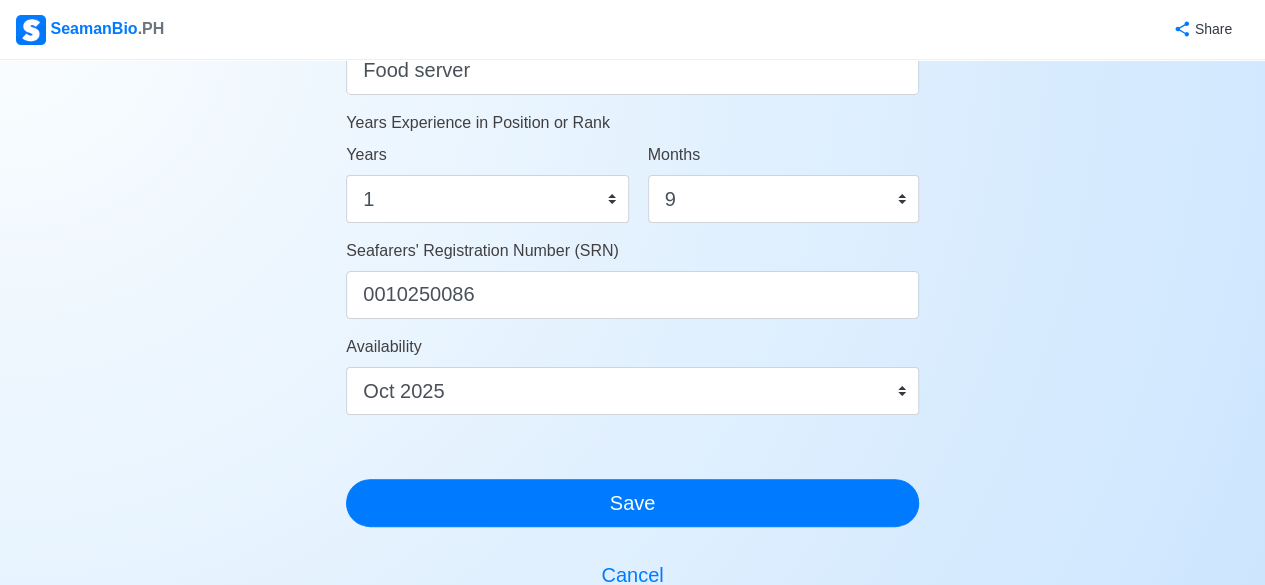 scroll, scrollTop: 1117, scrollLeft: 0, axis: vertical 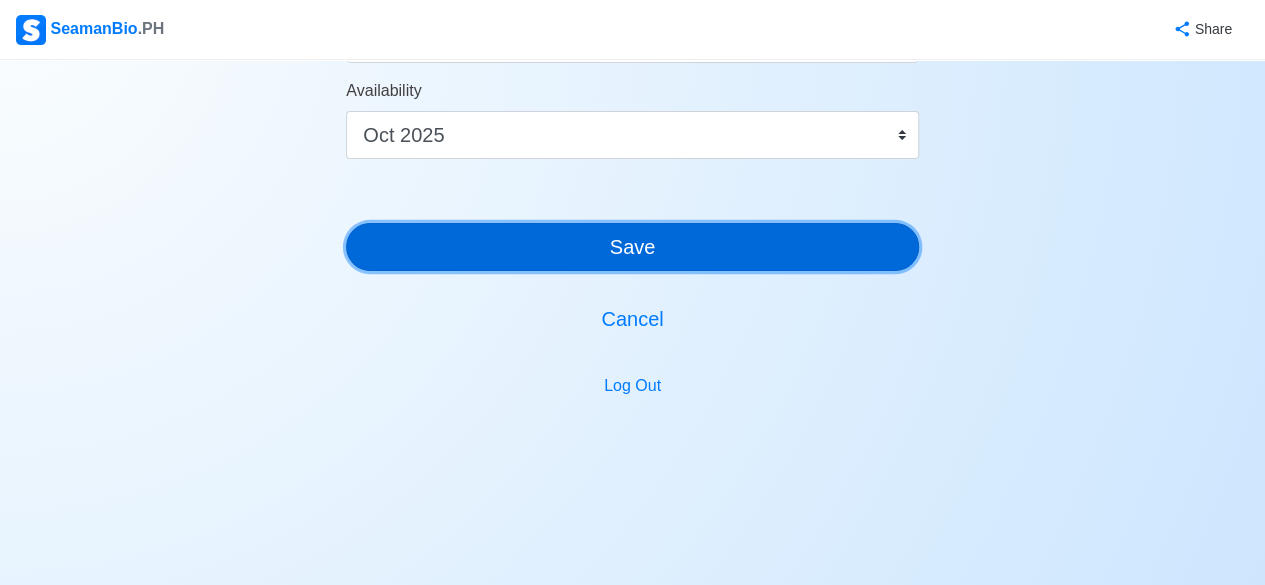 click on "Save" at bounding box center [632, 247] 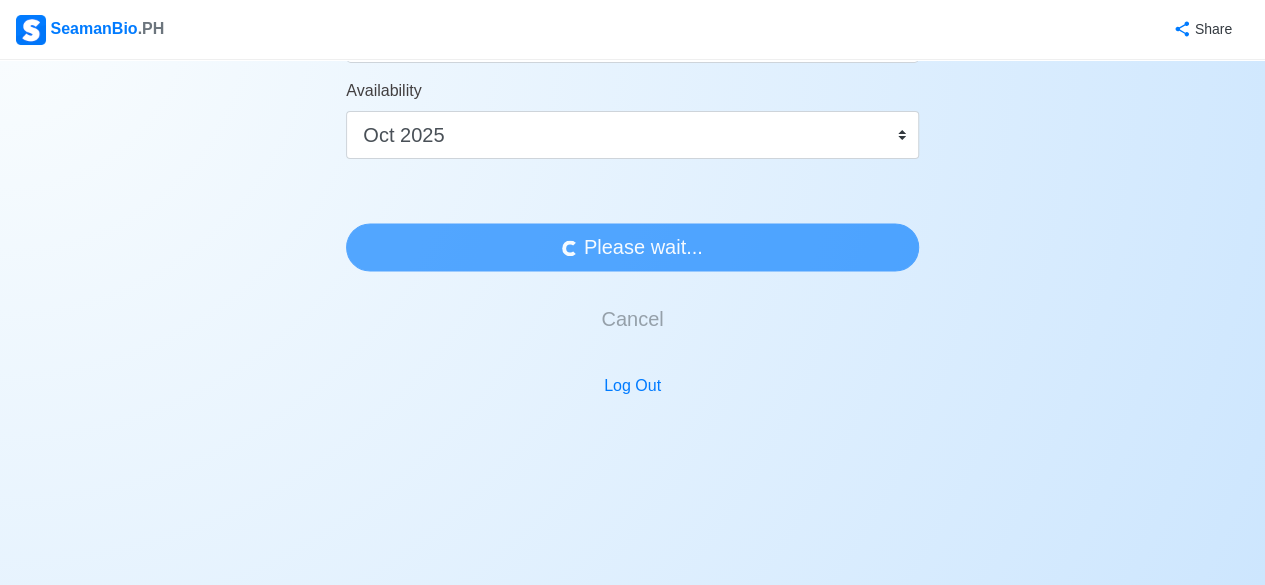 scroll, scrollTop: 0, scrollLeft: 0, axis: both 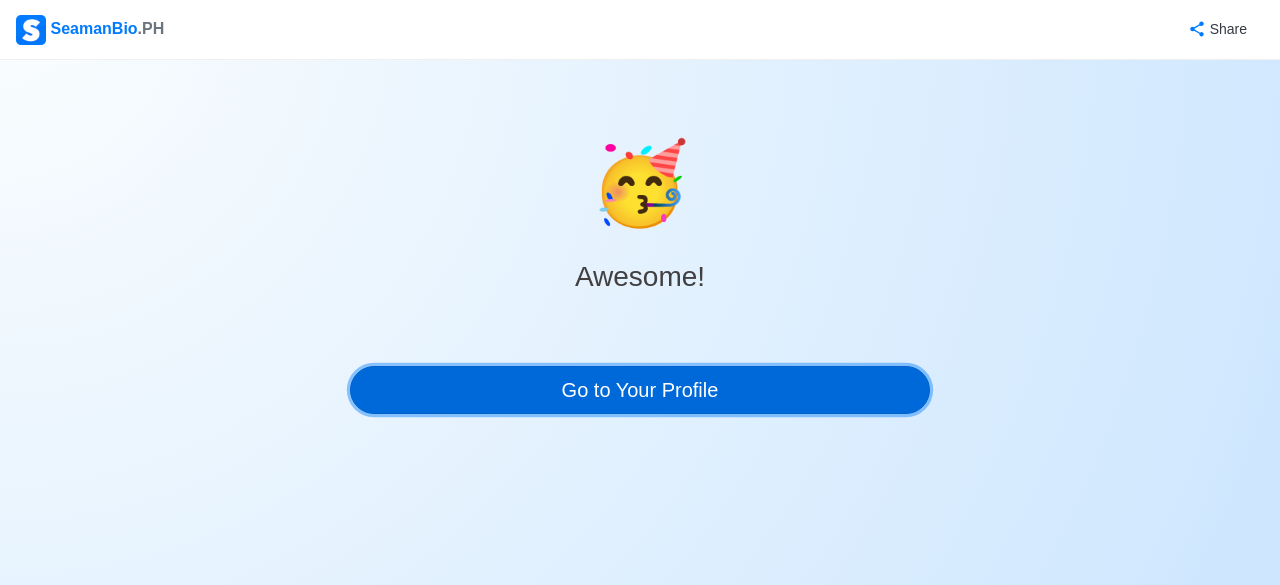 click on "Go to Your Profile" at bounding box center (640, 390) 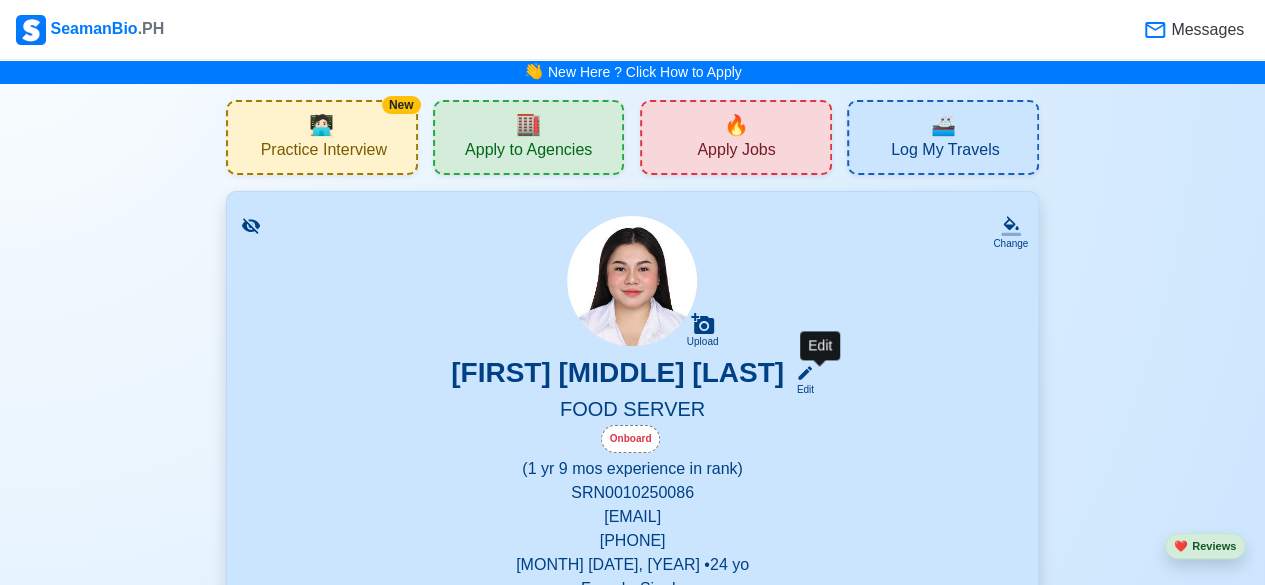 click on "[FIRST] [LAST] Edit" at bounding box center (632, 376) 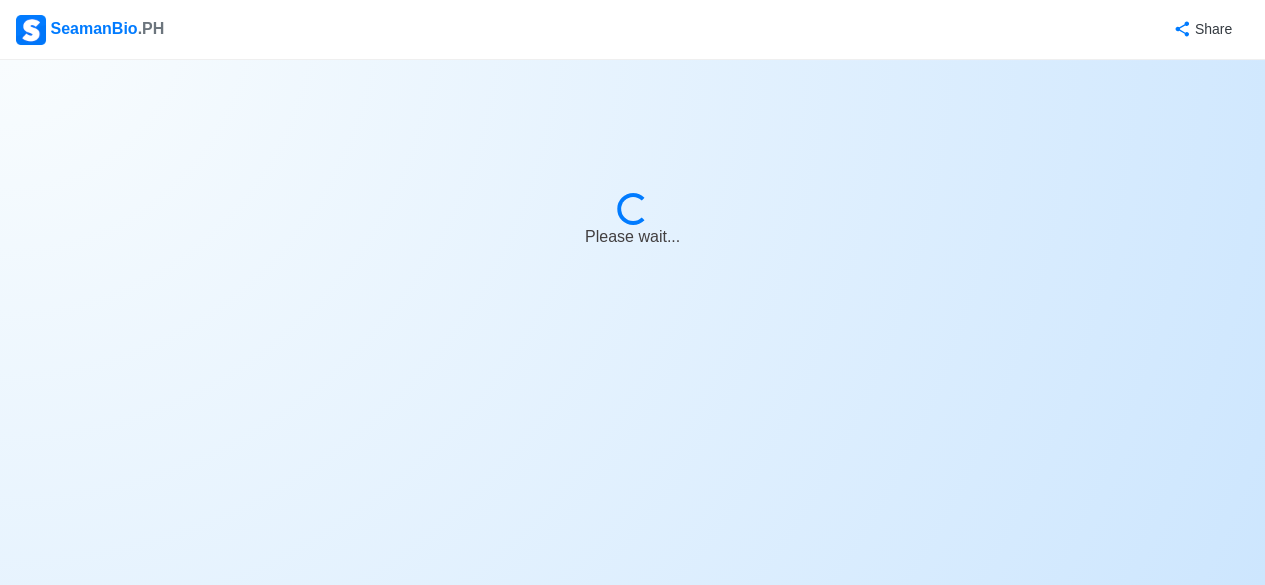 select on "Onboard" 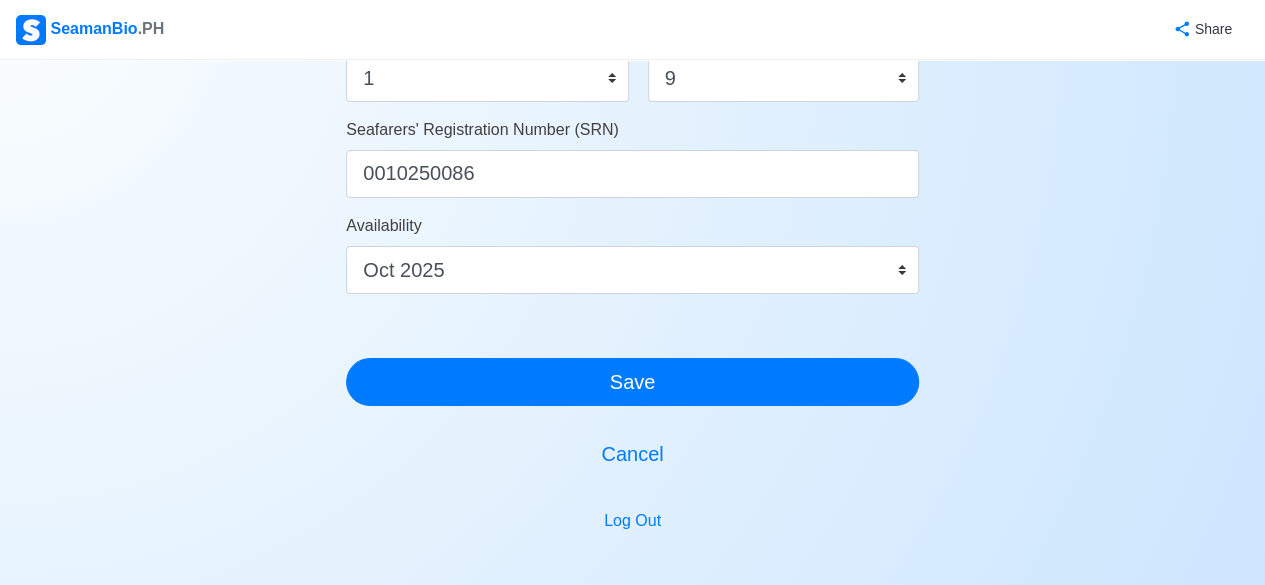 scroll, scrollTop: 1213, scrollLeft: 0, axis: vertical 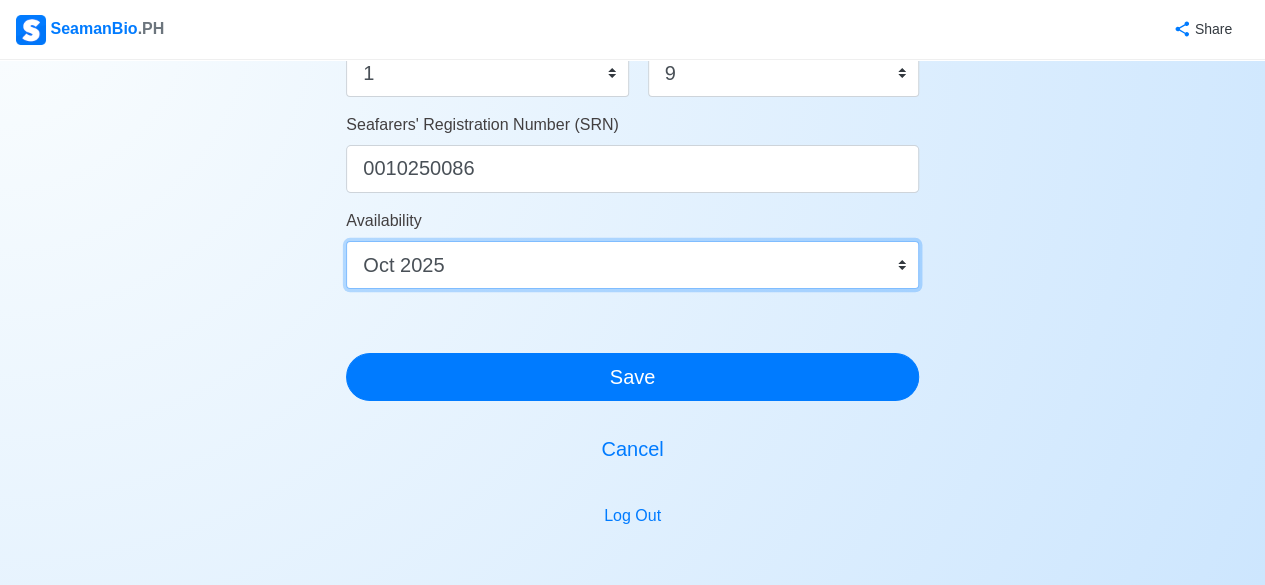 click on "Immediate Sep 2025  Oct 2025  Nov 2025  Dec 2025  Jan 2026  Feb 2026  Mar 2026  Apr 2026  May 2026" at bounding box center (632, 265) 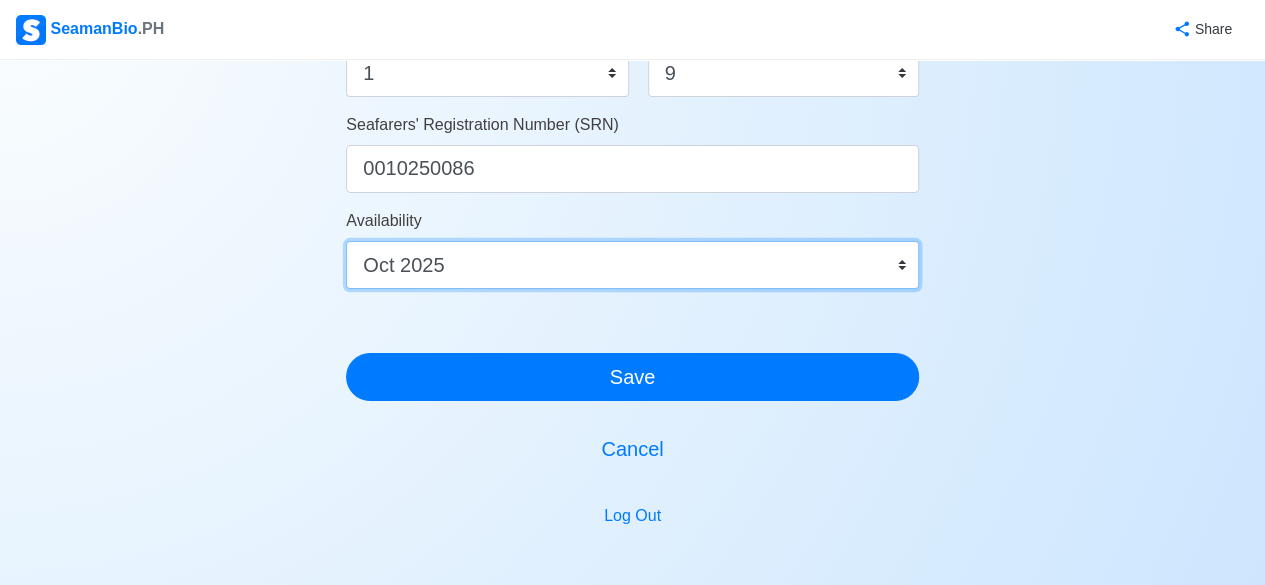 click on "Immediate Sep 2025  Oct 2025  Nov 2025  Dec 2025  Jan 2026  Feb 2026  Mar 2026  Apr 2026  May 2026" at bounding box center [632, 265] 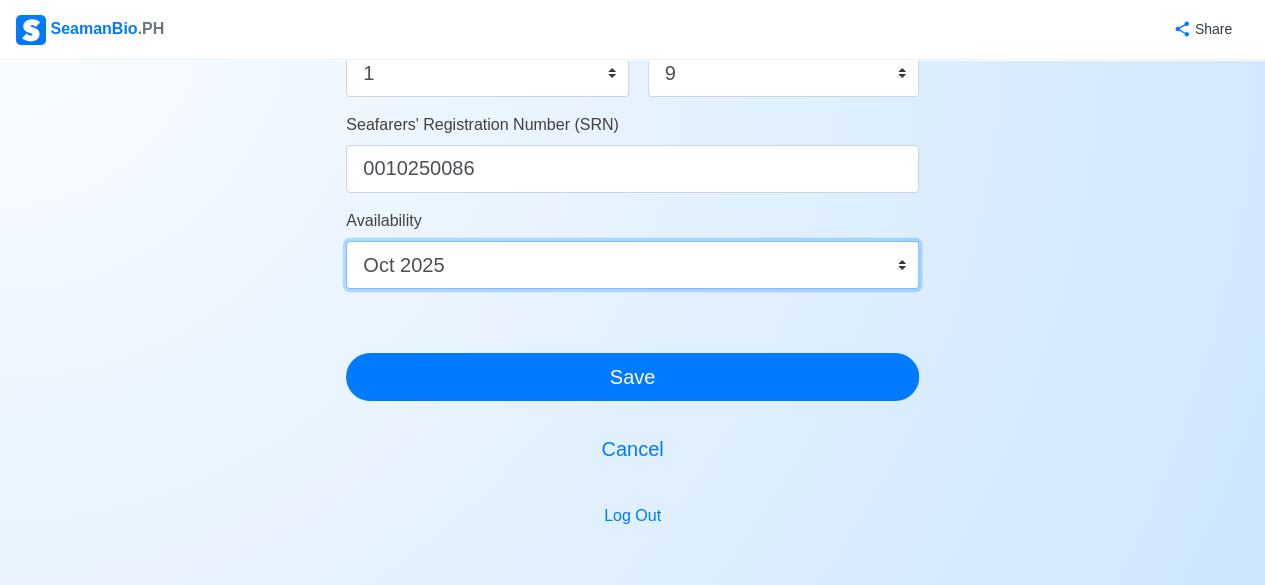 click on "Immediate Sep 2025  Oct 2025  Nov 2025  Dec 2025  Jan 2026  Feb 2026  Mar 2026  Apr 2026  May 2026" at bounding box center (632, 265) 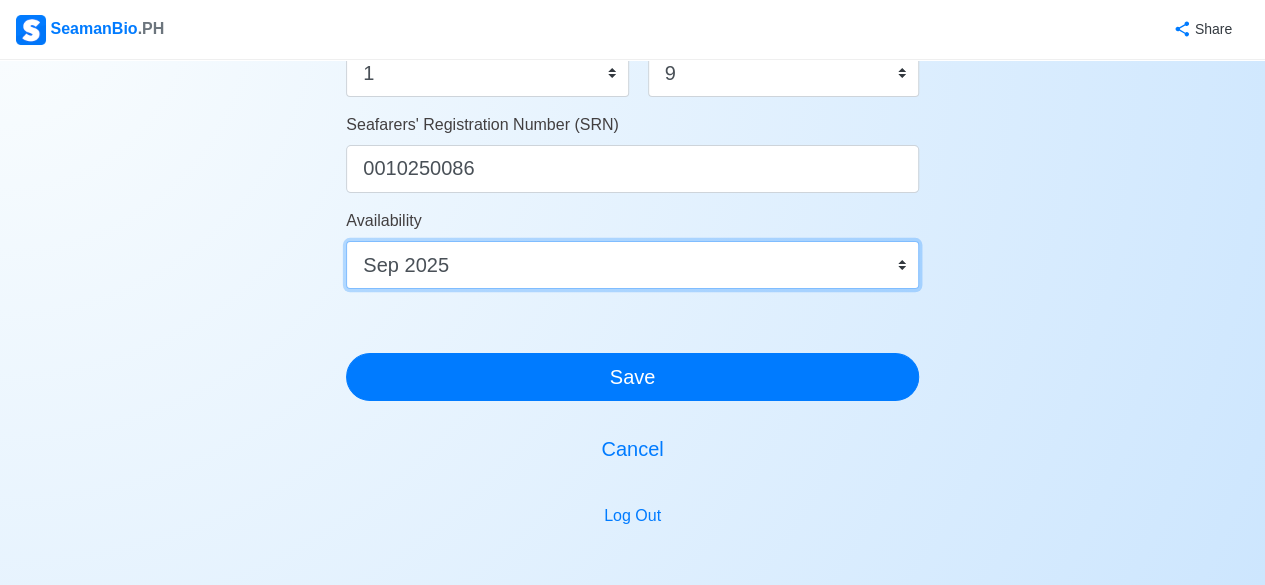click on "Immediate Sep 2025  Oct 2025  Nov 2025  Dec 2025  Jan 2026  Feb 2026  Mar 2026  Apr 2026  May 2026" at bounding box center [632, 265] 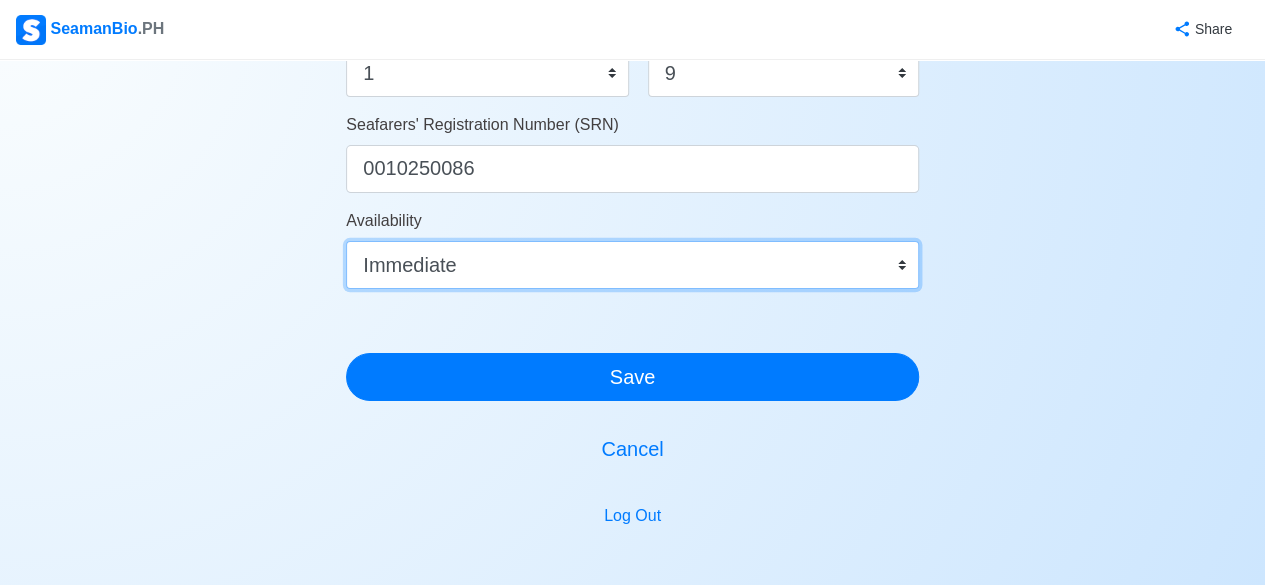 click on "Immediate Sep 2025  Oct 2025  Nov 2025  Dec 2025  Jan 2026  Feb 2026  Mar 2026  Apr 2026  May 2026" at bounding box center (632, 265) 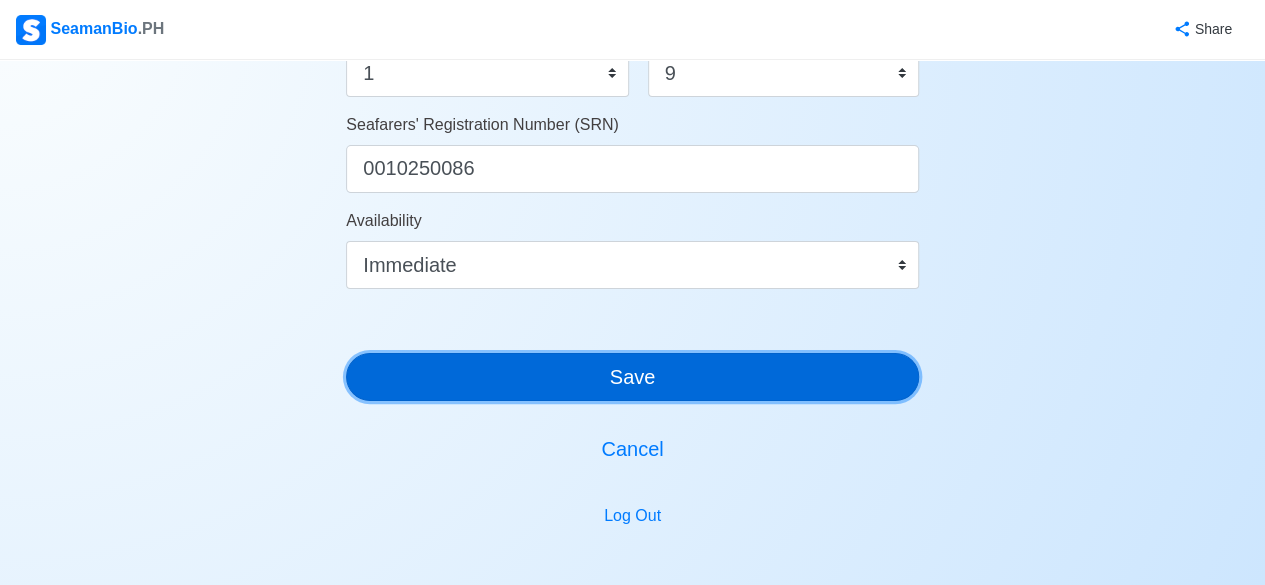 click on "Save" at bounding box center (632, 377) 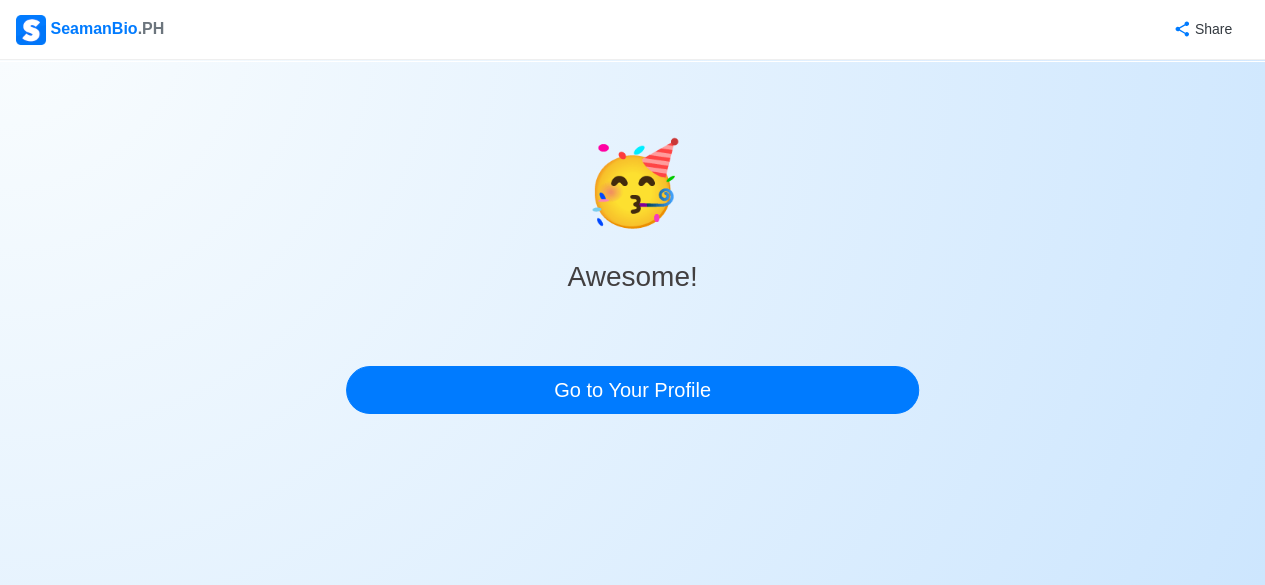 scroll, scrollTop: 0, scrollLeft: 0, axis: both 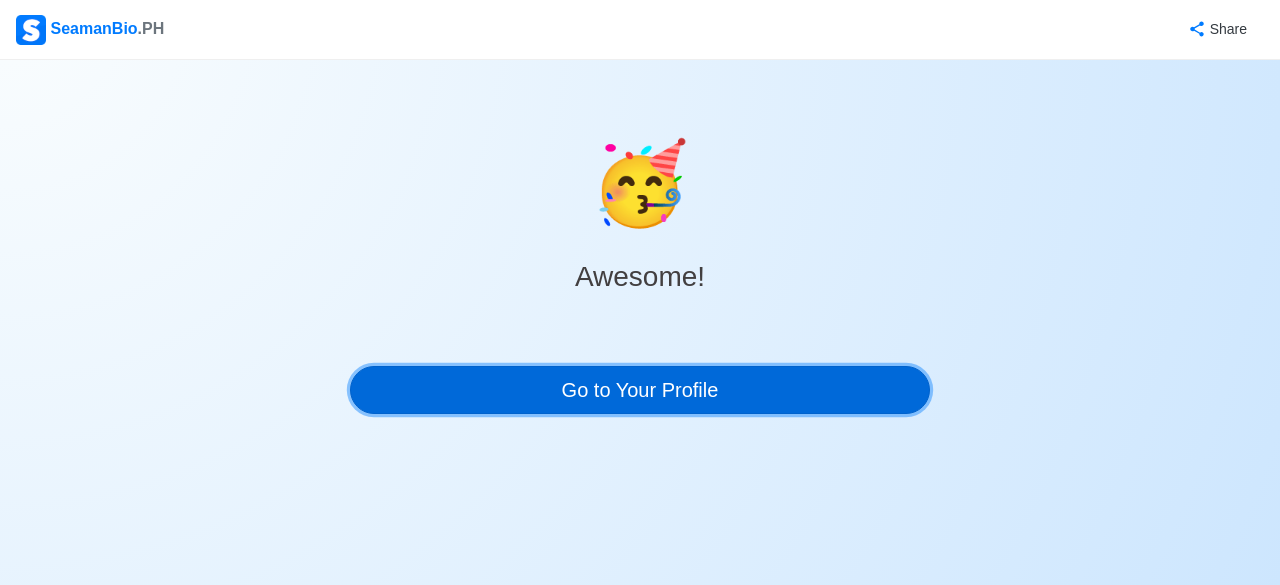 click on "Go to Your Profile" at bounding box center (640, 390) 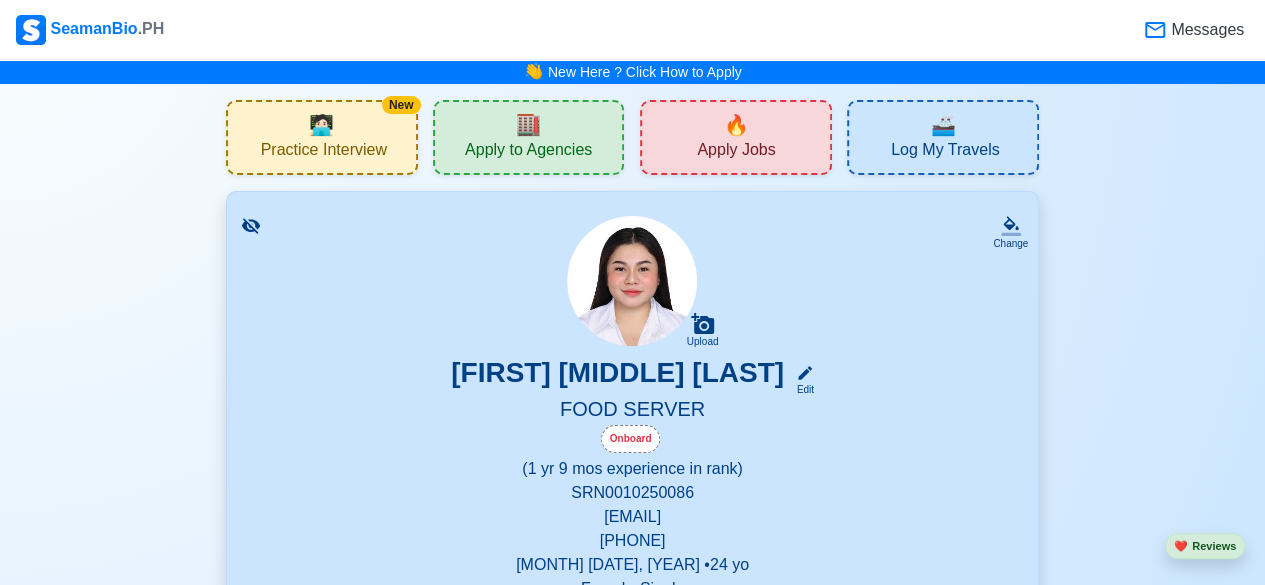 click 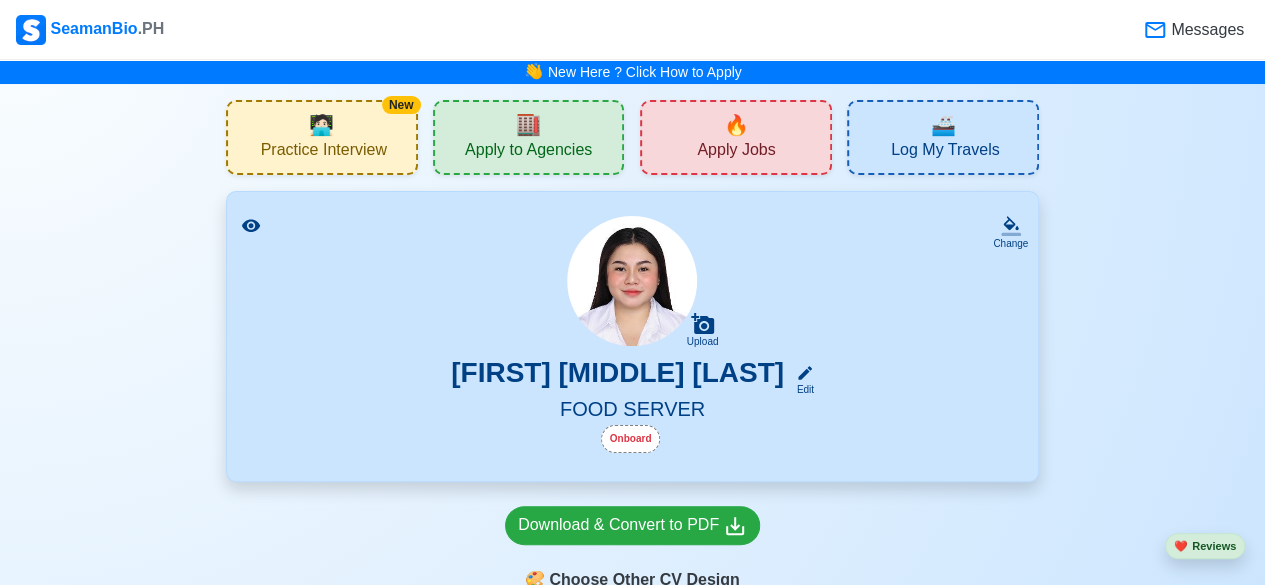 click 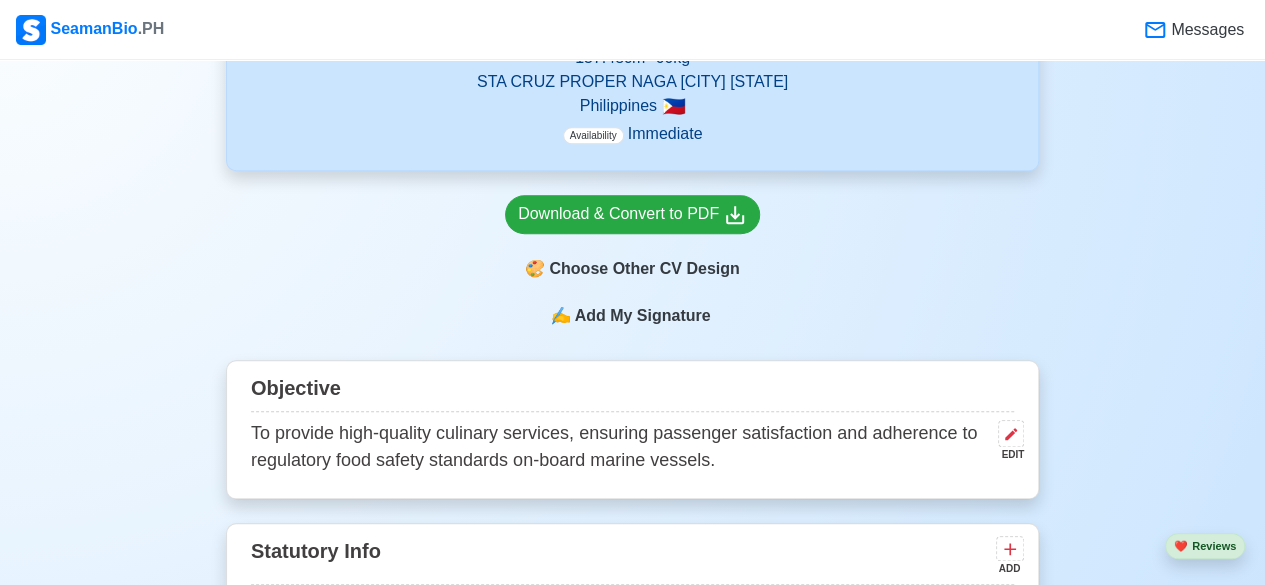 scroll, scrollTop: 565, scrollLeft: 0, axis: vertical 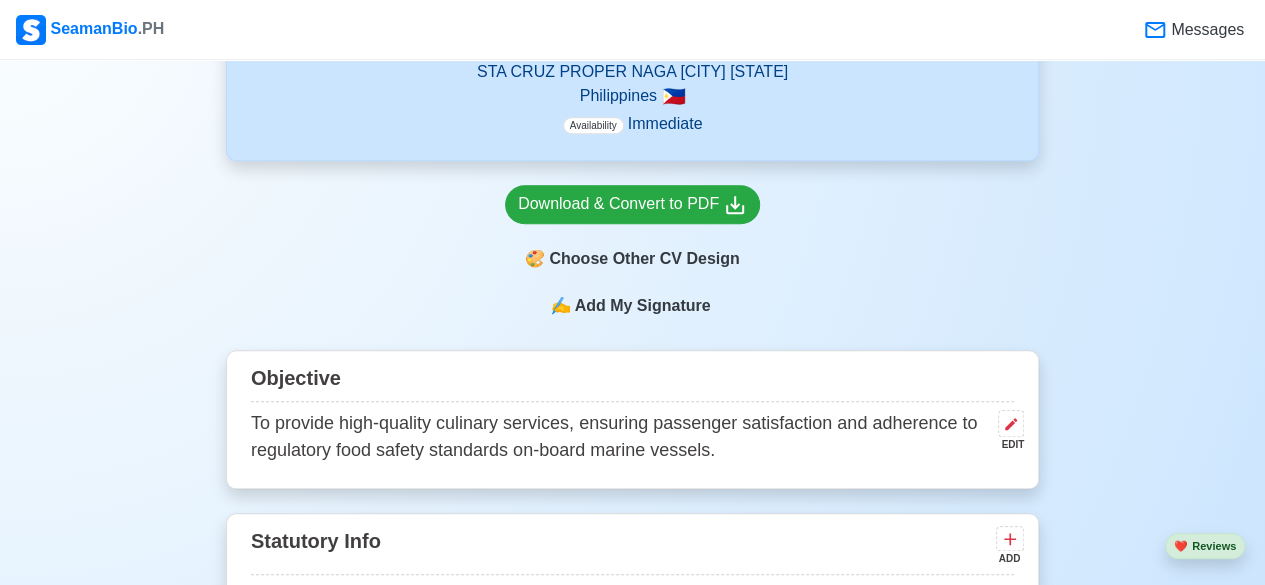 click on "Add My Signature" at bounding box center [642, 306] 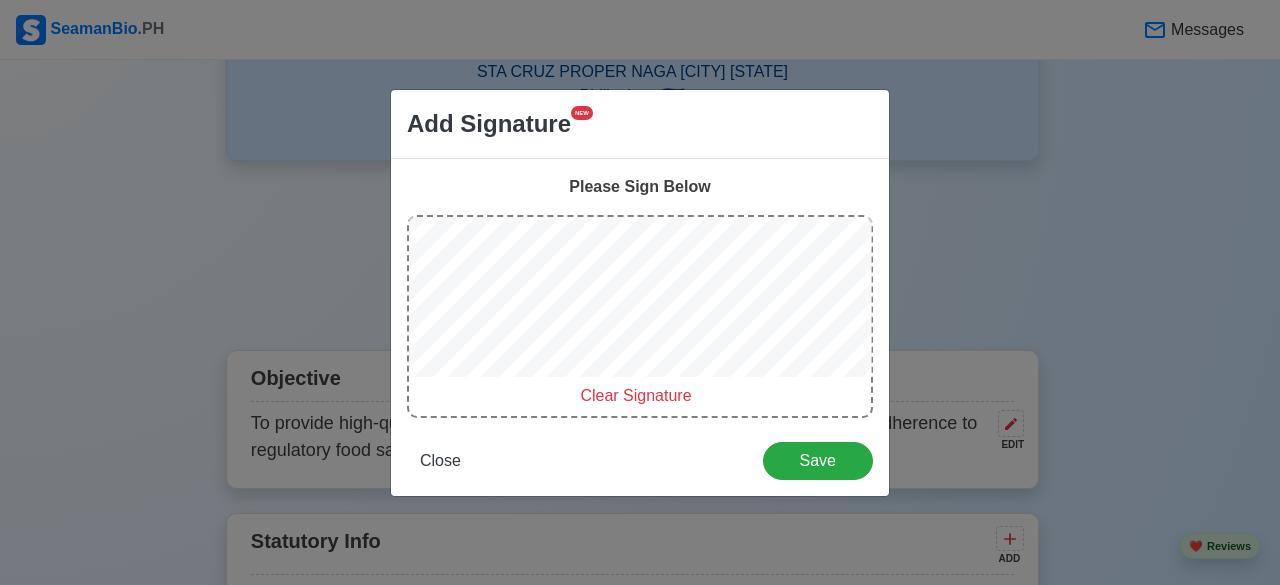 click on "Clear Signature" at bounding box center (635, 395) 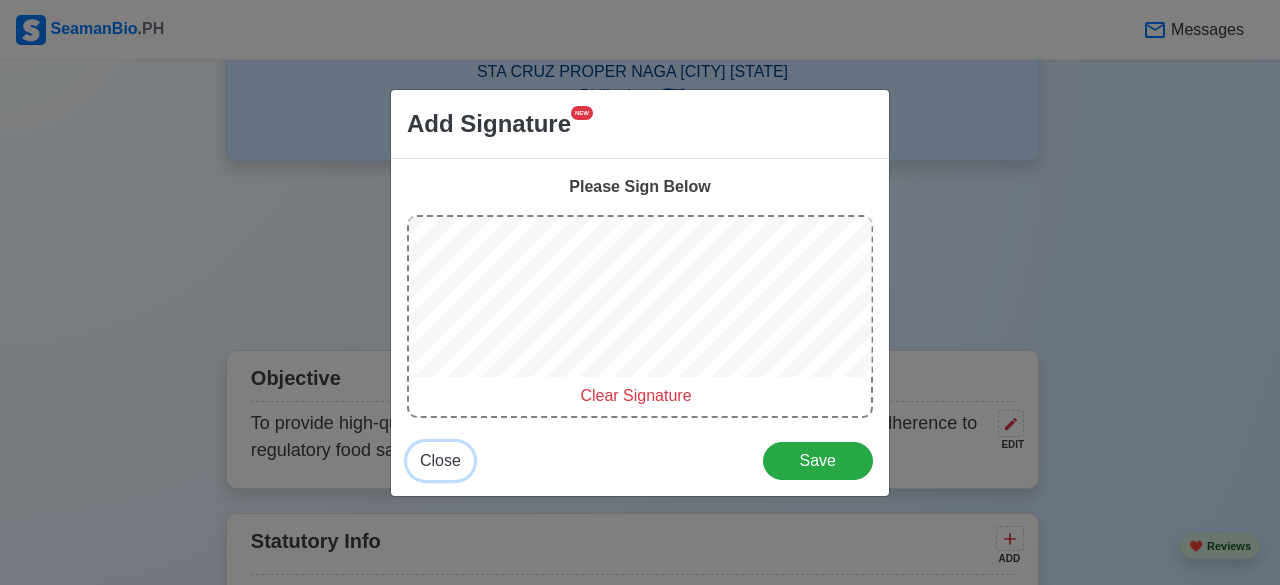 click on "Close" at bounding box center (440, 460) 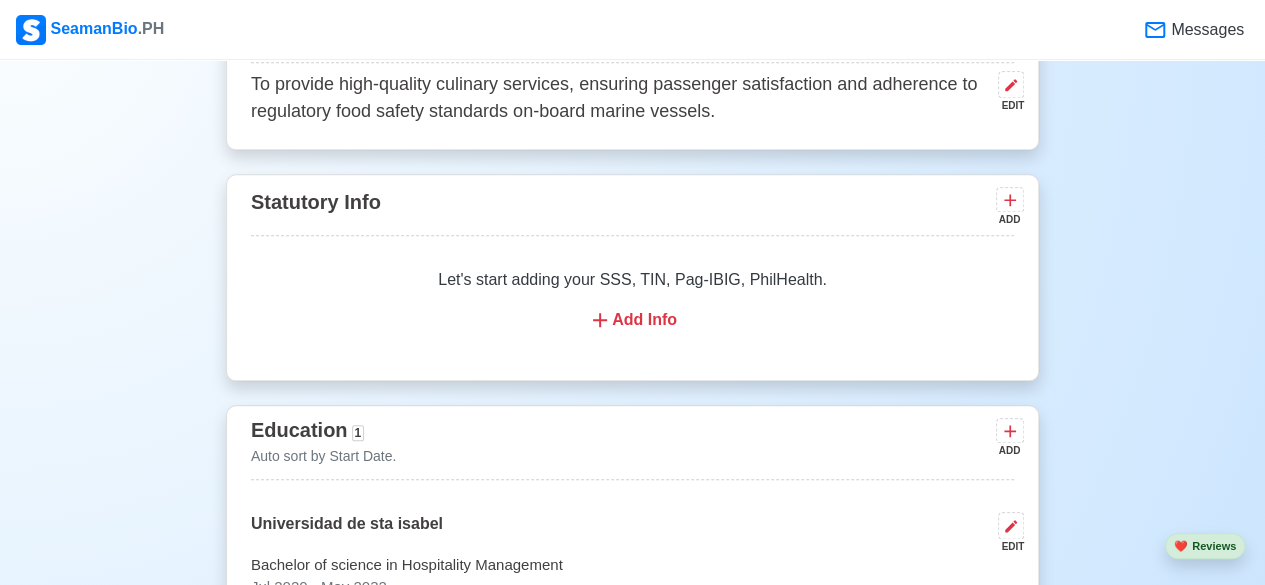 scroll, scrollTop: 898, scrollLeft: 0, axis: vertical 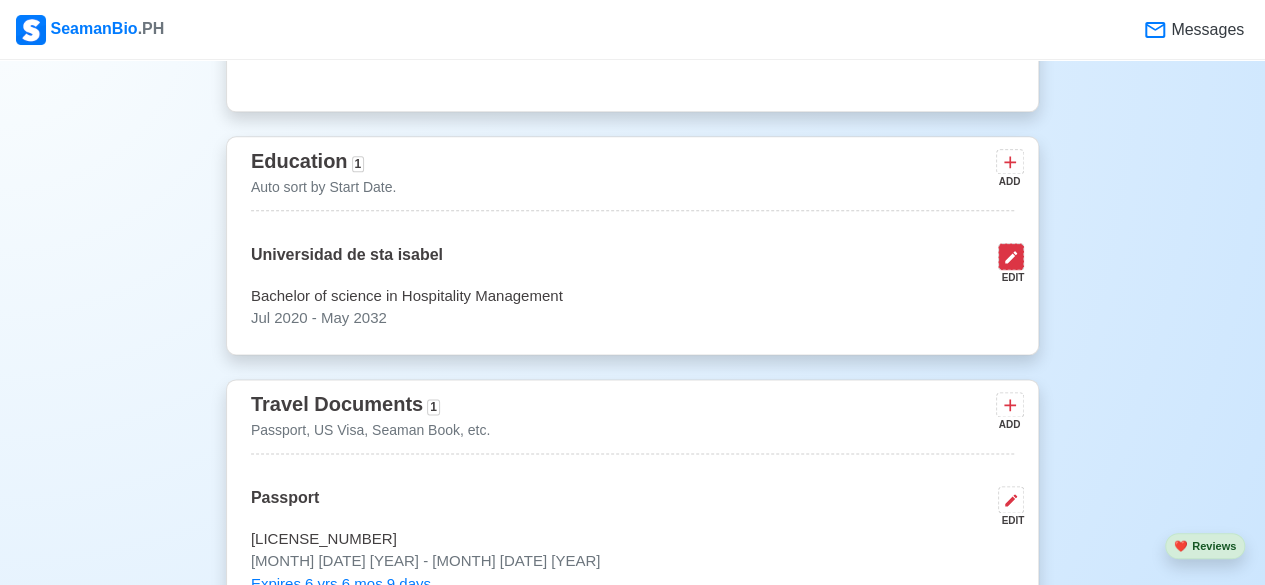 click 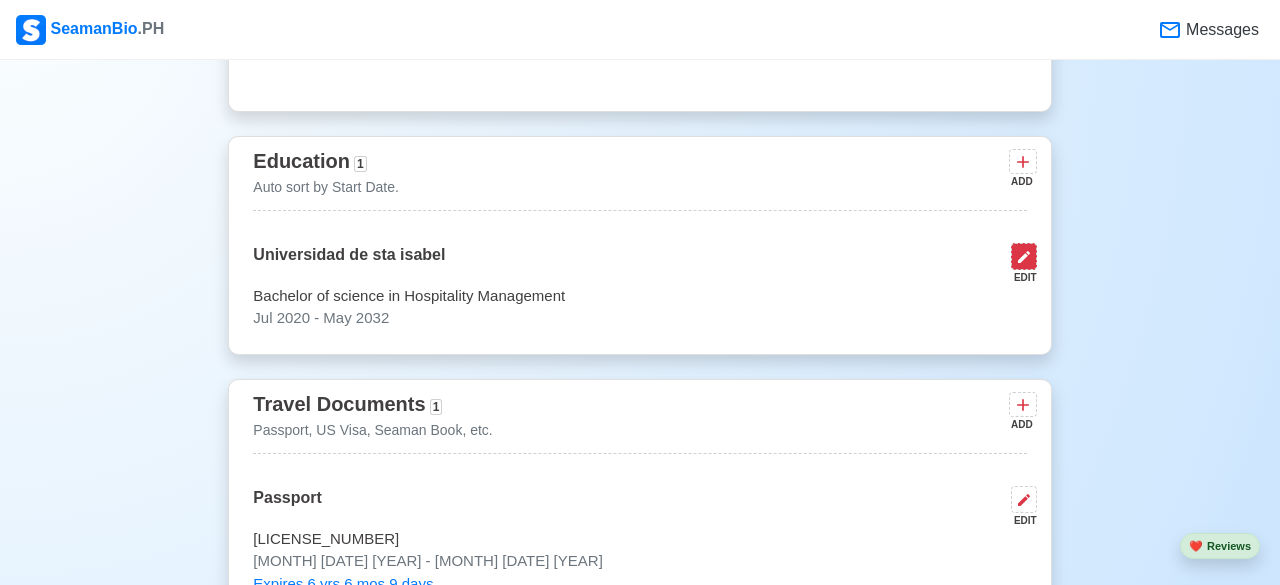select on "July" 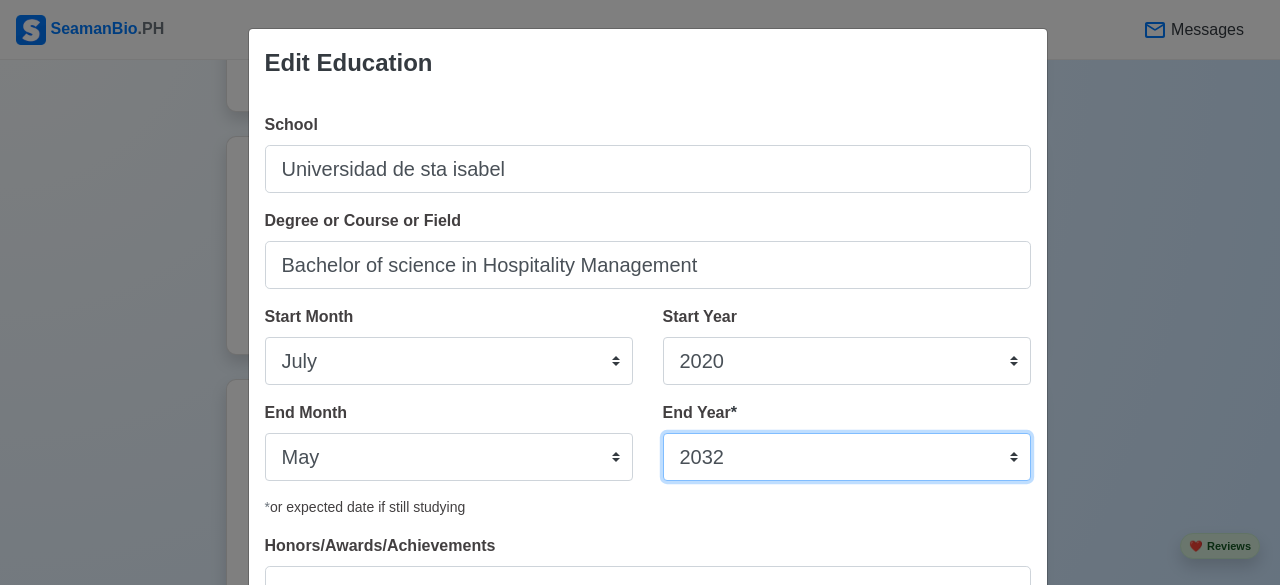 click on "2035 2034 2033 2032 2031 2030 2029 2028 2027 2026 2025 2024 2023 2022 2021 2020 2019 2018 2017 2016 2015 2014 2013 2012 2011 2010 2009 2008 2007 2006 2005 2004 2003 2002 2001 2000 1999 1998 1997 1996 1995 1994 1993 1992 1991 1990 1989 1988 1987 1986 1985 1984 1983 1982 1981 1980 1979 1978 1977 1976 1975 1974 1973 1972 1971 1970 1969 1968 1967 1966 1965 1964 1963 1962 1961 1960 1959 1958 1957 1956 1955 1954 1953 1952 1951 1950 1949 1948 1947 1946 1945 1944 1943 1942 1941 1940 1939 1938 1937 1936 1935" at bounding box center (847, 457) 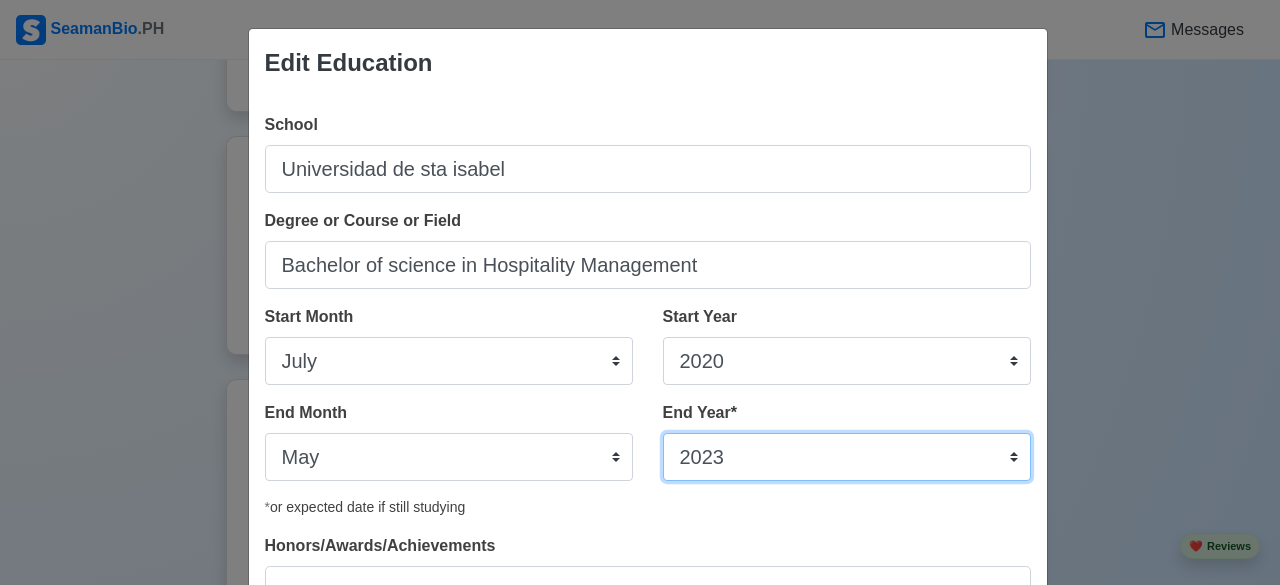 click on "2035 2034 2033 2032 2031 2030 2029 2028 2027 2026 2025 2024 2023 2022 2021 2020 2019 2018 2017 2016 2015 2014 2013 2012 2011 2010 2009 2008 2007 2006 2005 2004 2003 2002 2001 2000 1999 1998 1997 1996 1995 1994 1993 1992 1991 1990 1989 1988 1987 1986 1985 1984 1983 1982 1981 1980 1979 1978 1977 1976 1975 1974 1973 1972 1971 1970 1969 1968 1967 1966 1965 1964 1963 1962 1961 1960 1959 1958 1957 1956 1955 1954 1953 1952 1951 1950 1949 1948 1947 1946 1945 1944 1943 1942 1941 1940 1939 1938 1937 1936 1935" at bounding box center (847, 457) 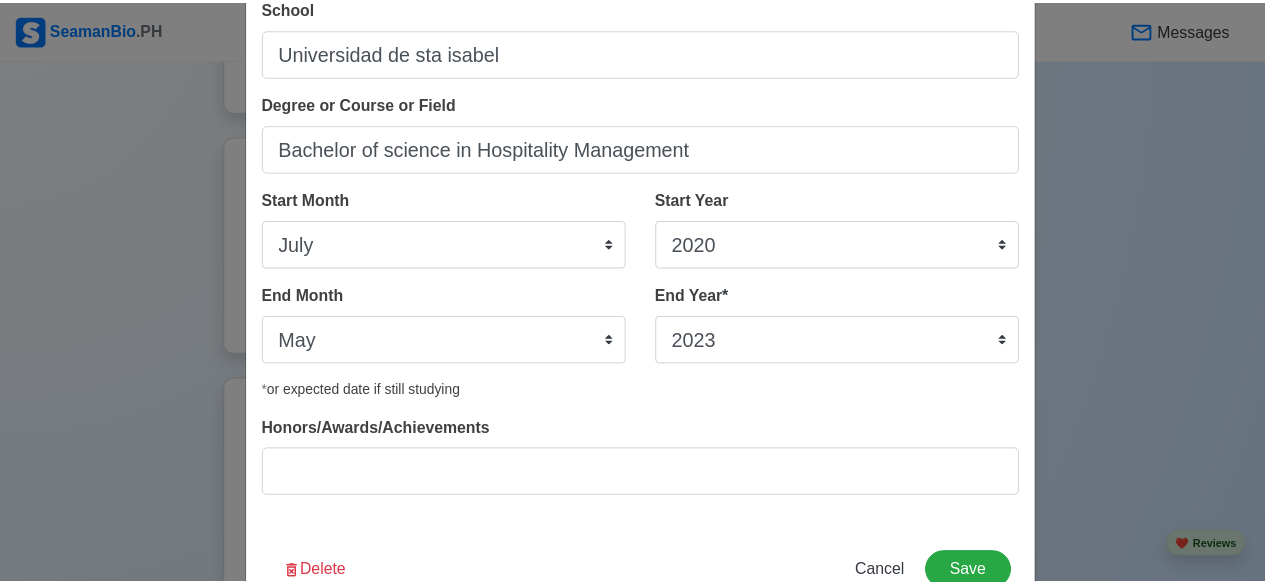 scroll, scrollTop: 174, scrollLeft: 0, axis: vertical 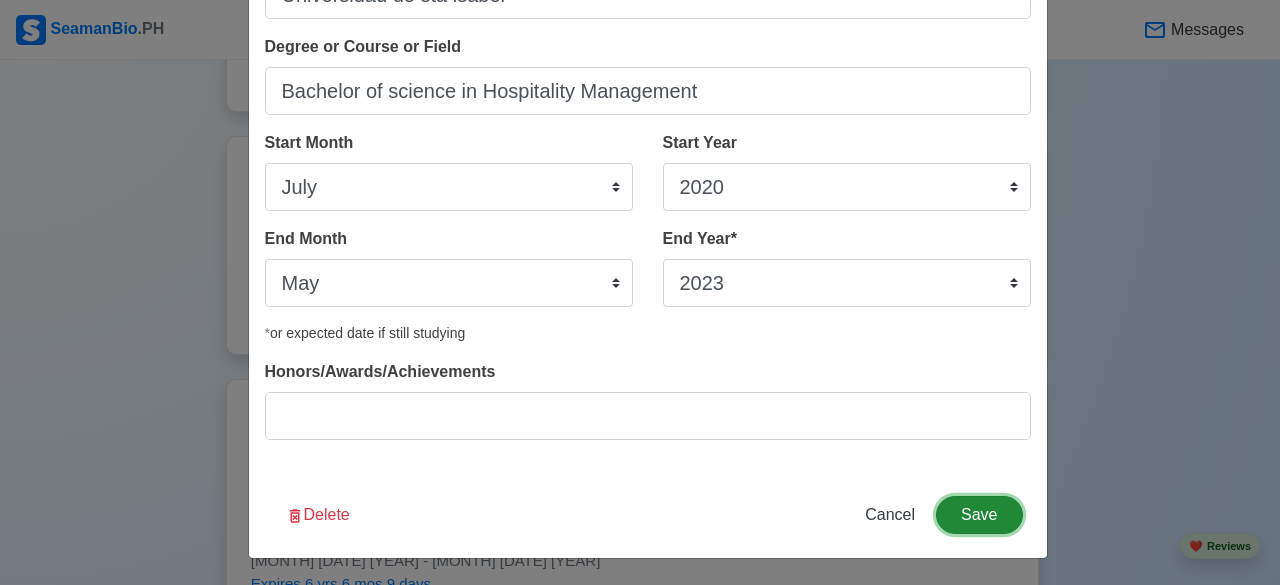click on "Save" at bounding box center (979, 515) 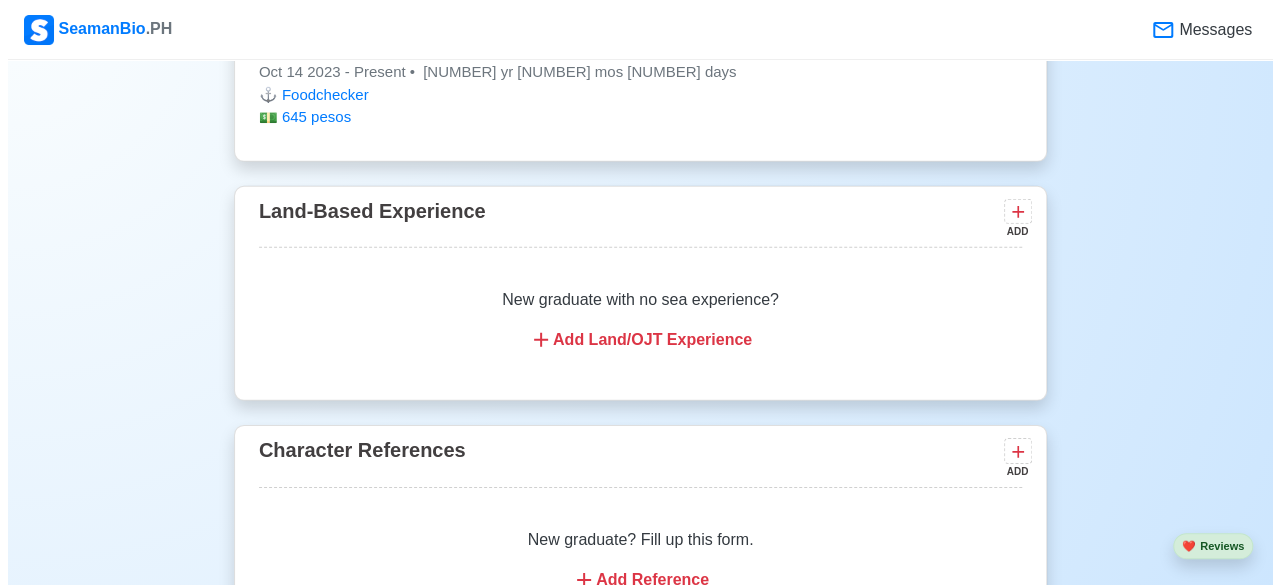 scroll, scrollTop: 2948, scrollLeft: 0, axis: vertical 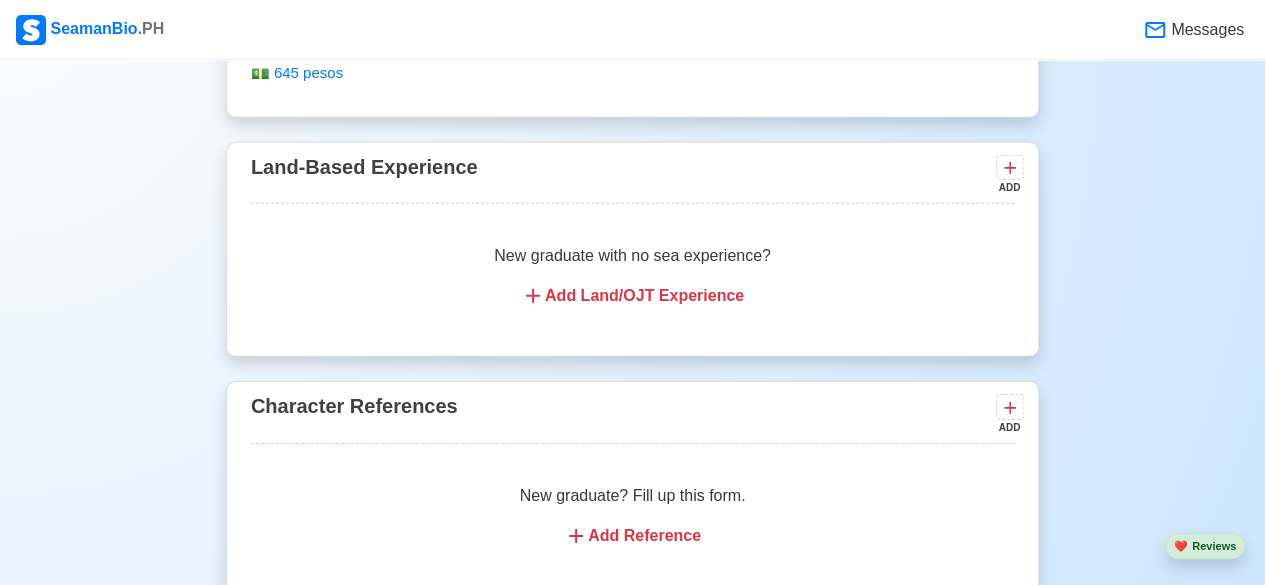 click on "Add Land/OJT Experience" at bounding box center [632, 296] 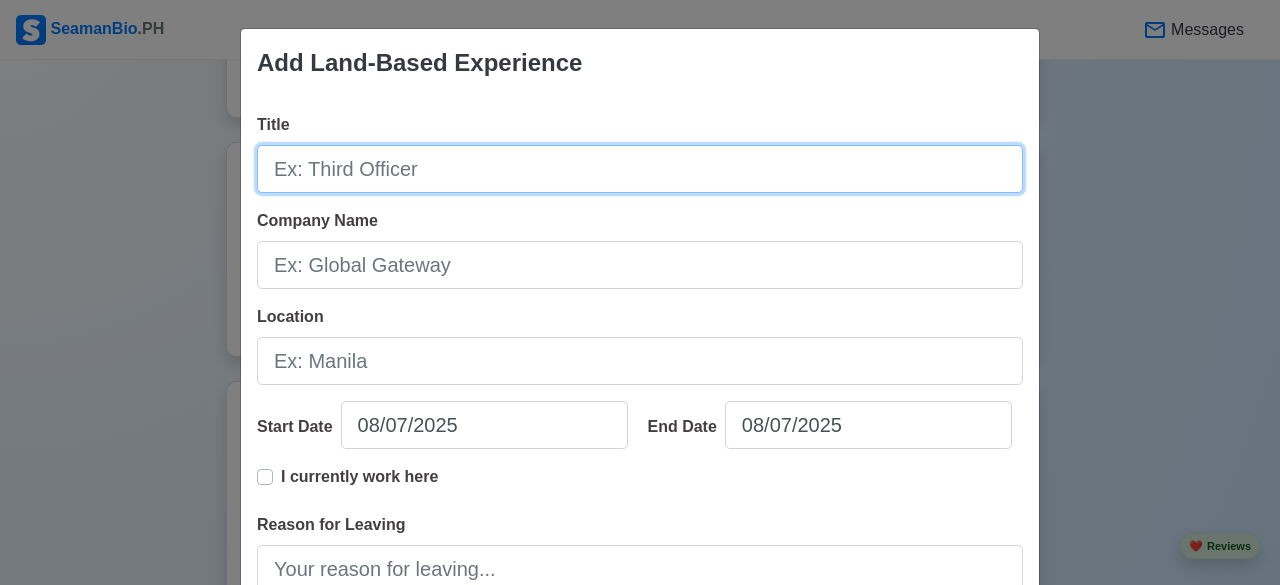 click on "Title" at bounding box center (640, 169) 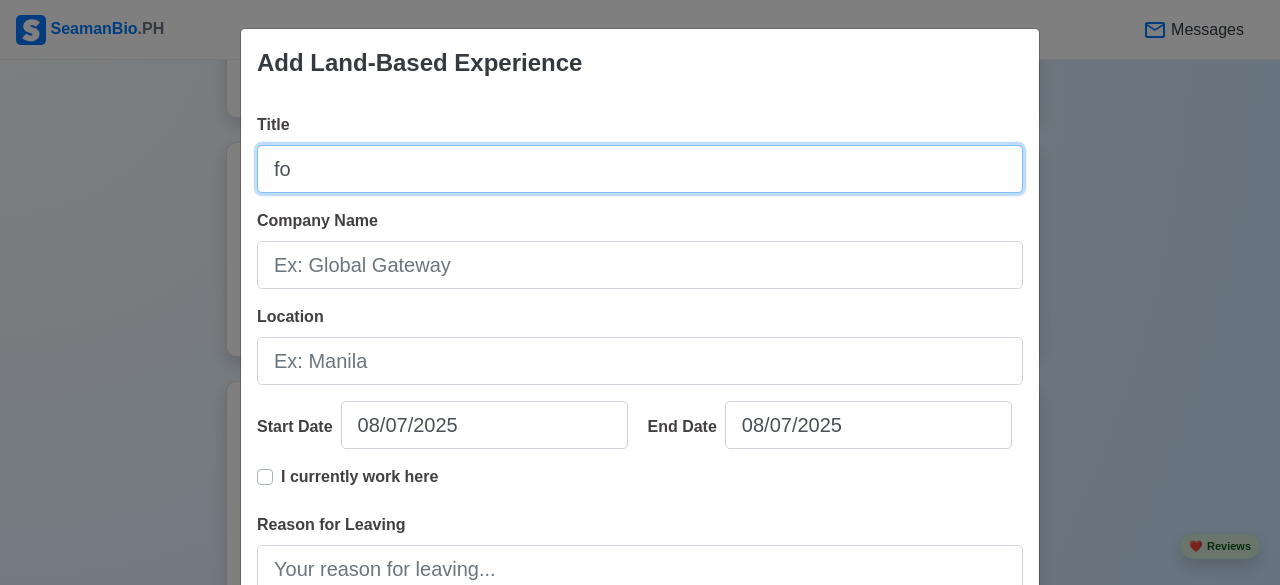 type on "f" 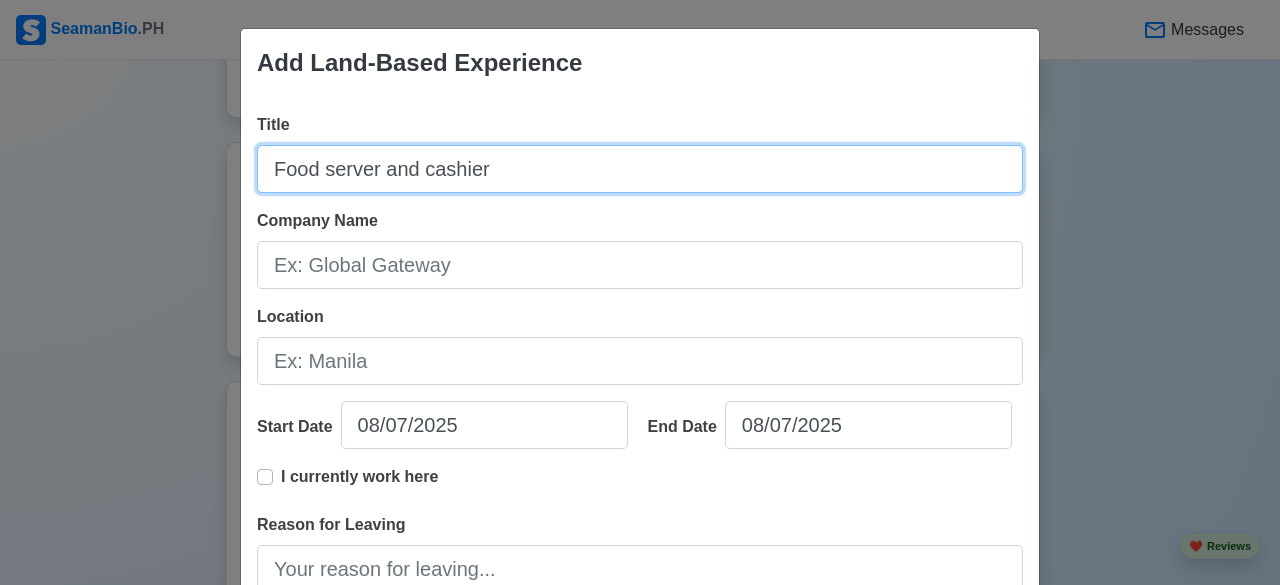 type on "Food server and cashier" 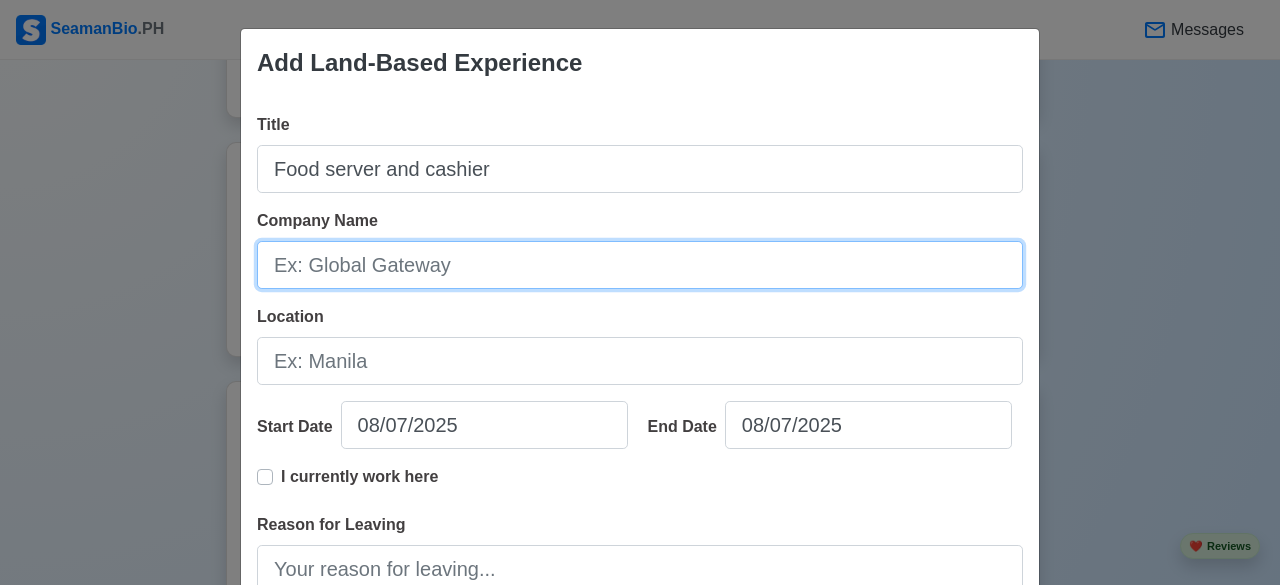 click on "Company Name" at bounding box center [640, 265] 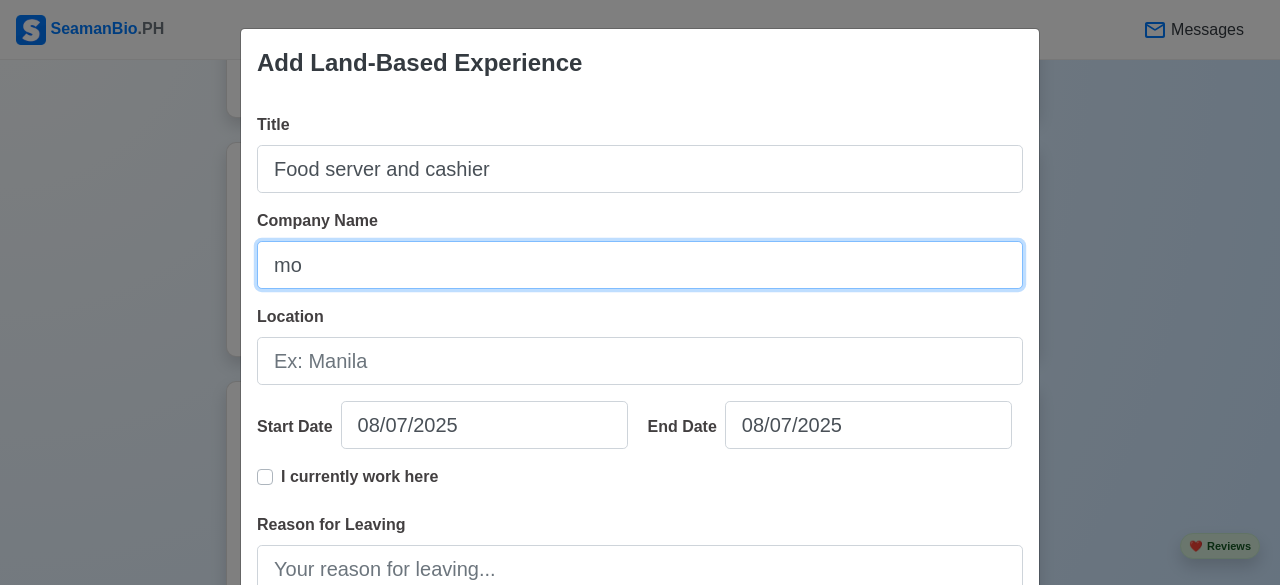 type on "m" 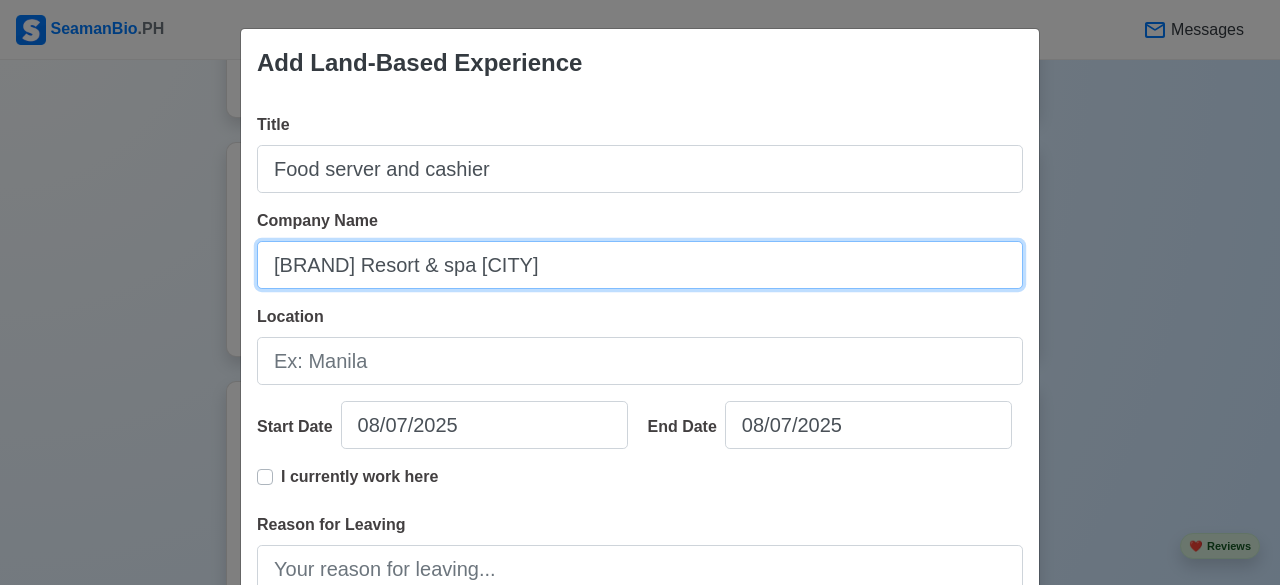 click on "[BRAND] Resort & spa [CITY]" at bounding box center (640, 265) 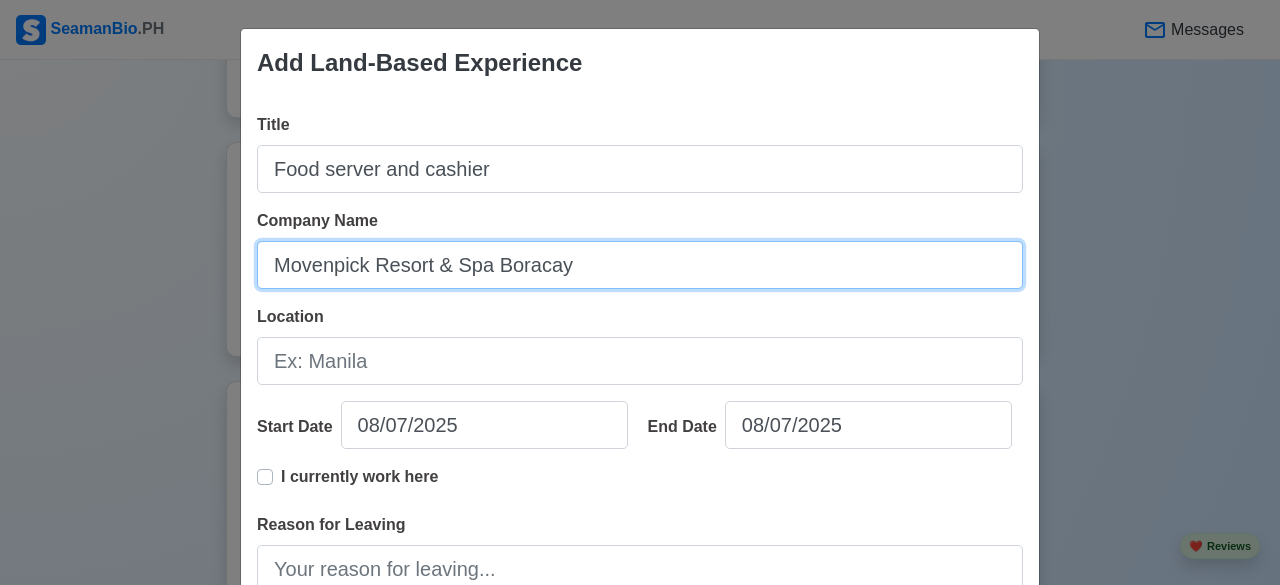 type on "Movenpick Resort & Spa Boracay" 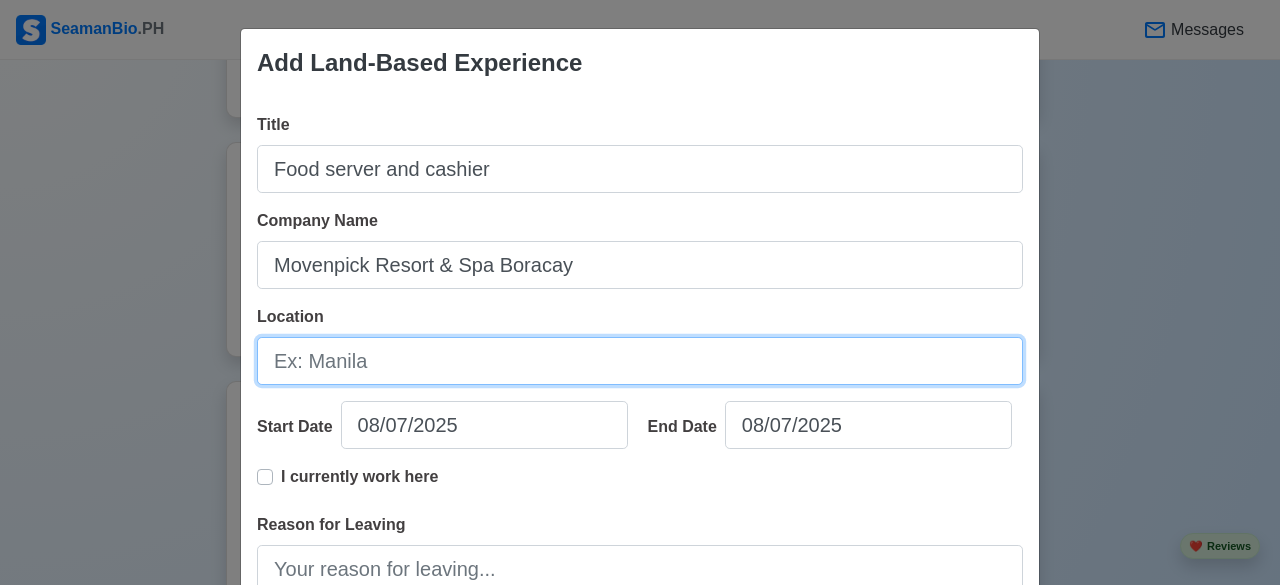 click on "Location" at bounding box center (640, 361) 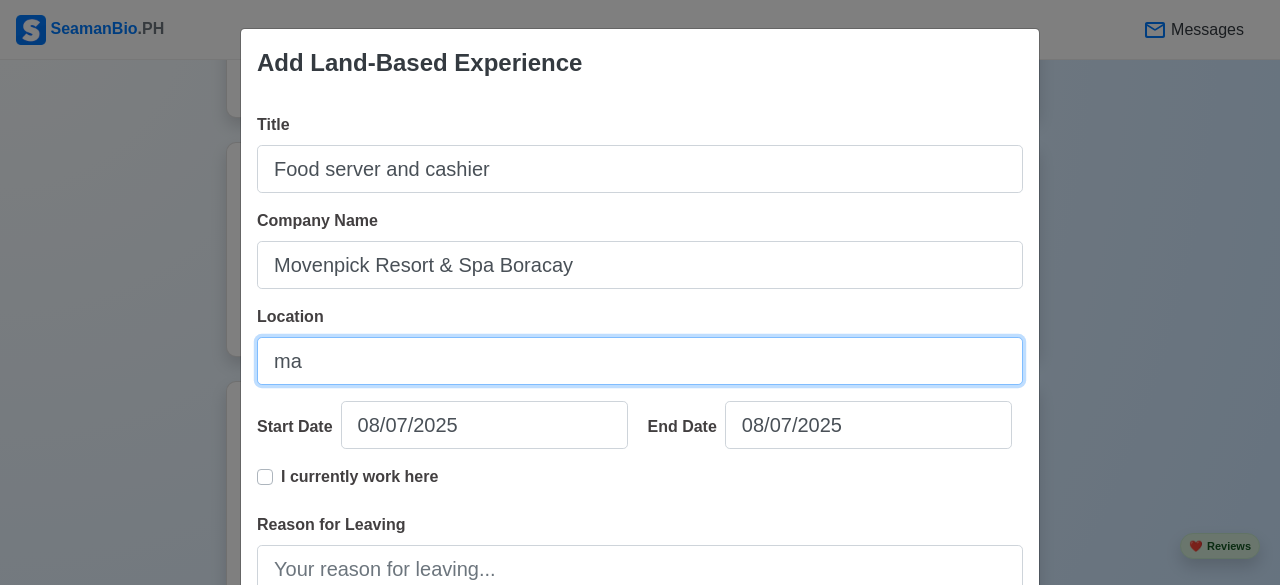 type on "m" 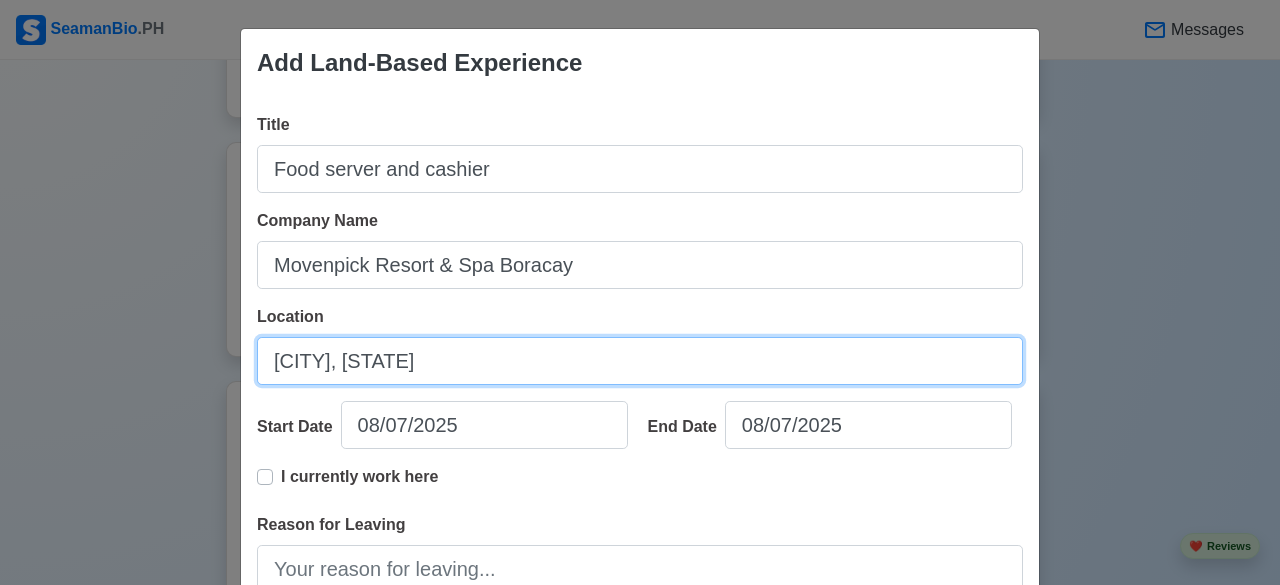 type on "[CITY], [STATE]" 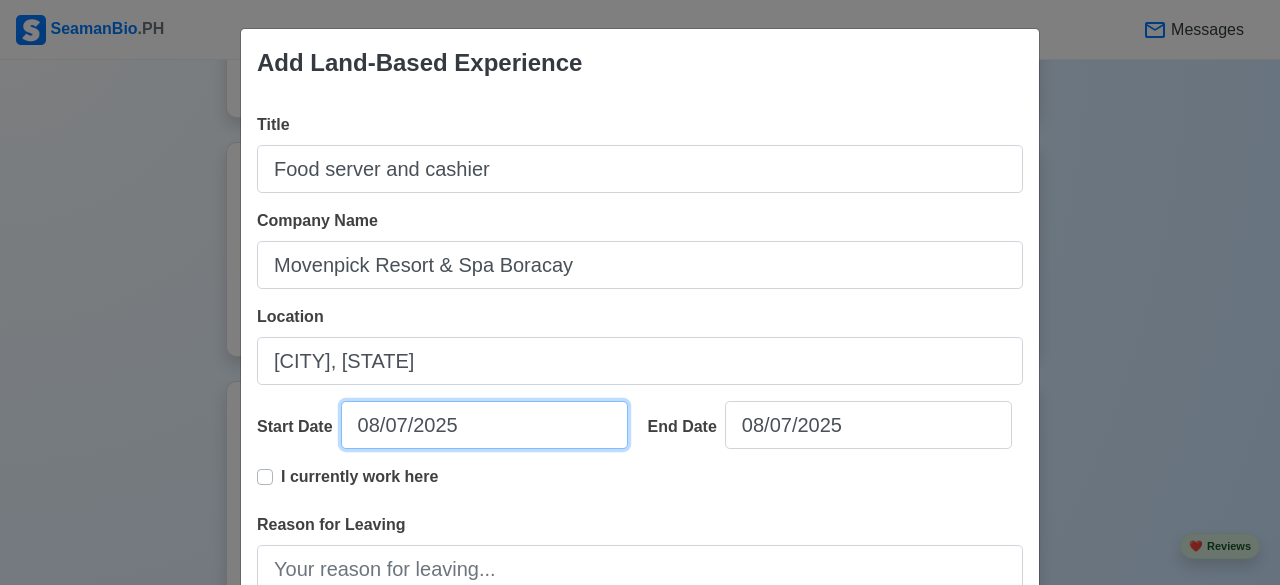 select on "****" 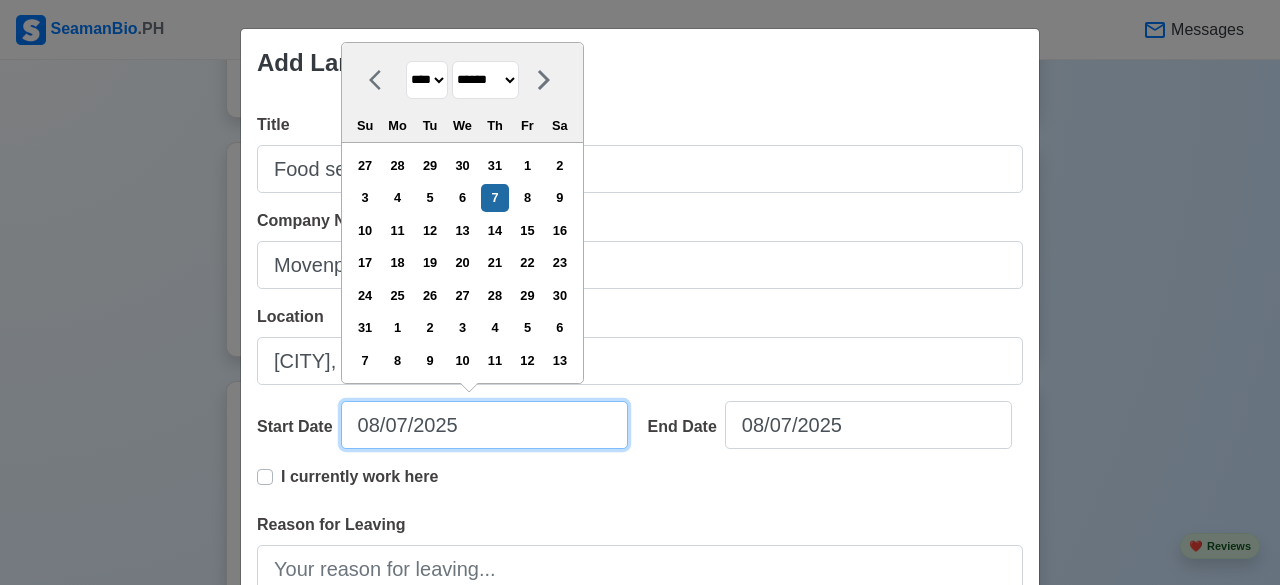 click on "08/07/2025" at bounding box center (484, 425) 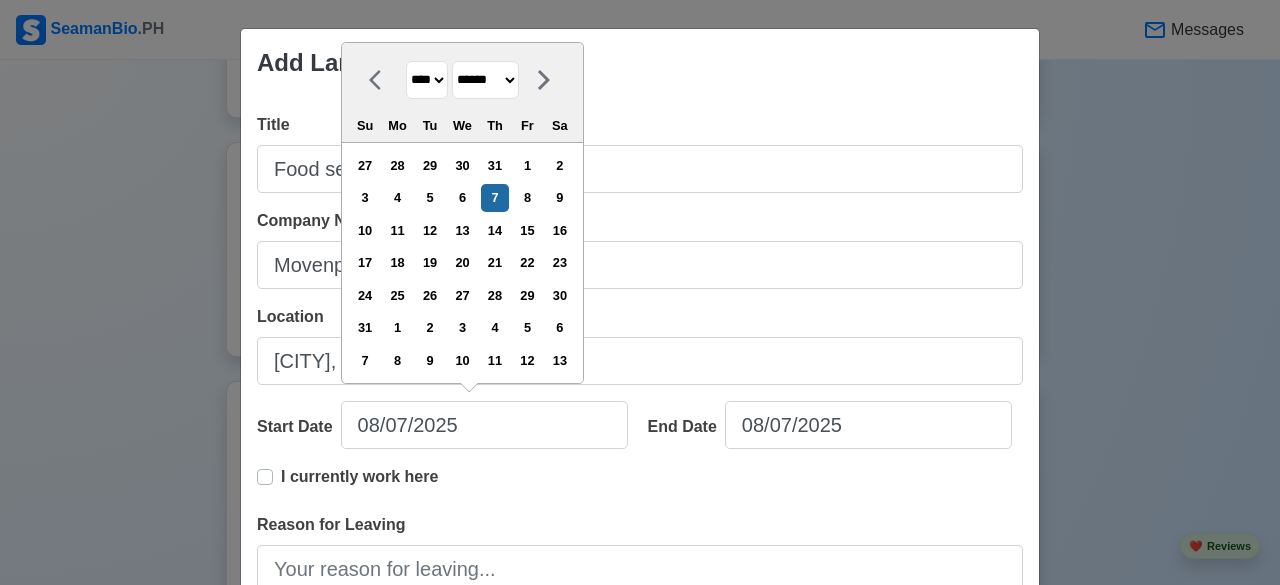 click on "******* ******** ***** ***** *** **** **** ****** ********* ******* ******** ********" at bounding box center (485, 80) 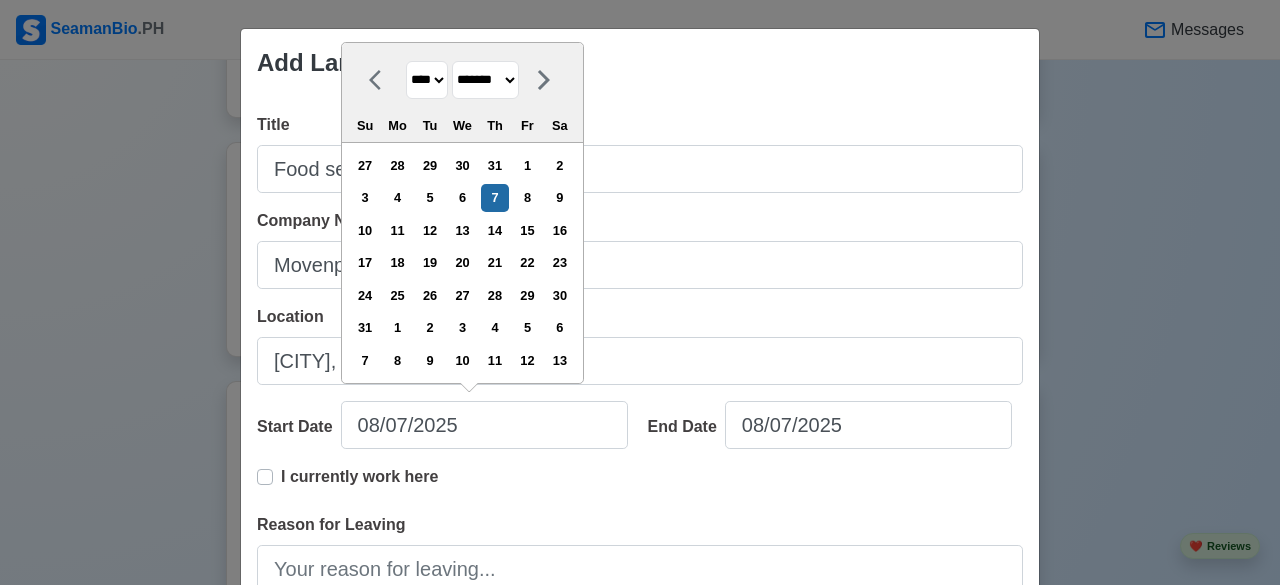 click on "******* ******** ***** ***** *** **** **** ****** ********* ******* ******** ********" at bounding box center [485, 80] 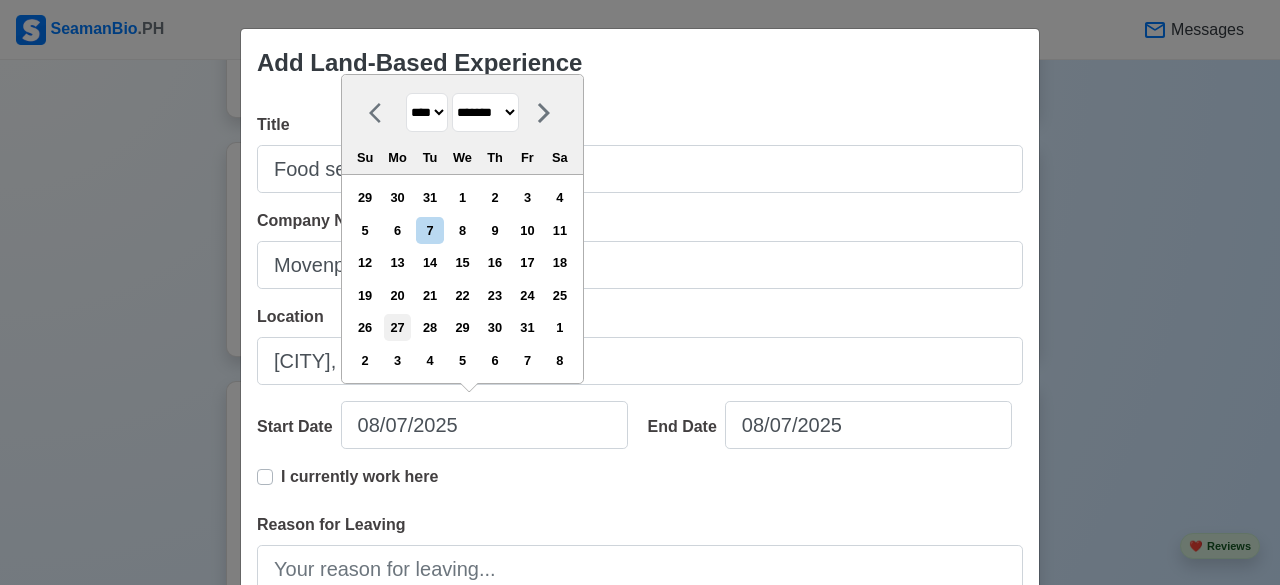 click on "27" at bounding box center [397, 327] 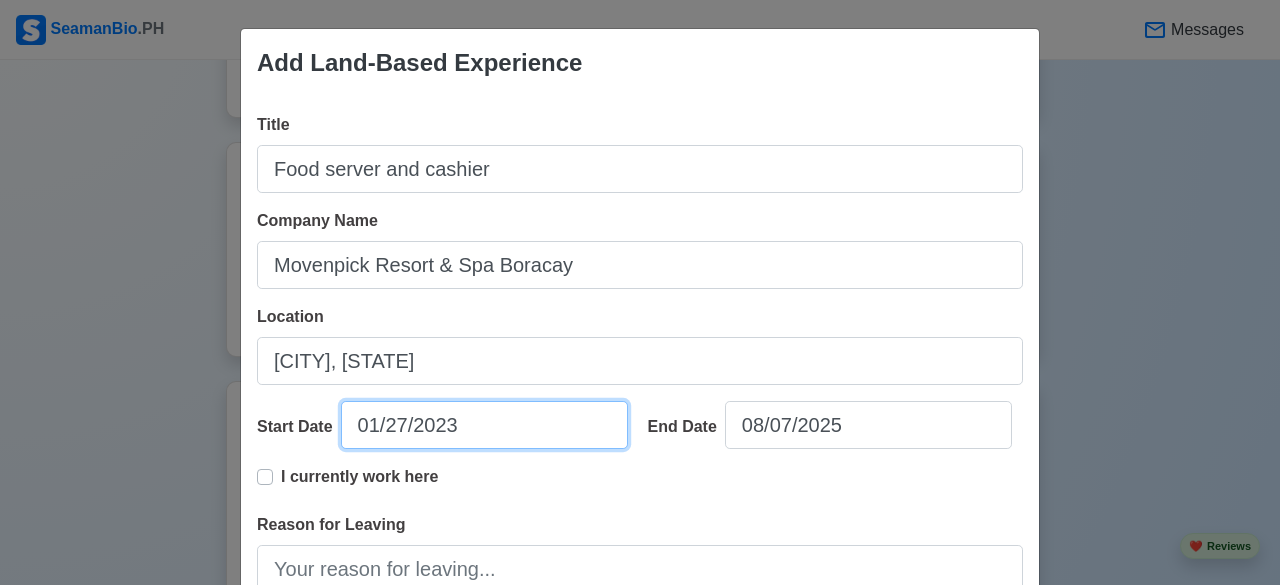 type on "01/27/2023" 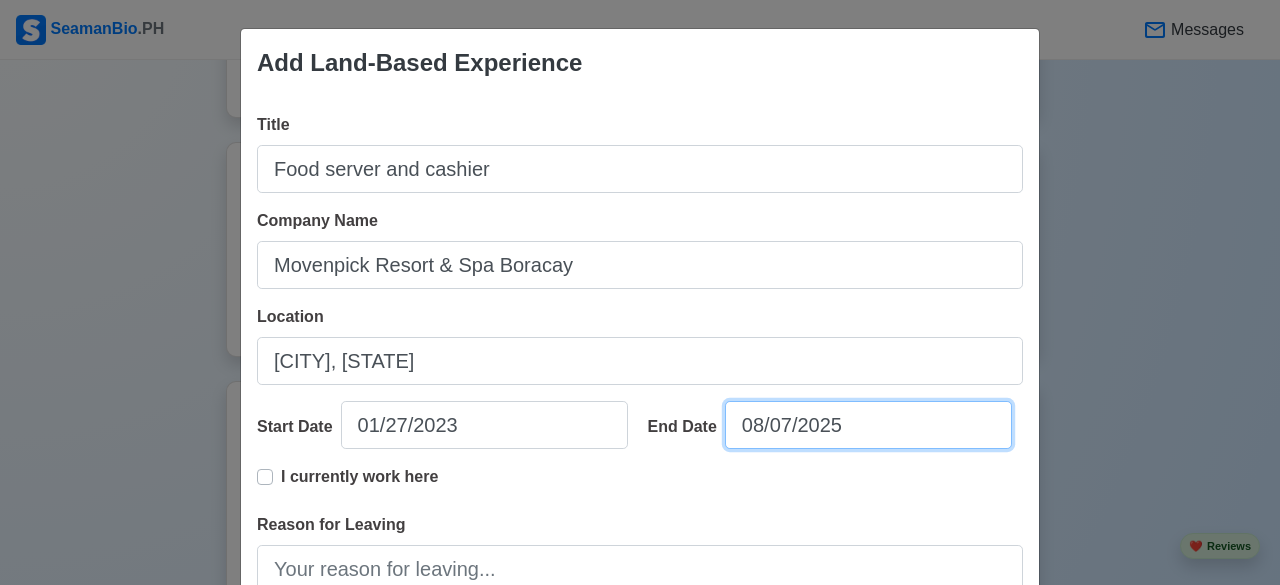 select on "****" 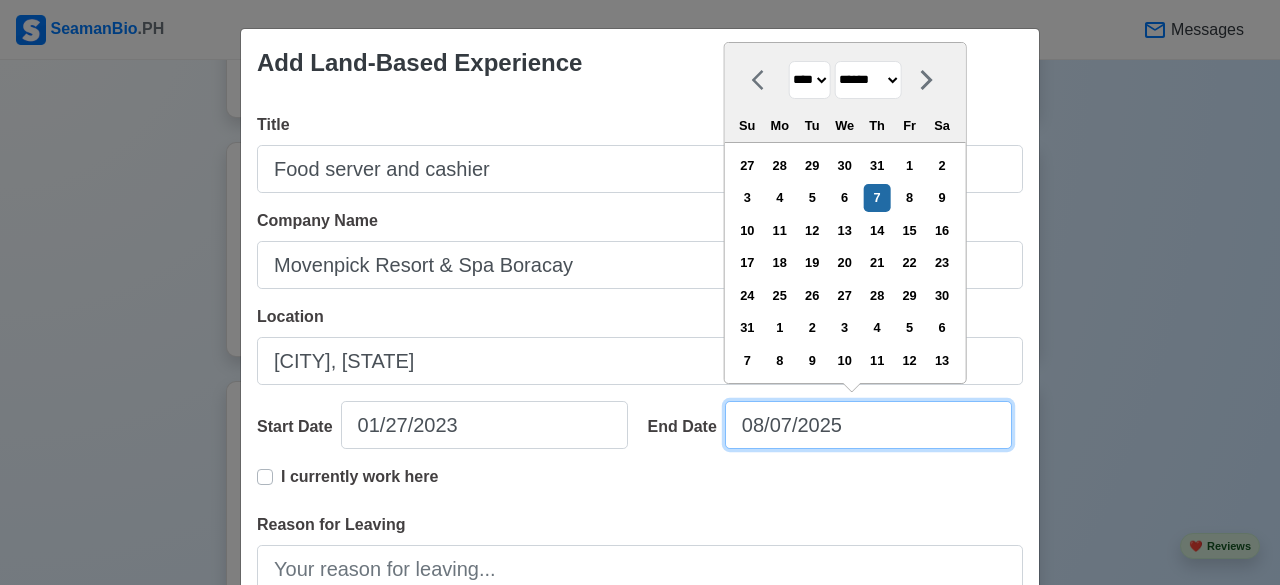 click on "08/07/2025" at bounding box center (868, 425) 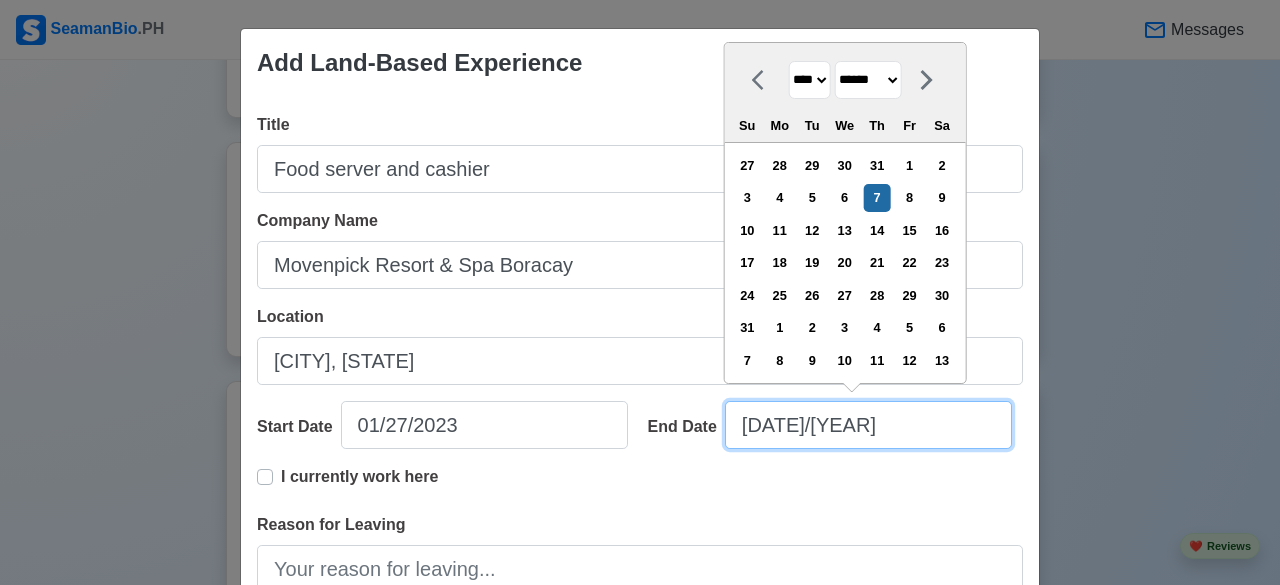 type on "[DATE]/[YEAR]" 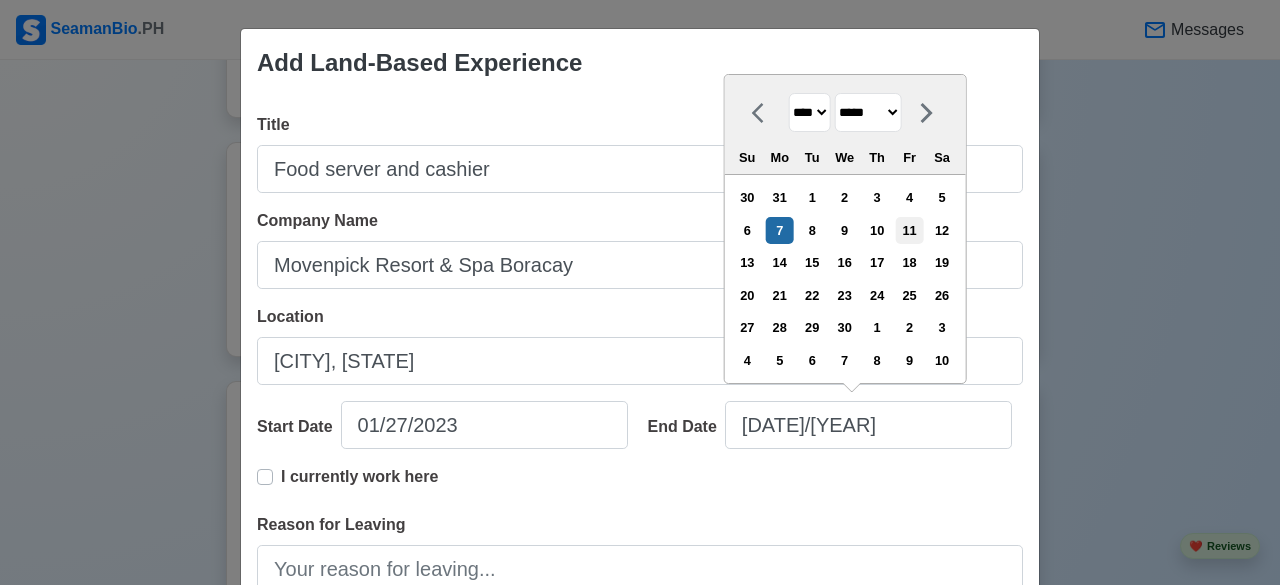click on "11" at bounding box center (909, 230) 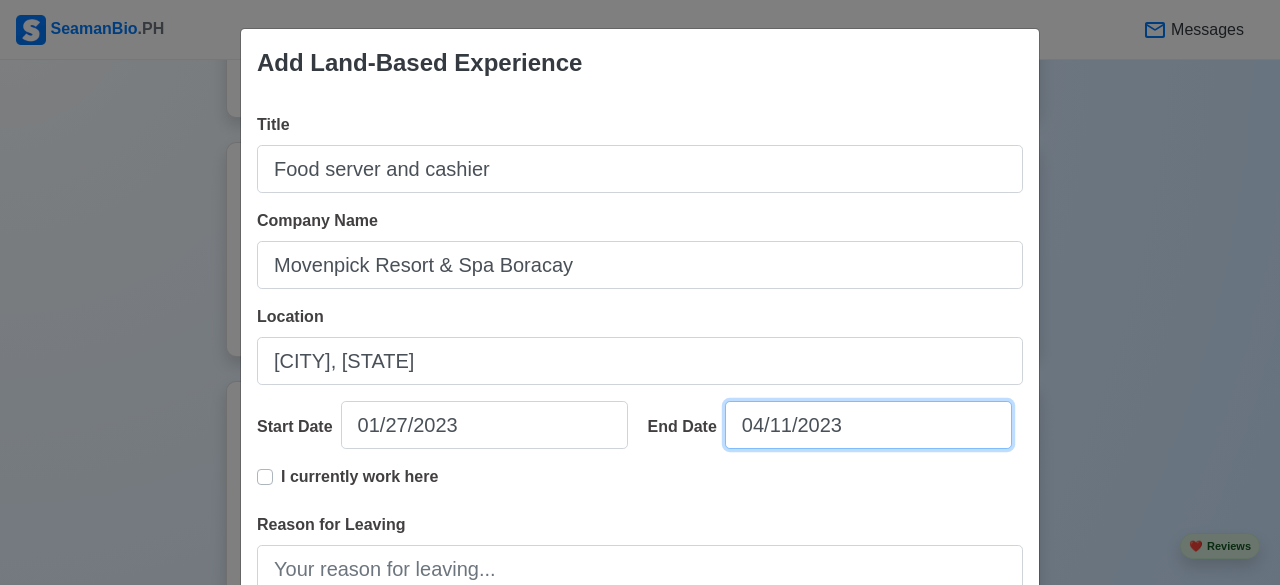 type on "04/11/2023" 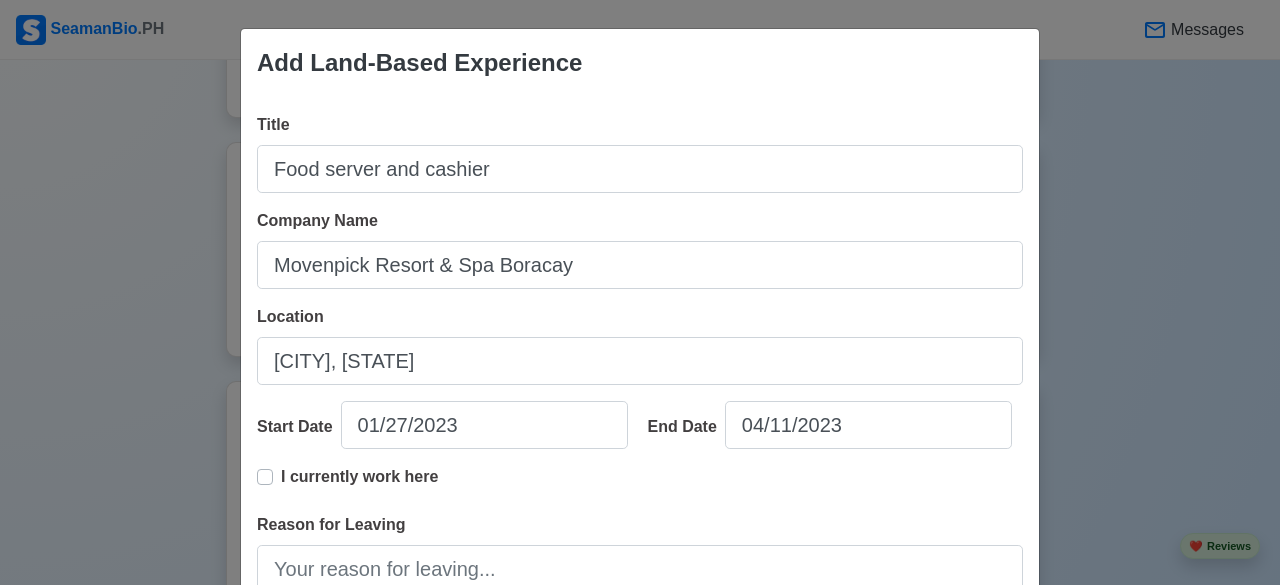click on "Add Land-Based Experience Title Food server and cashier Company Name Movenpick Resort & Spa Boracay Location [CITY], [STATE] Start Date 01/27/2023 End Date 04/11/2023 I currently work here Reason for Leaving Job Description 0 / 1000 Skills Cancel Save" at bounding box center [640, 292] 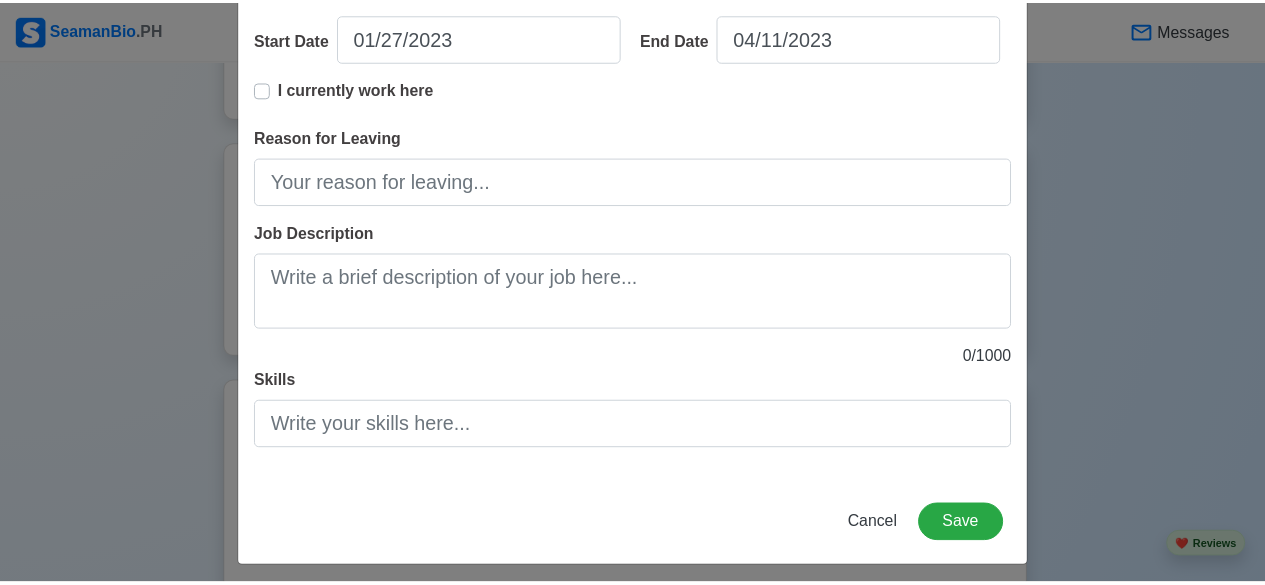 scroll, scrollTop: 397, scrollLeft: 0, axis: vertical 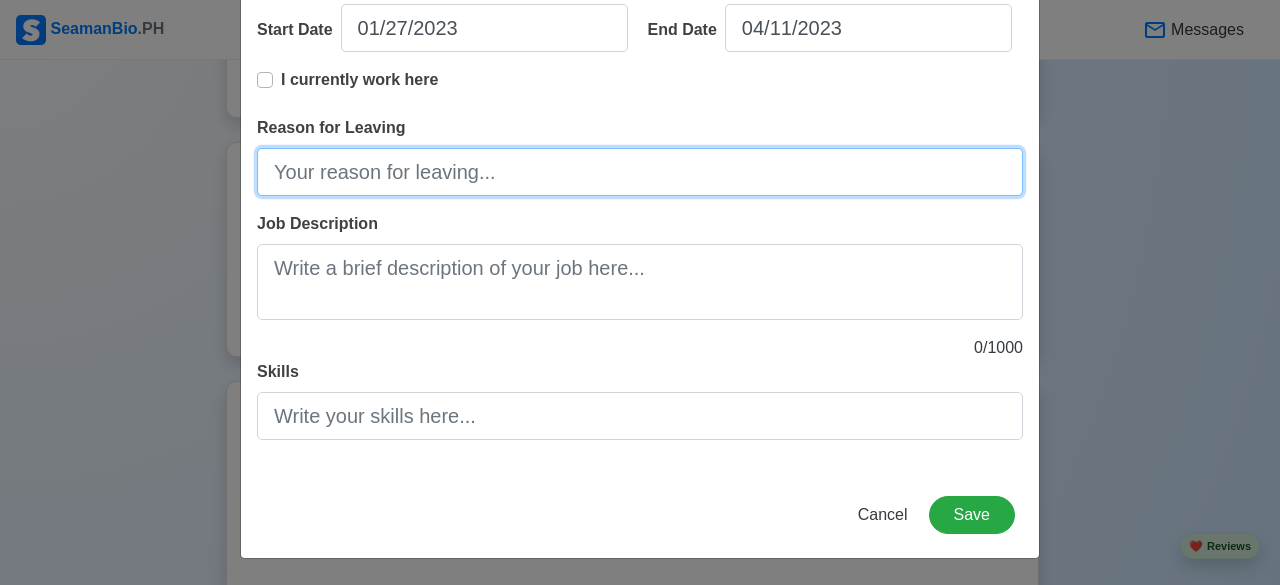 click on "Reason for Leaving" at bounding box center (640, 172) 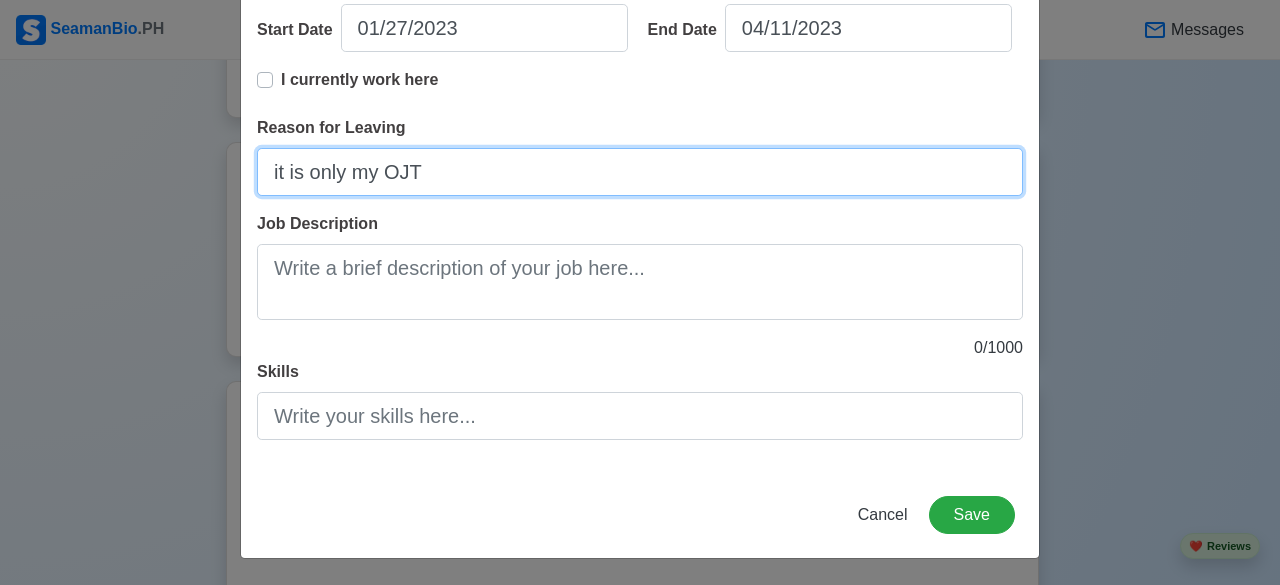 type on "it is only my OJT" 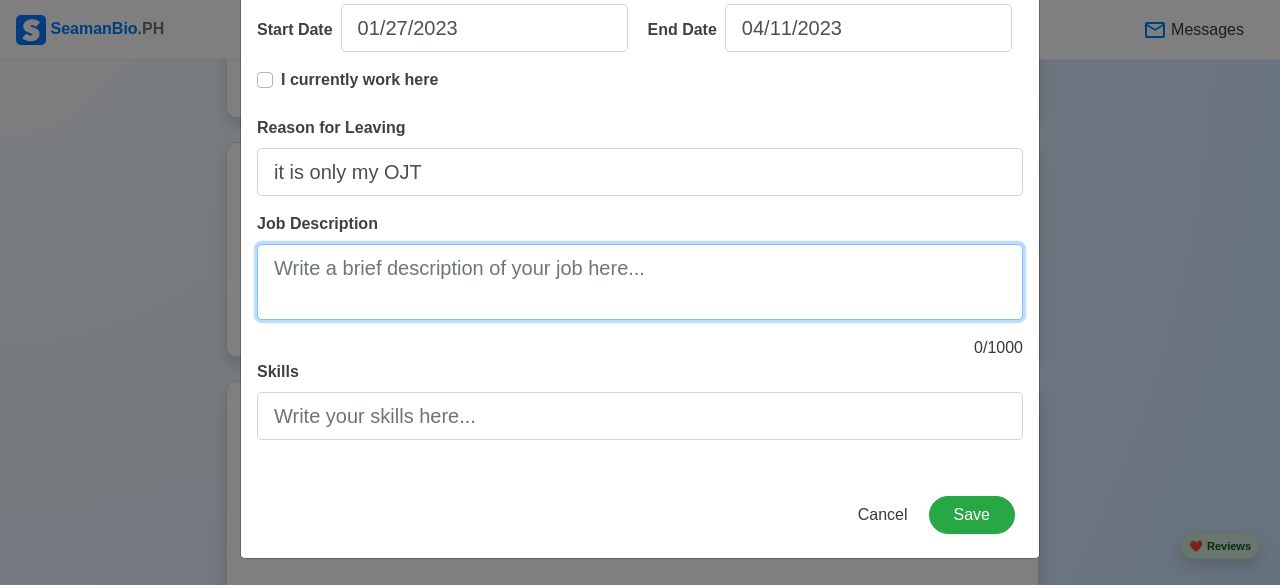 click on "Job Description" at bounding box center [640, 282] 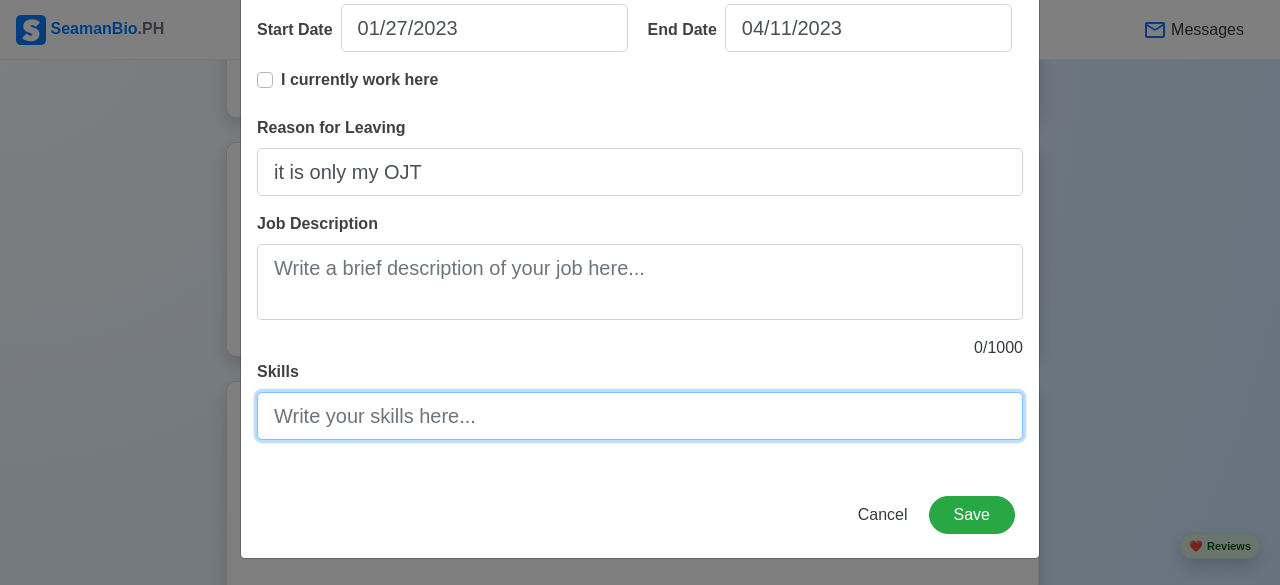 click on "Skills" at bounding box center [640, 416] 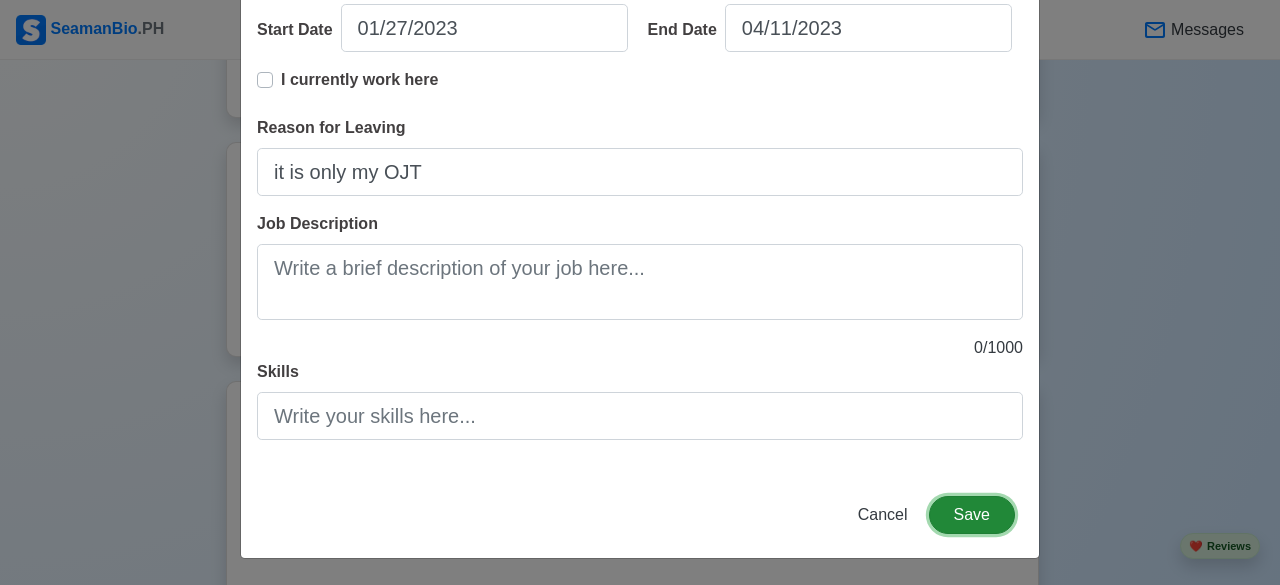click on "Save" at bounding box center (972, 515) 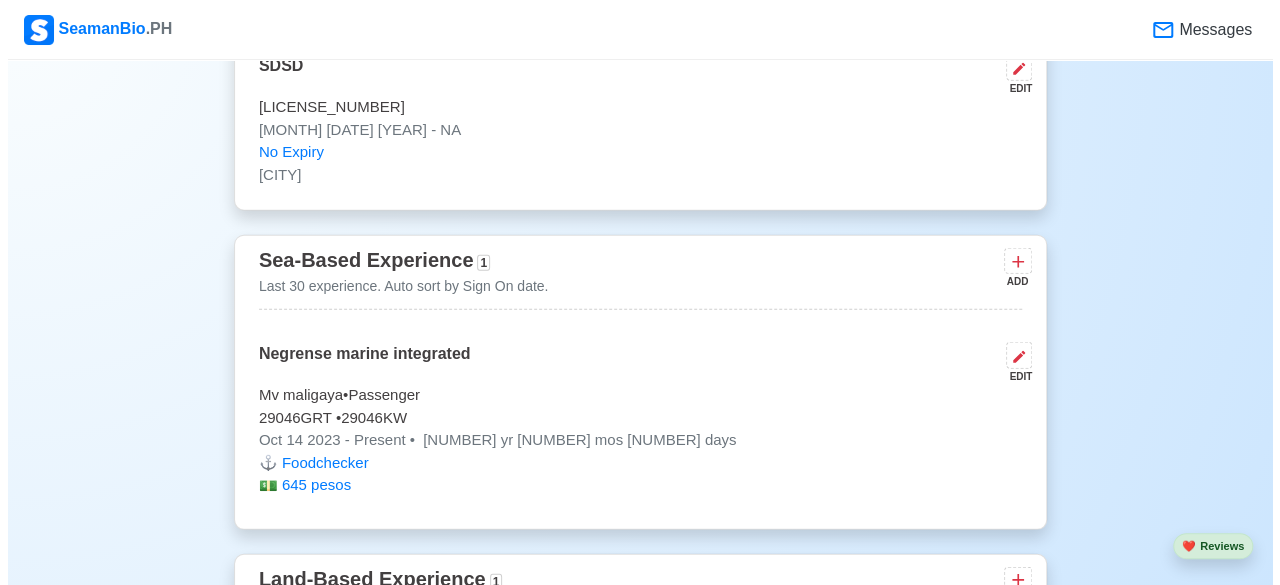 scroll, scrollTop: 2519, scrollLeft: 0, axis: vertical 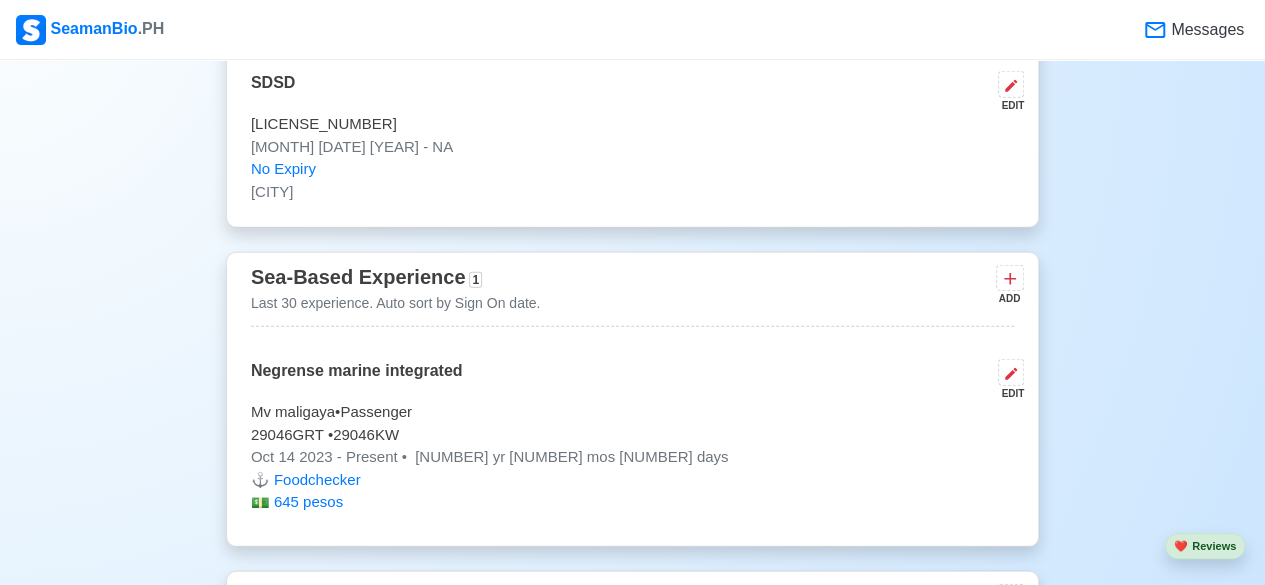 click on "[NUMBER] GRT • [NUMBER] KW" at bounding box center [632, 435] 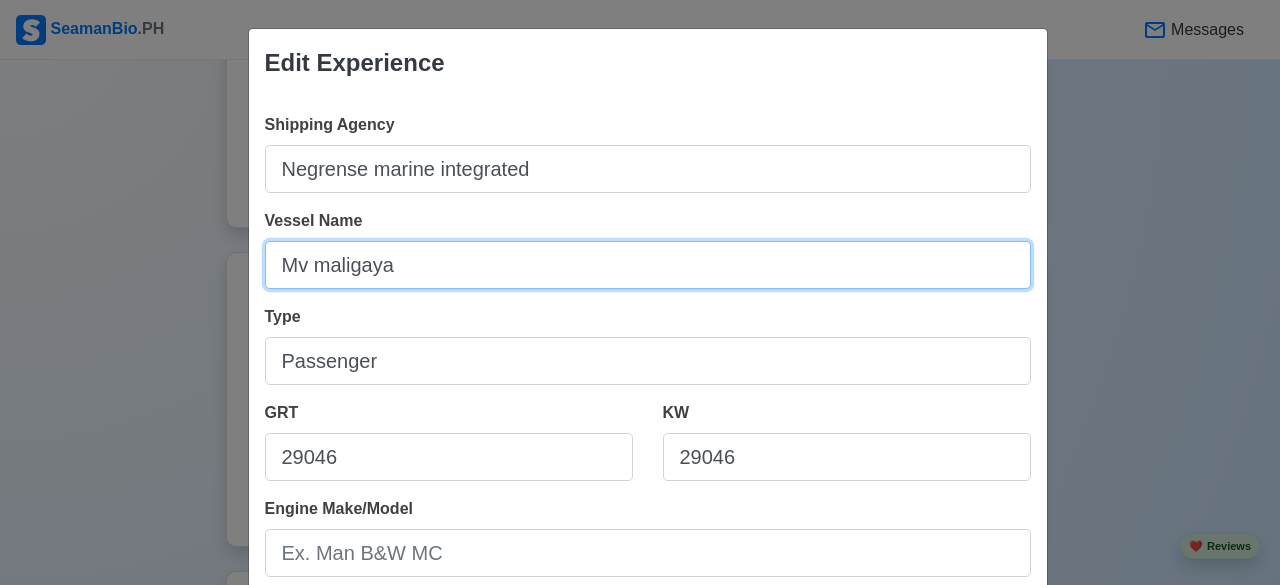 click on "Mv maligaya" at bounding box center (648, 265) 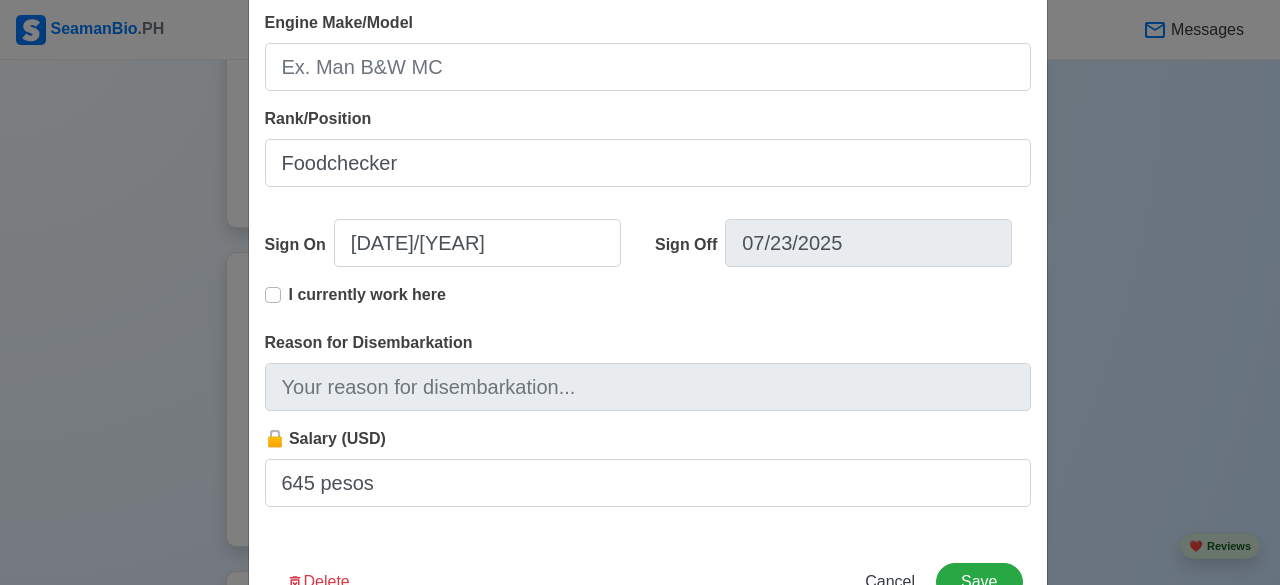 scroll, scrollTop: 489, scrollLeft: 0, axis: vertical 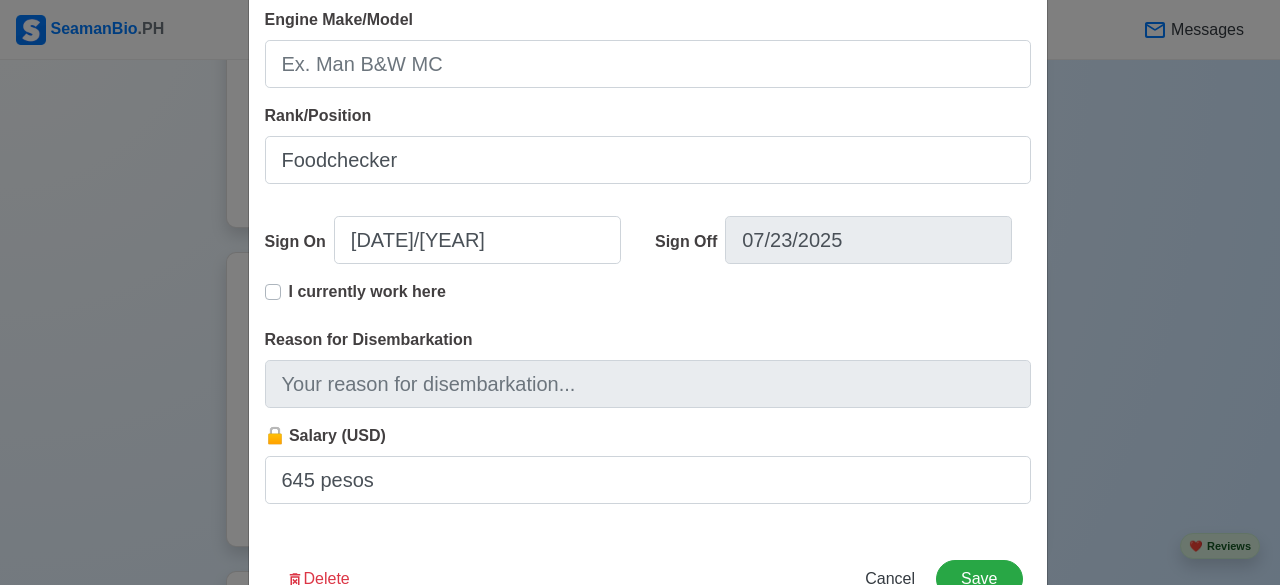 click on "I currently work here" at bounding box center [648, 304] 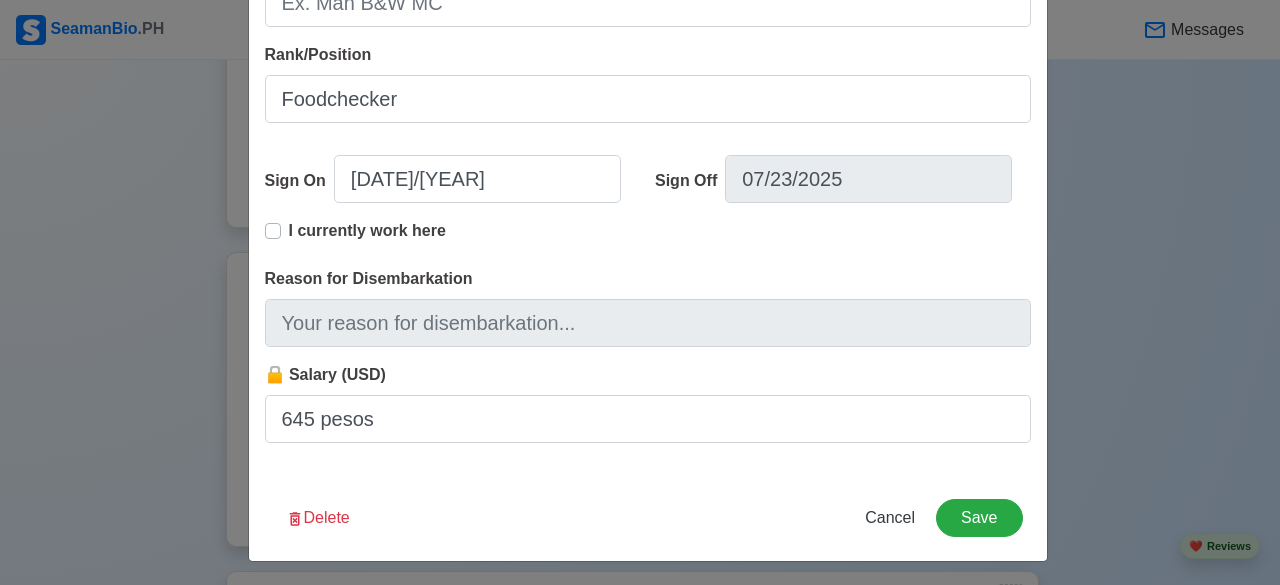 scroll, scrollTop: 553, scrollLeft: 0, axis: vertical 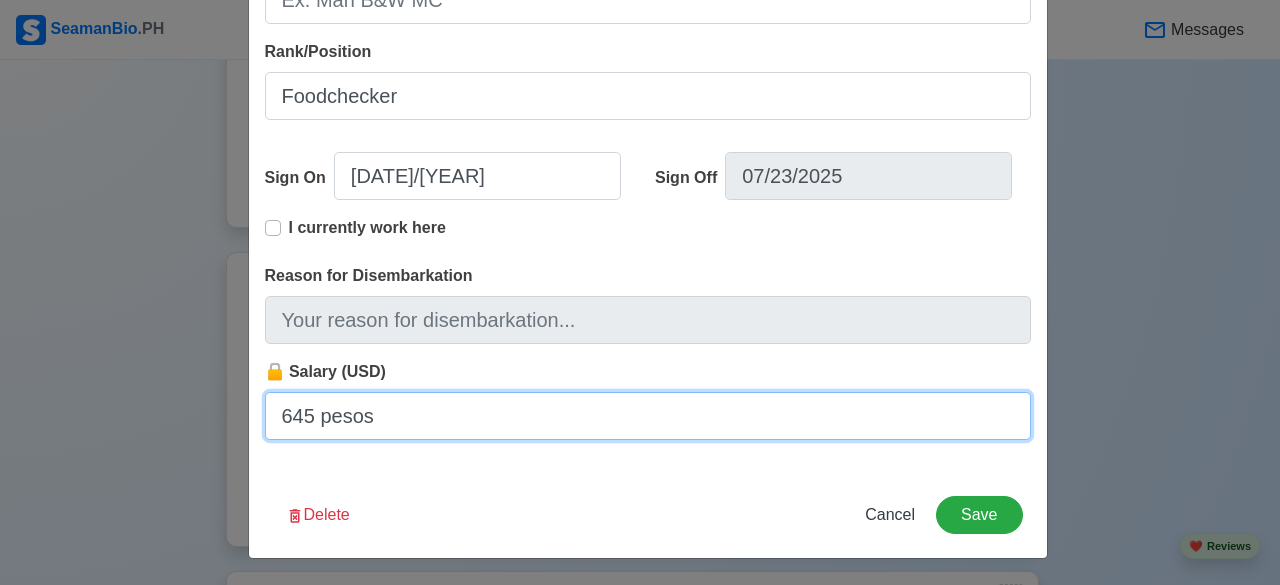 drag, startPoint x: 387, startPoint y: 405, endPoint x: 164, endPoint y: 424, distance: 223.80795 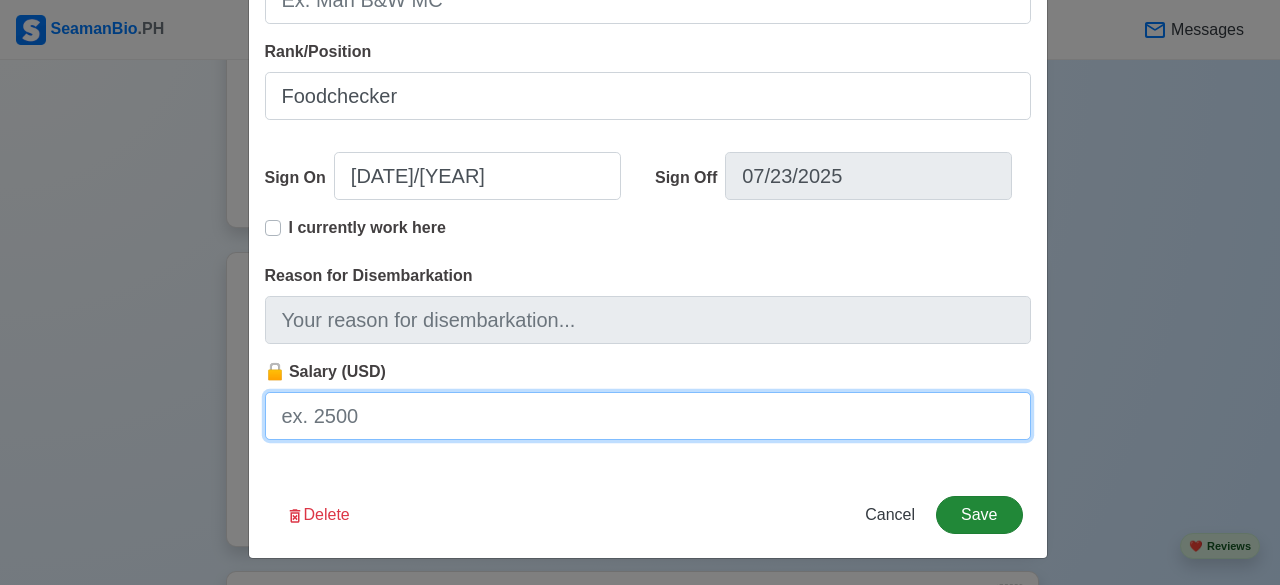 type 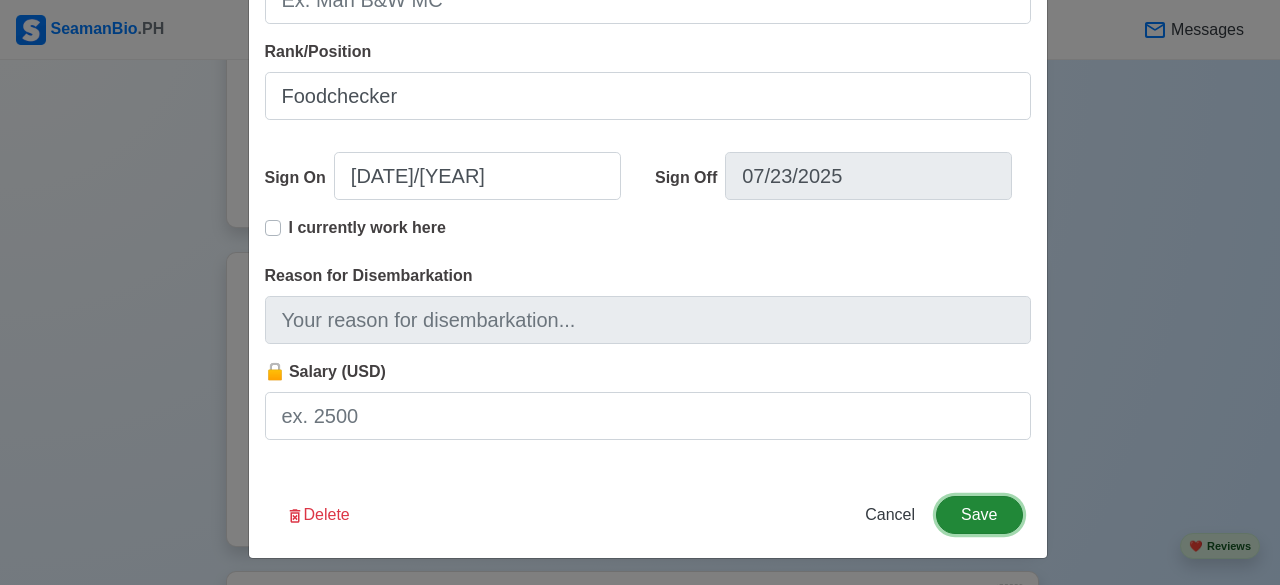 click on "Save" at bounding box center [979, 515] 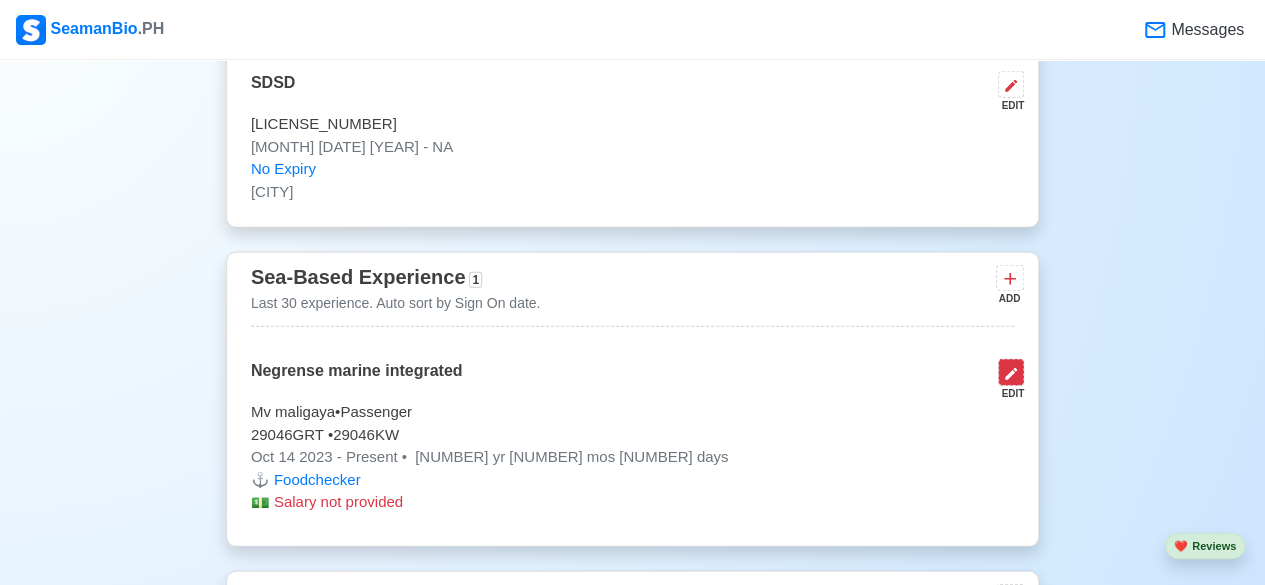 click 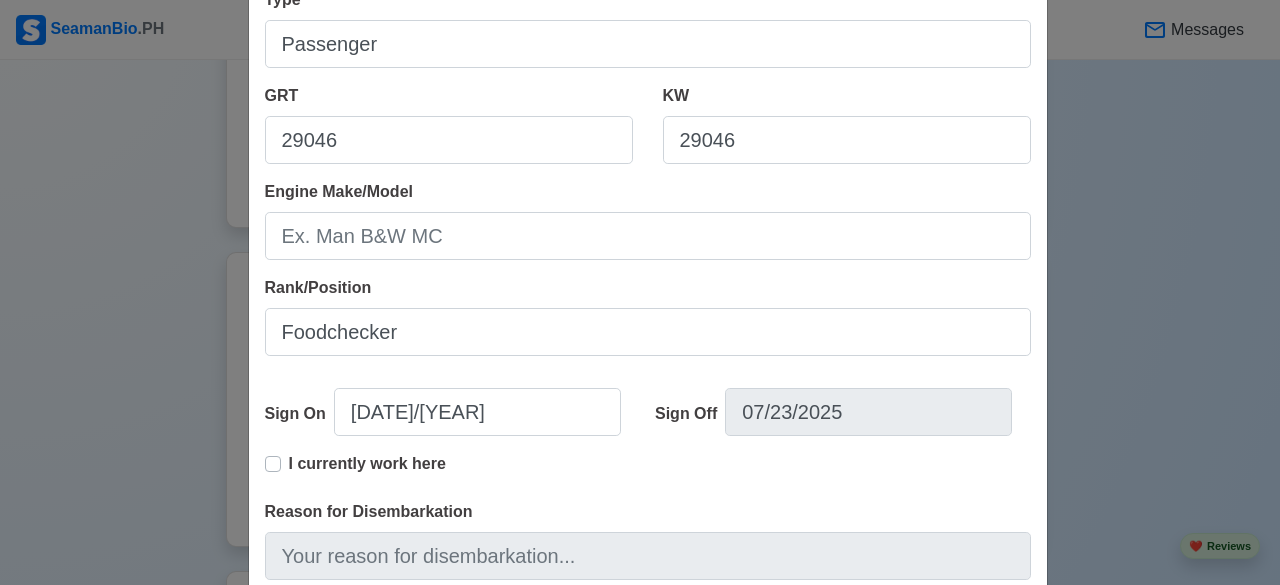 scroll, scrollTop: 314, scrollLeft: 0, axis: vertical 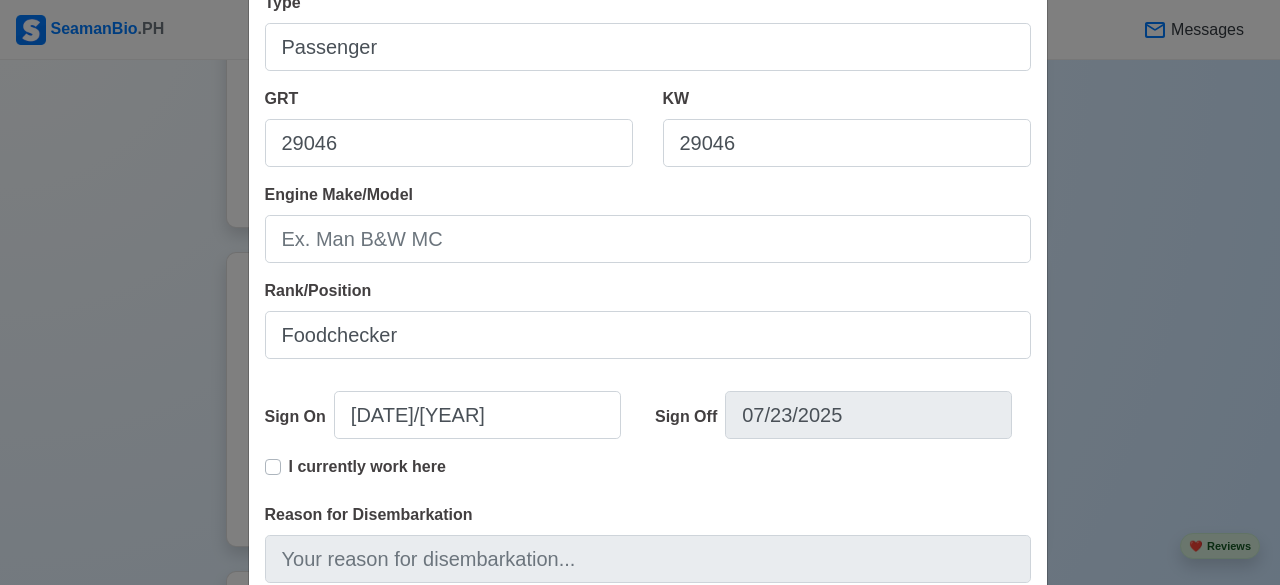 click on "I currently work here" at bounding box center (367, 467) 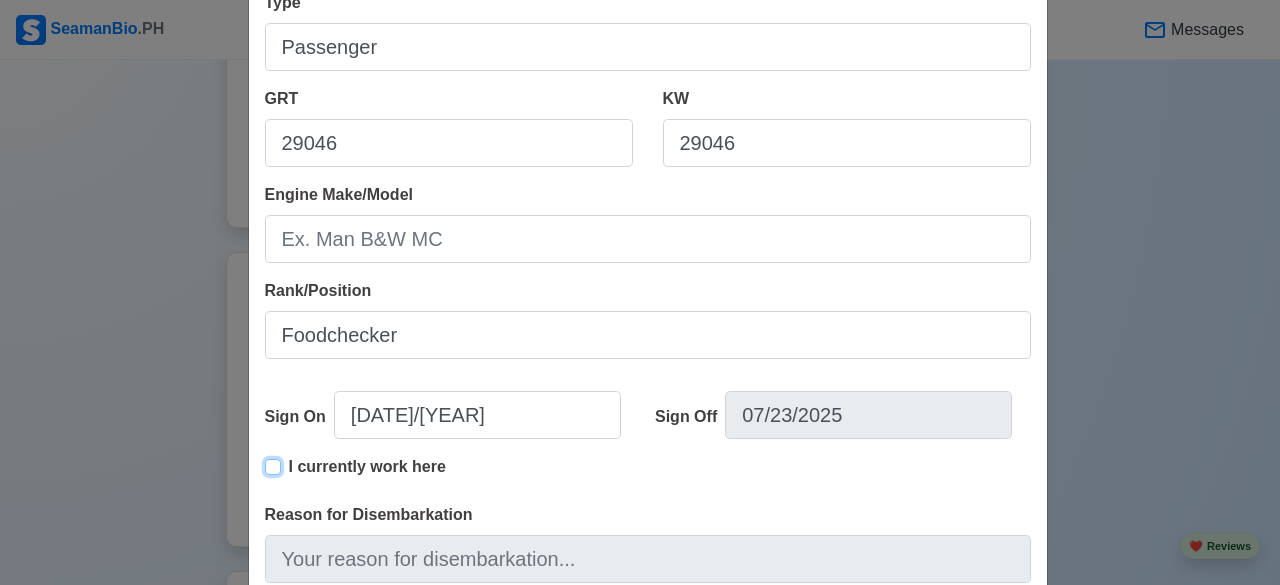 type on "[DATE]/[YEAR]" 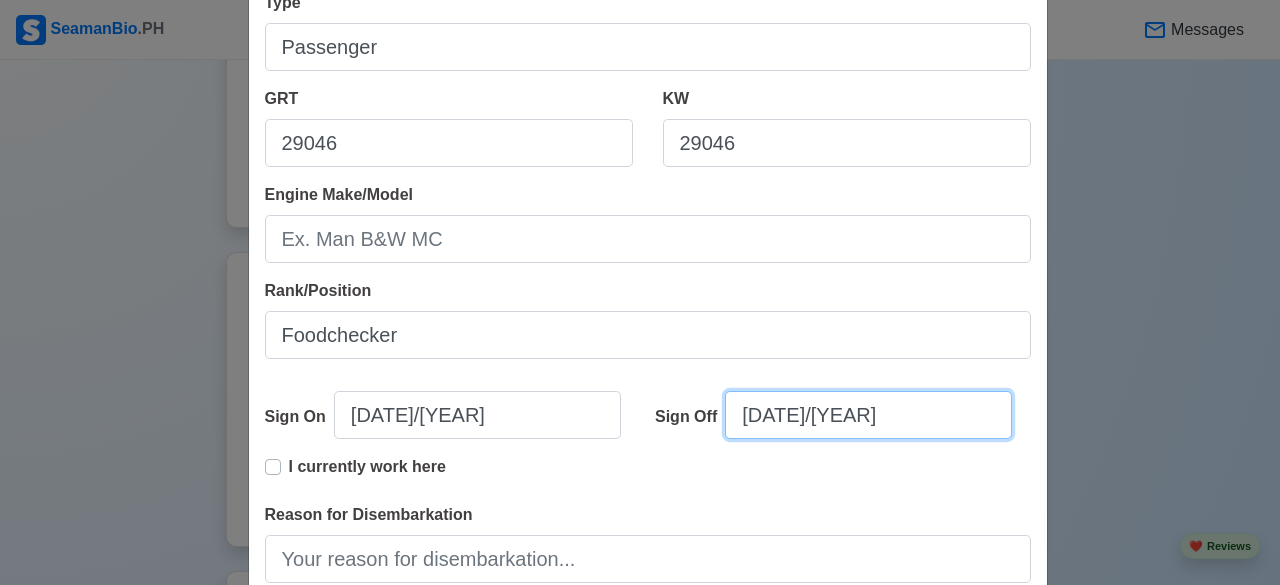 select on "****" 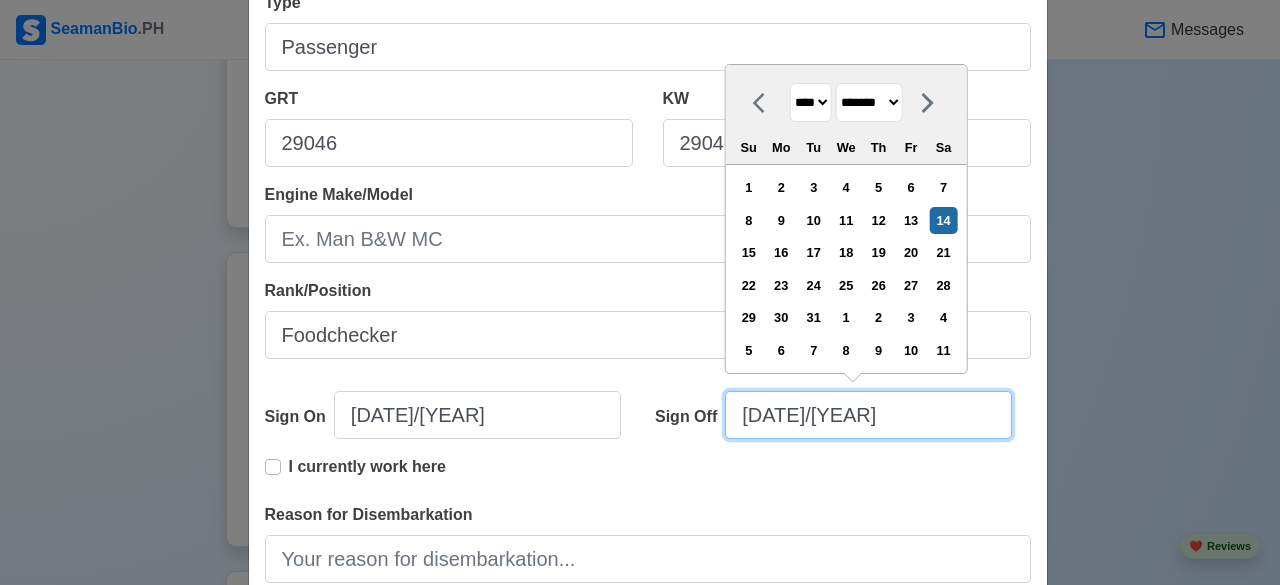 click on "[DATE]/[YEAR]" at bounding box center [868, 415] 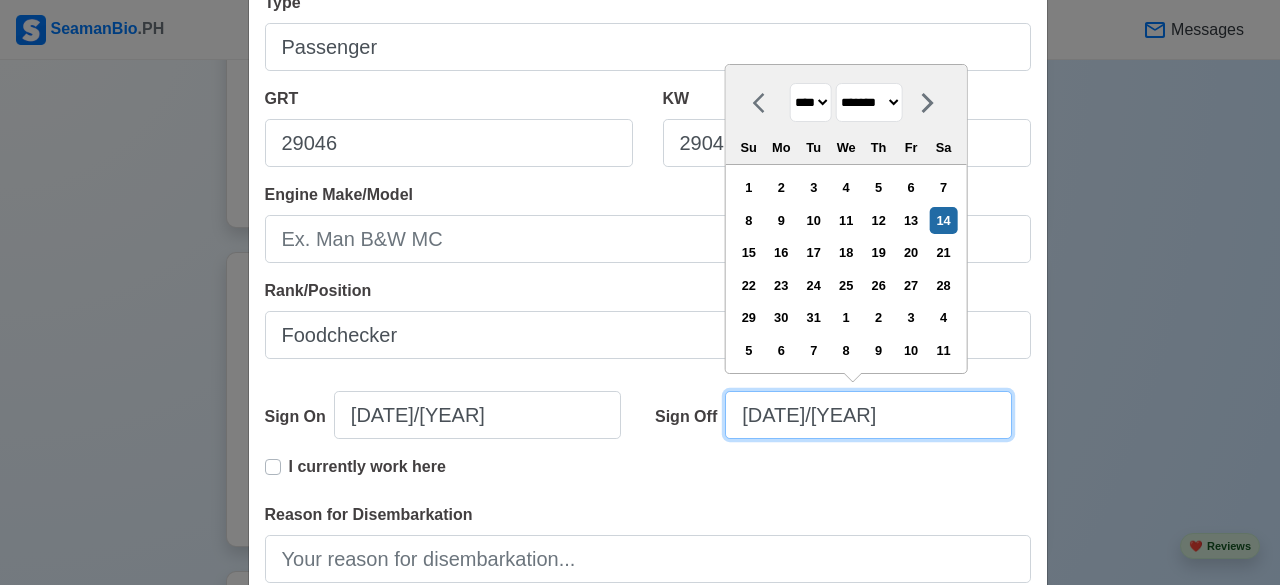 drag, startPoint x: 870, startPoint y: 403, endPoint x: 592, endPoint y: 436, distance: 279.95178 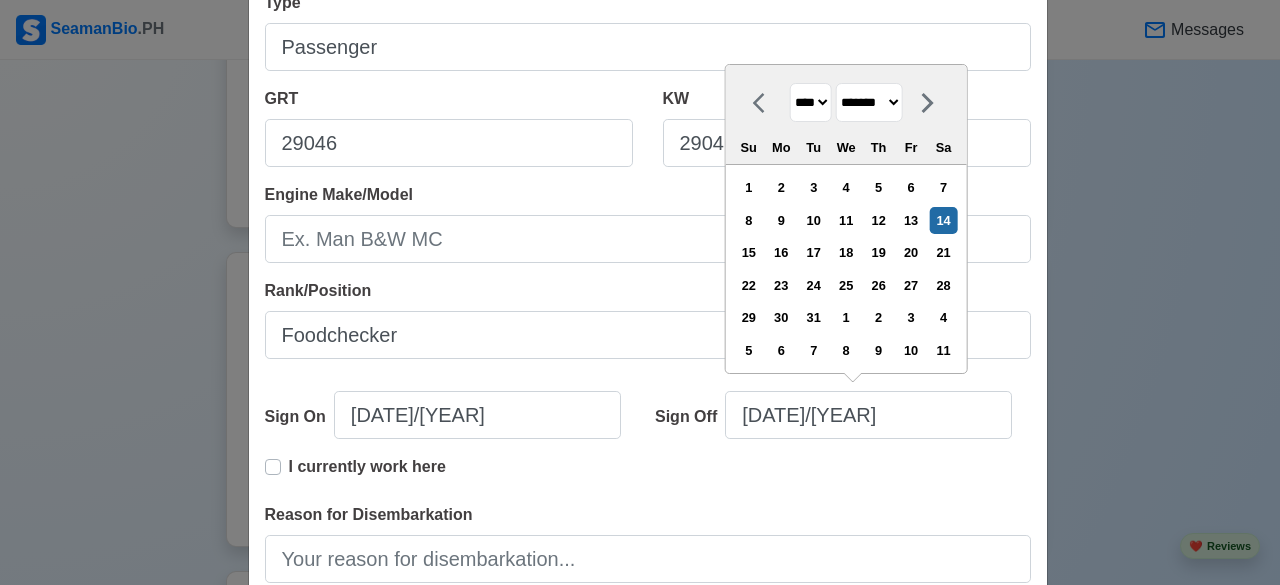 click on "******* ******** ***** ***** *** **** **** ****** ********* ******* ******** ********" at bounding box center (869, 102) 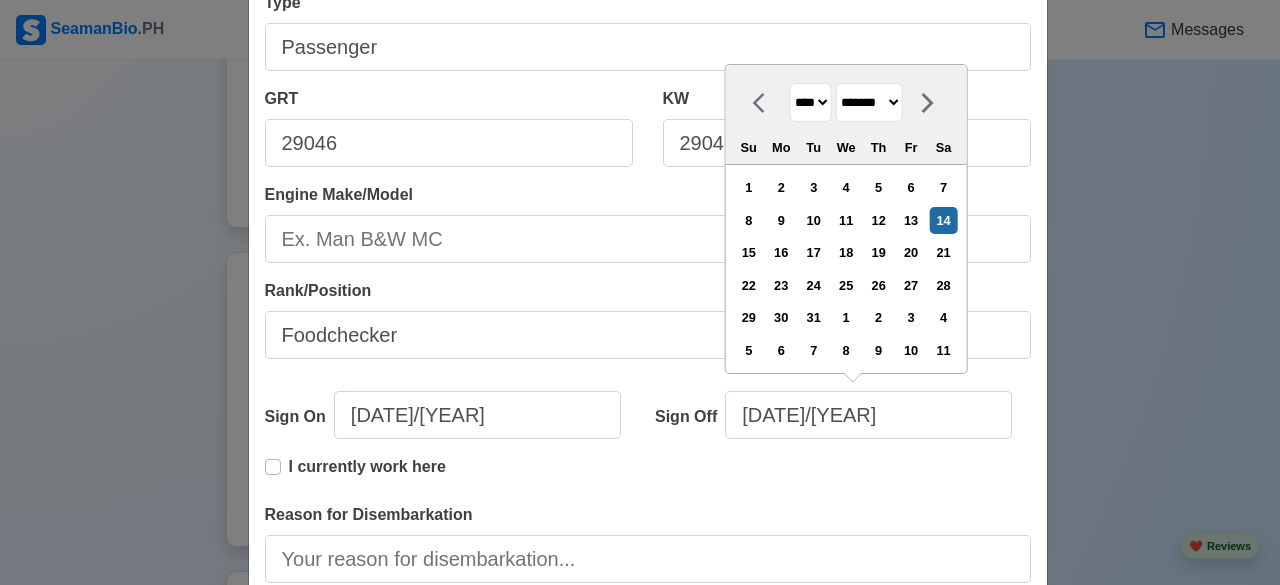select on "*****" 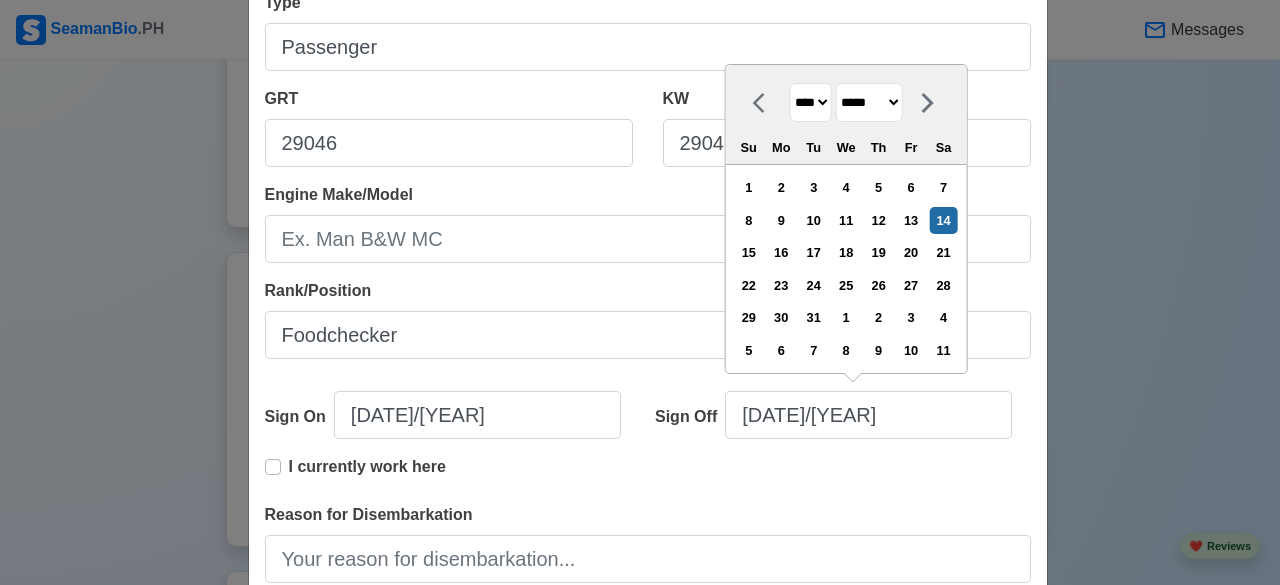 click on "******* ******** ***** ***** *** **** **** ****** ********* ******* ******** ********" at bounding box center (869, 102) 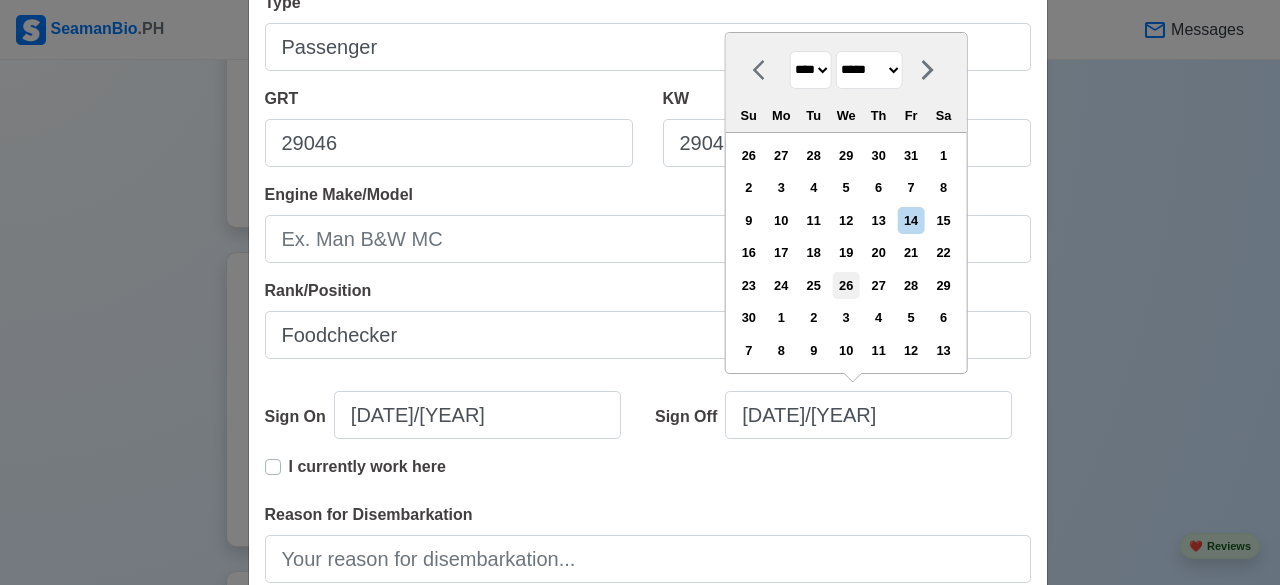 click on "26" at bounding box center (846, 285) 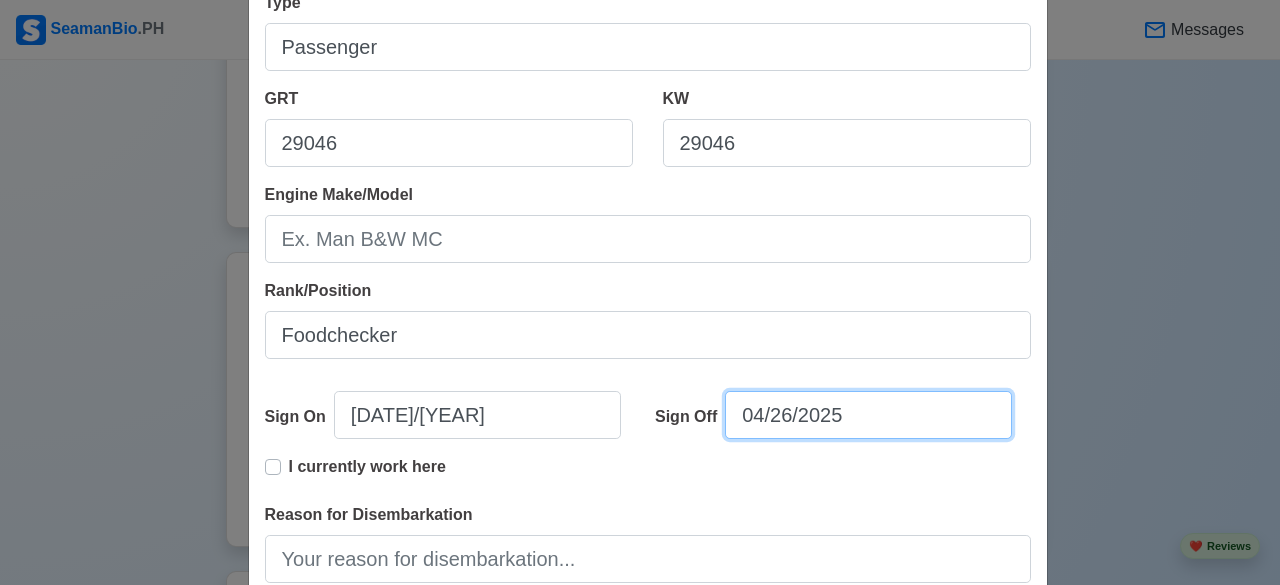 type on "04/26/2025" 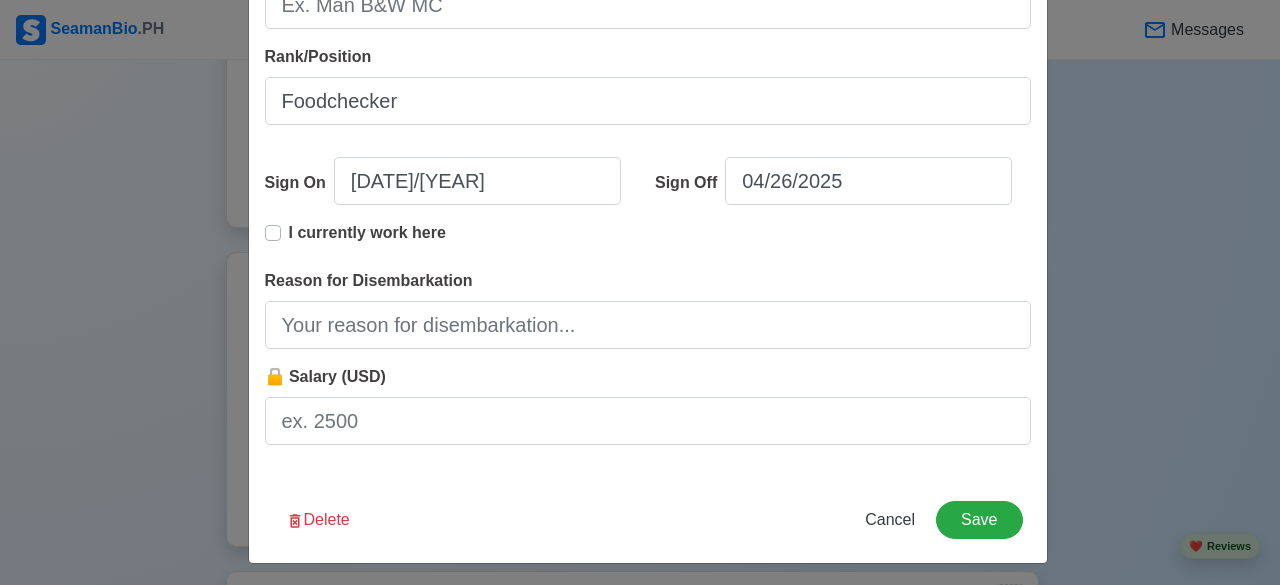 scroll, scrollTop: 551, scrollLeft: 0, axis: vertical 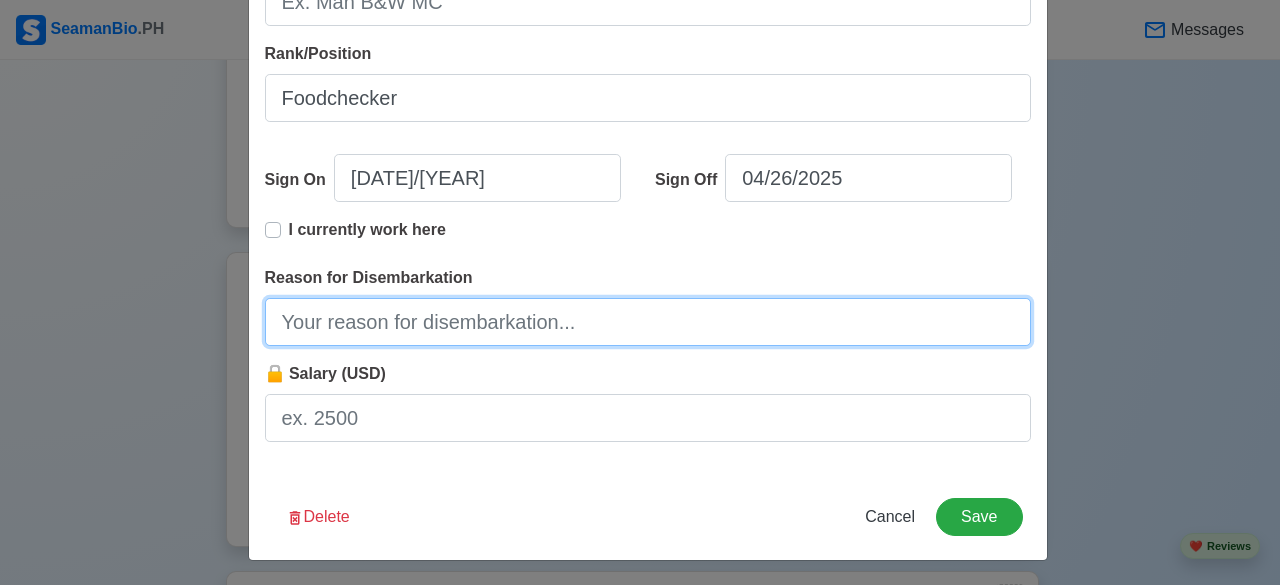 click on "Reason for Disembarkation" at bounding box center (648, 322) 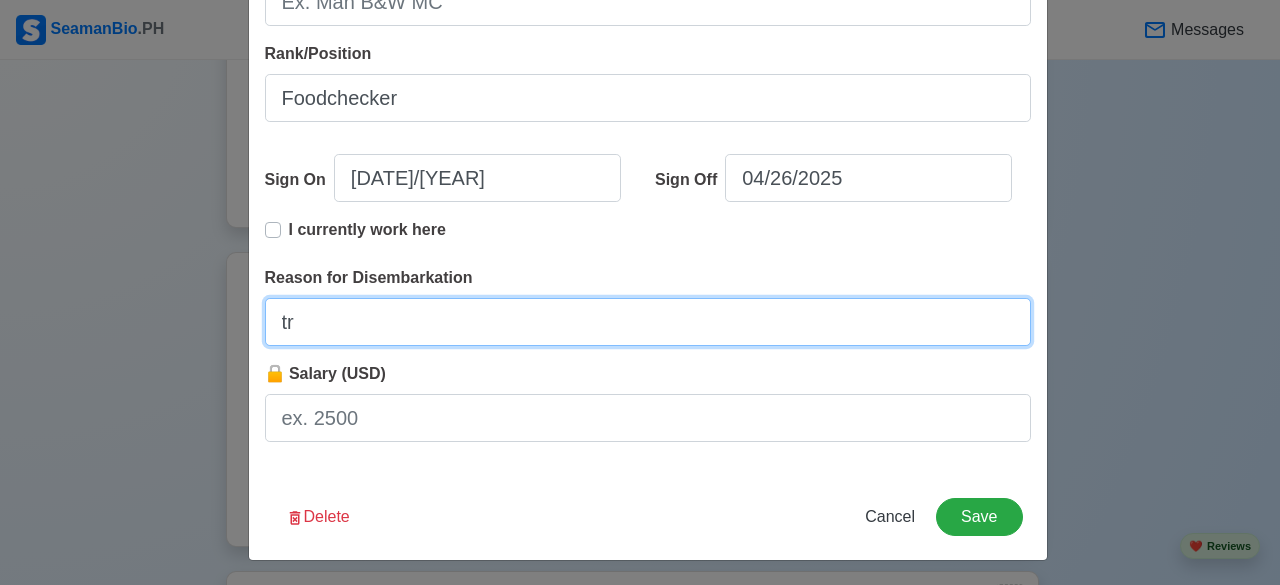 type on "t" 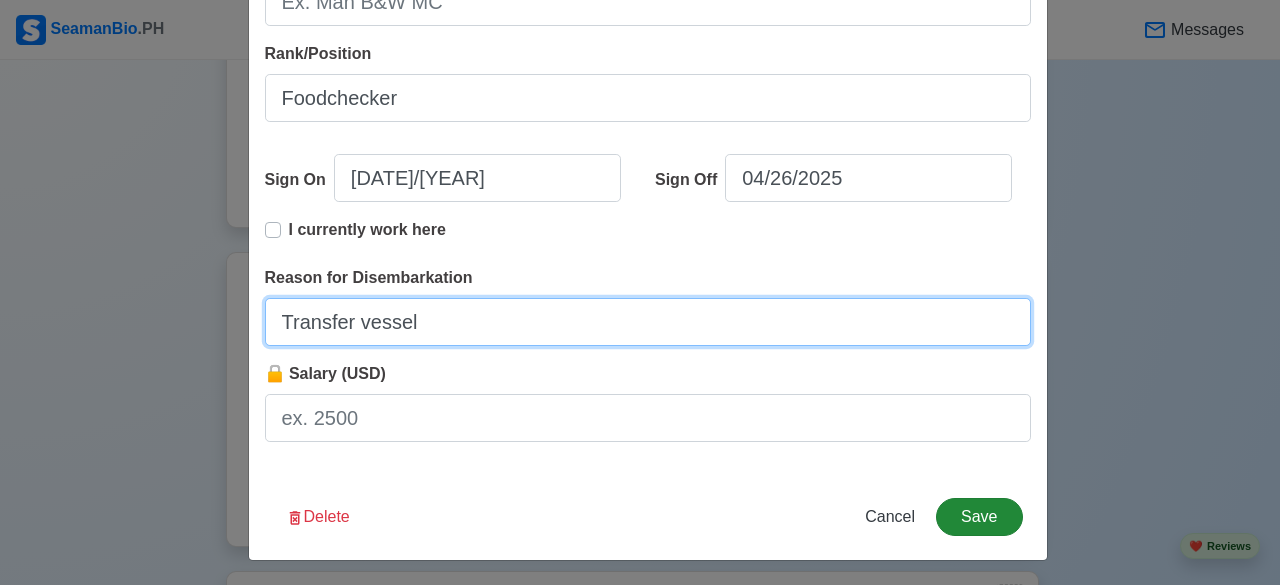 type on "Transfer vessel" 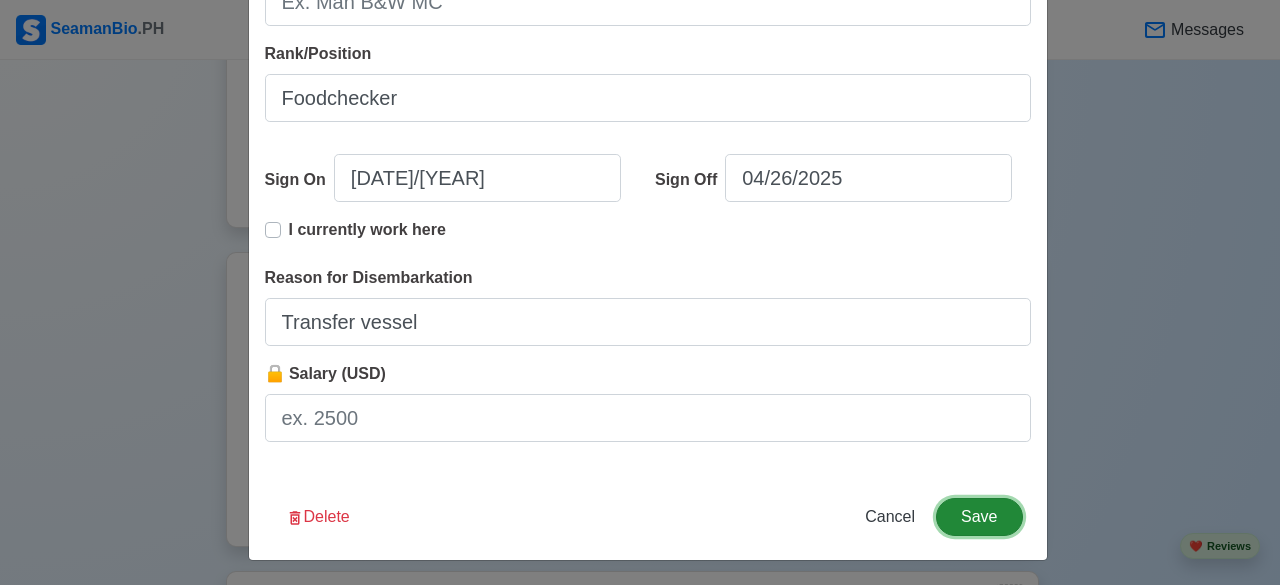 click on "Save" at bounding box center (979, 517) 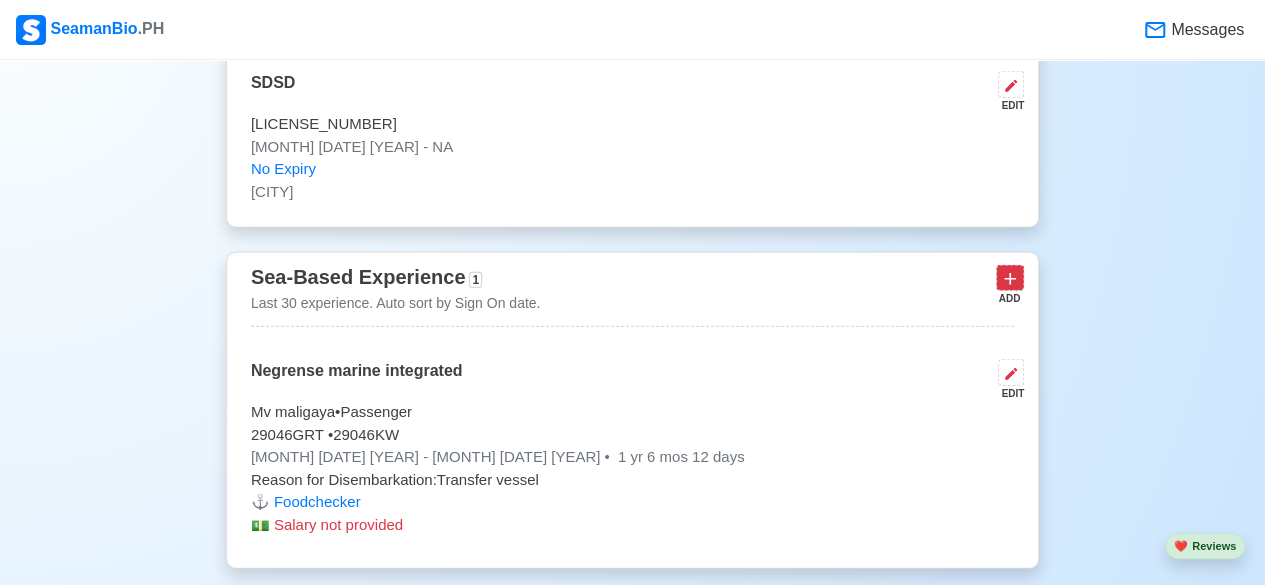 click 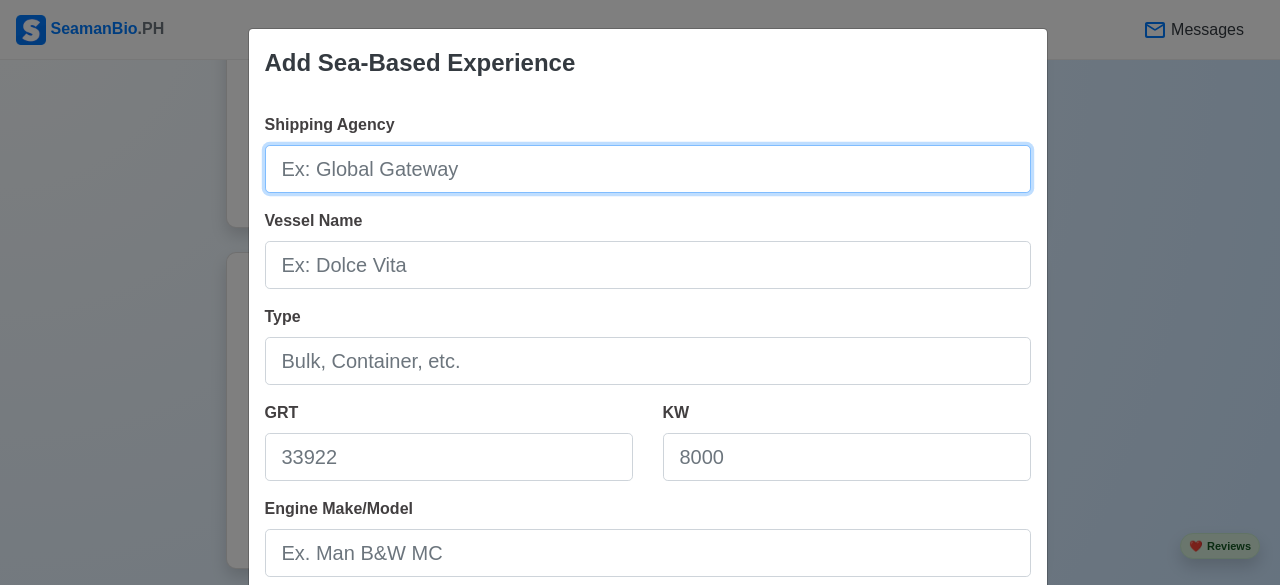 click on "Shipping Agency" at bounding box center (648, 169) 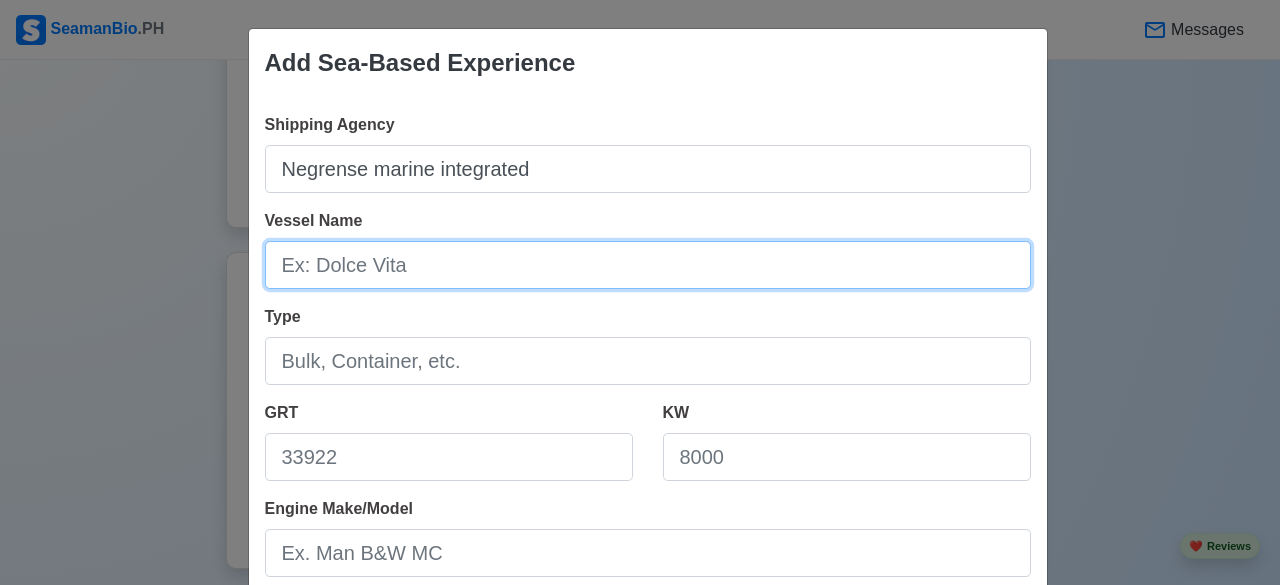 click on "Vessel Name" at bounding box center [648, 265] 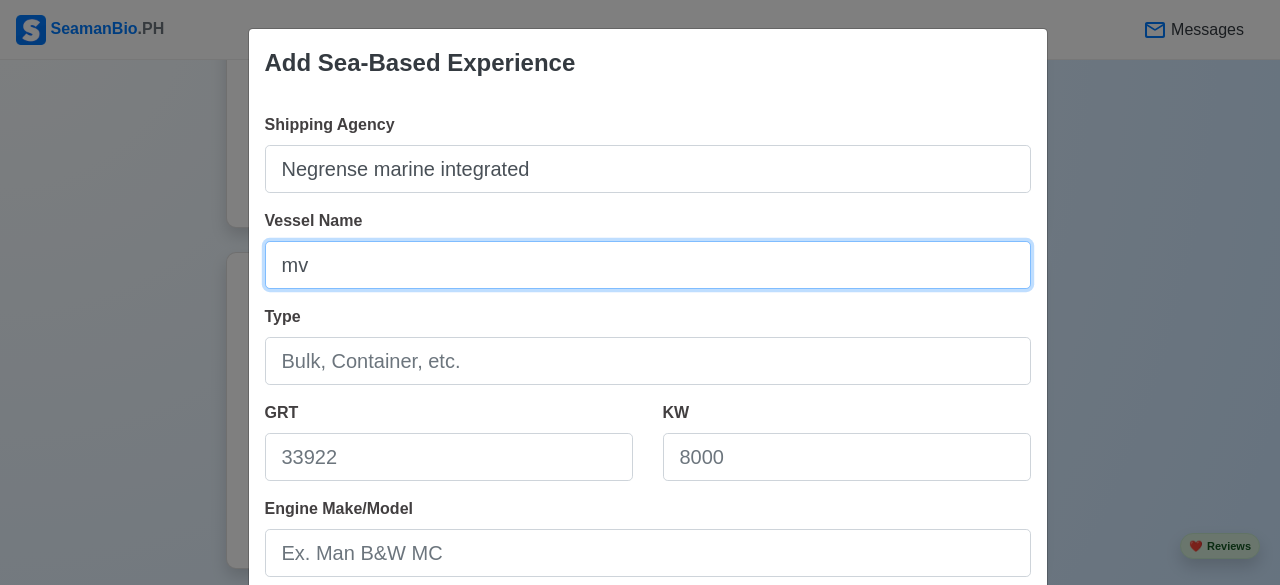 type on "m" 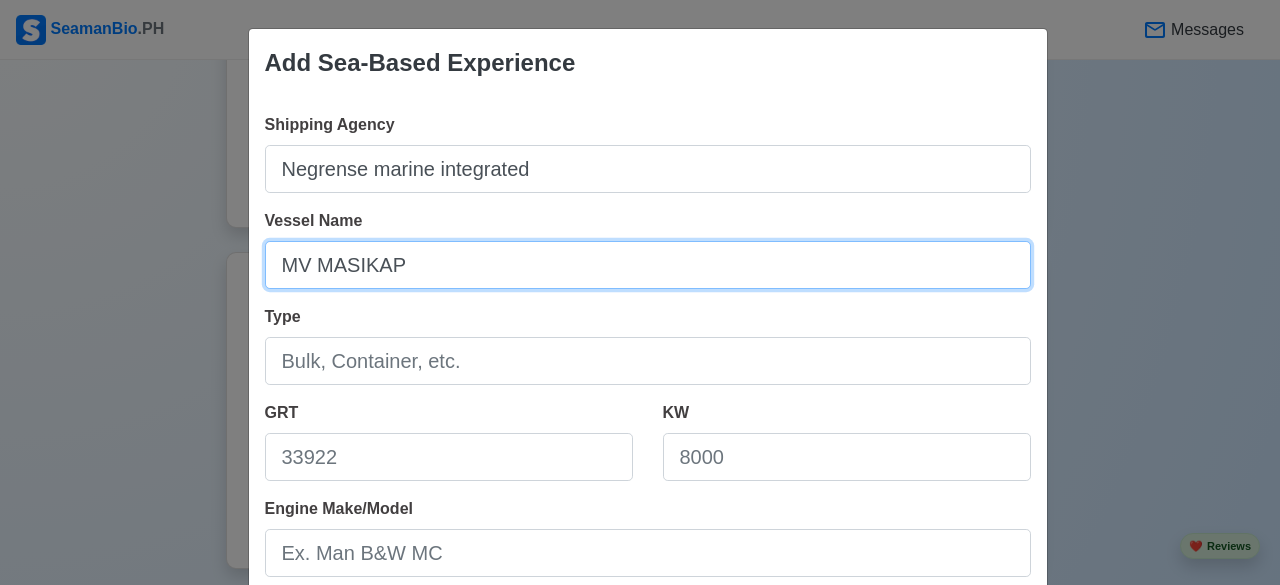 type on "MV MASIKAP" 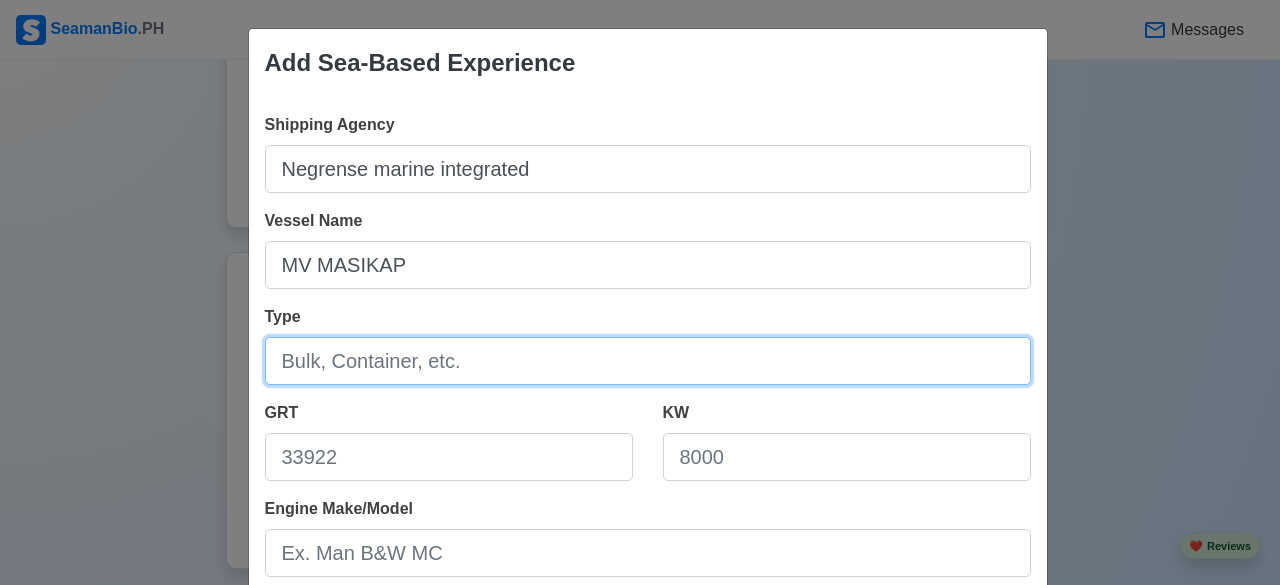 click on "Type" at bounding box center [648, 361] 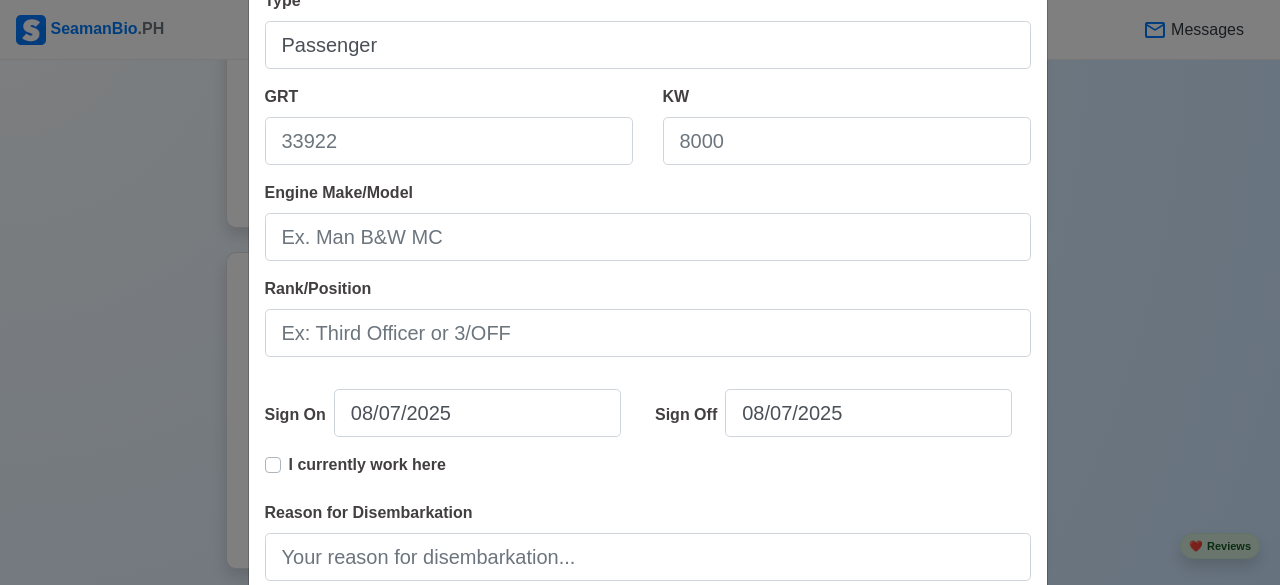scroll, scrollTop: 421, scrollLeft: 0, axis: vertical 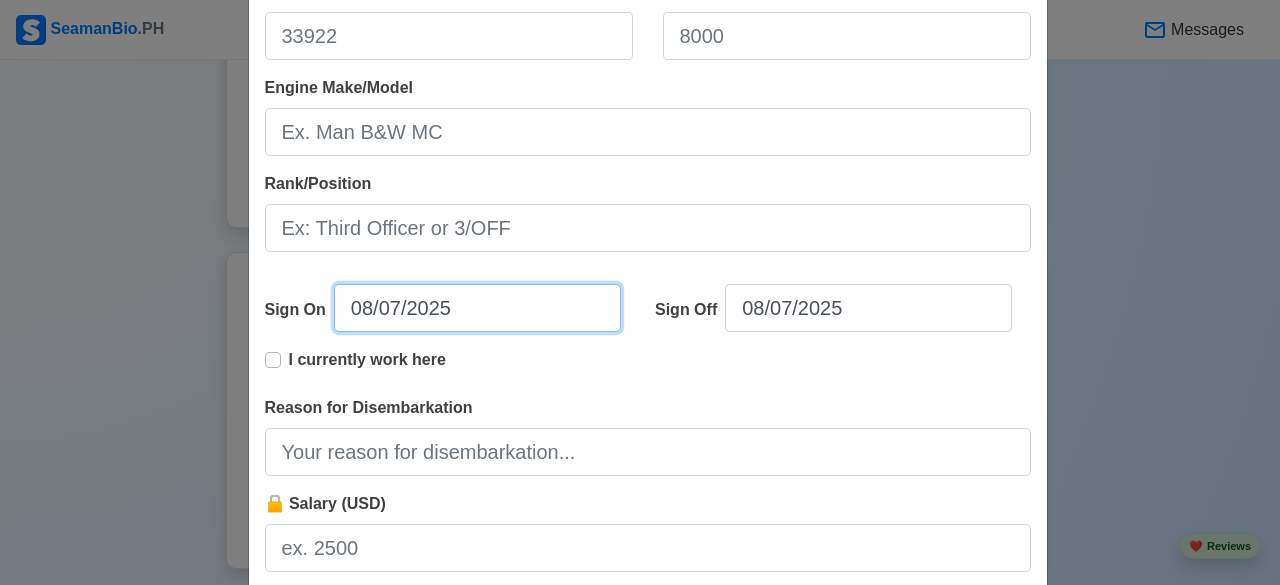 select on "****" 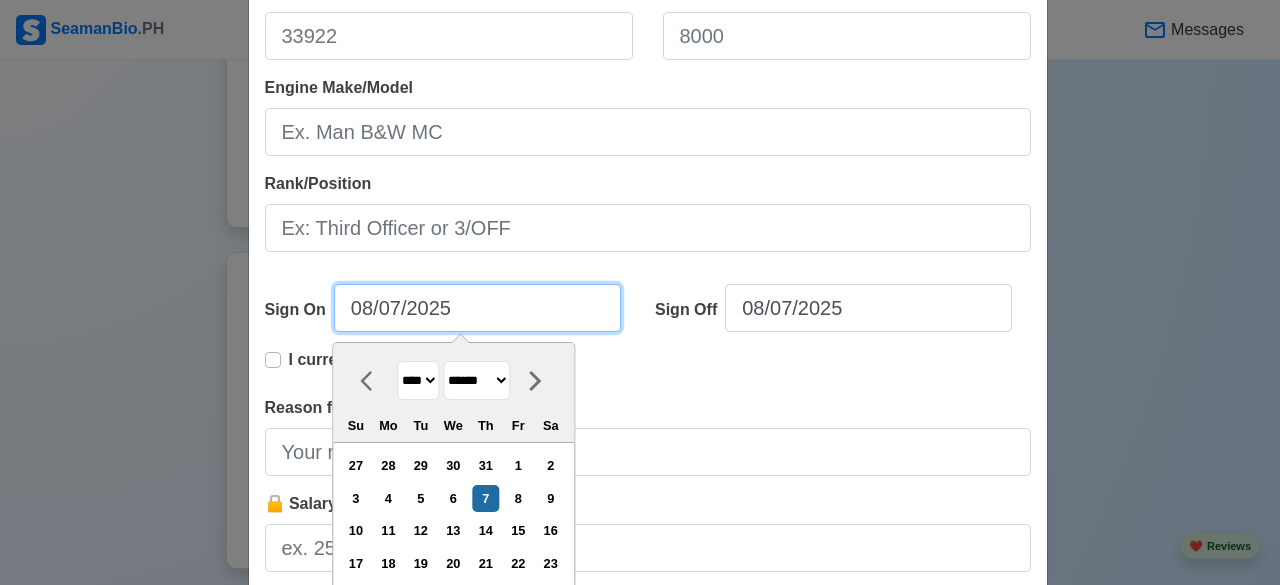 click on "08/07/2025" at bounding box center [477, 308] 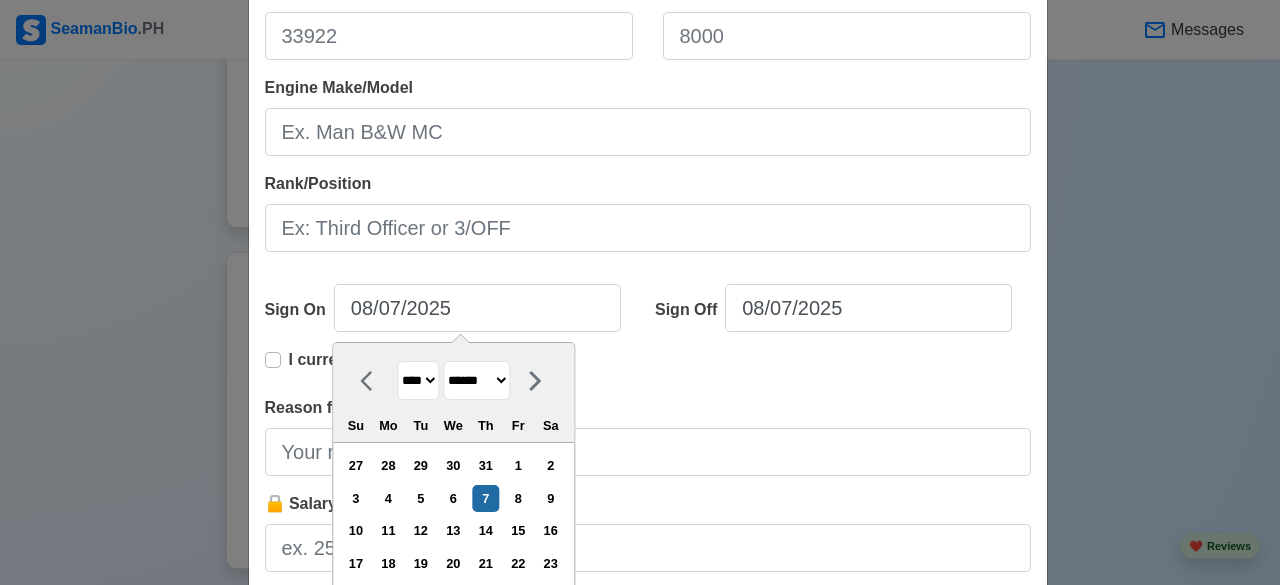click on "******* ******** ***** ***** *** **** **** ****** ********* ******* ******** ********" at bounding box center (476, 380) 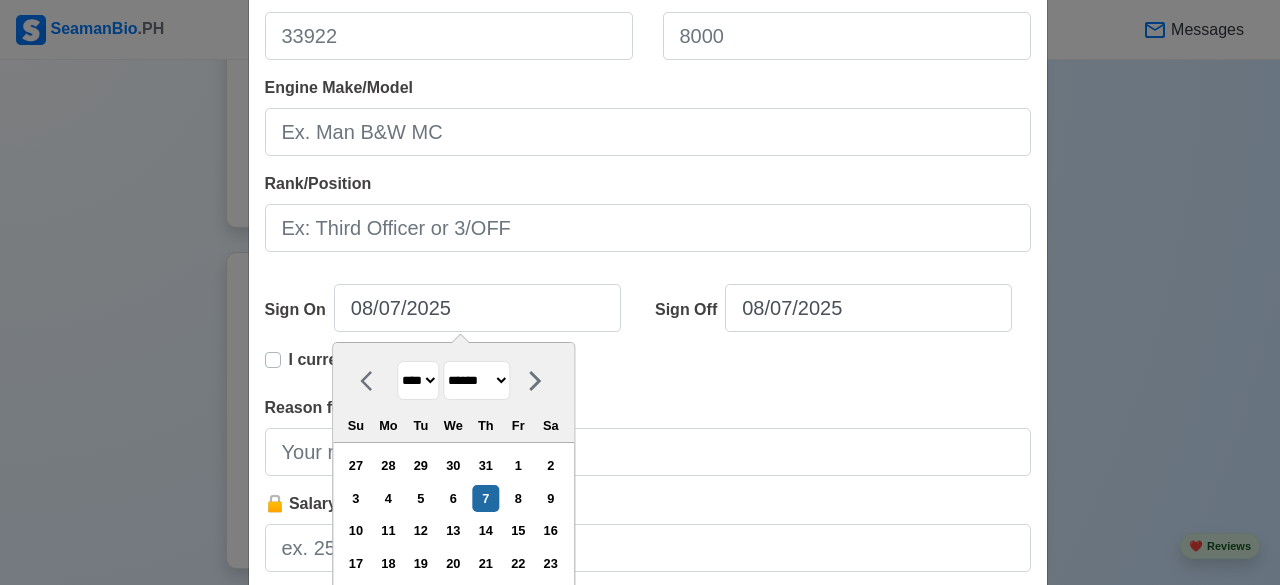 select on "*****" 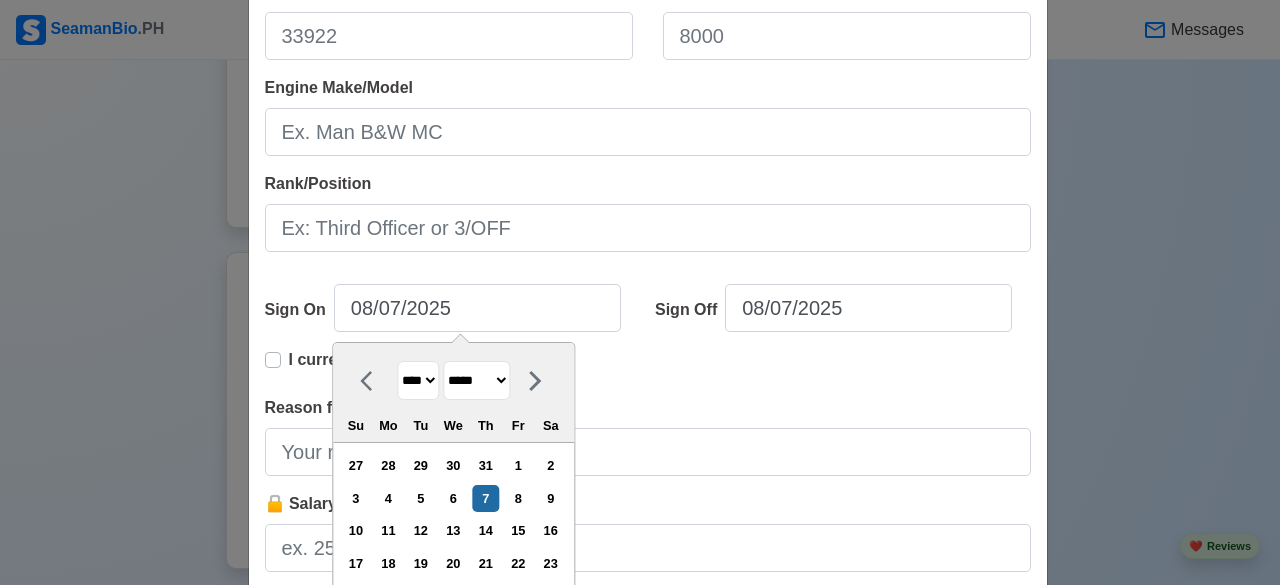 click on "******* ******** ***** ***** *** **** **** ****** ********* ******* ******** ********" at bounding box center (476, 380) 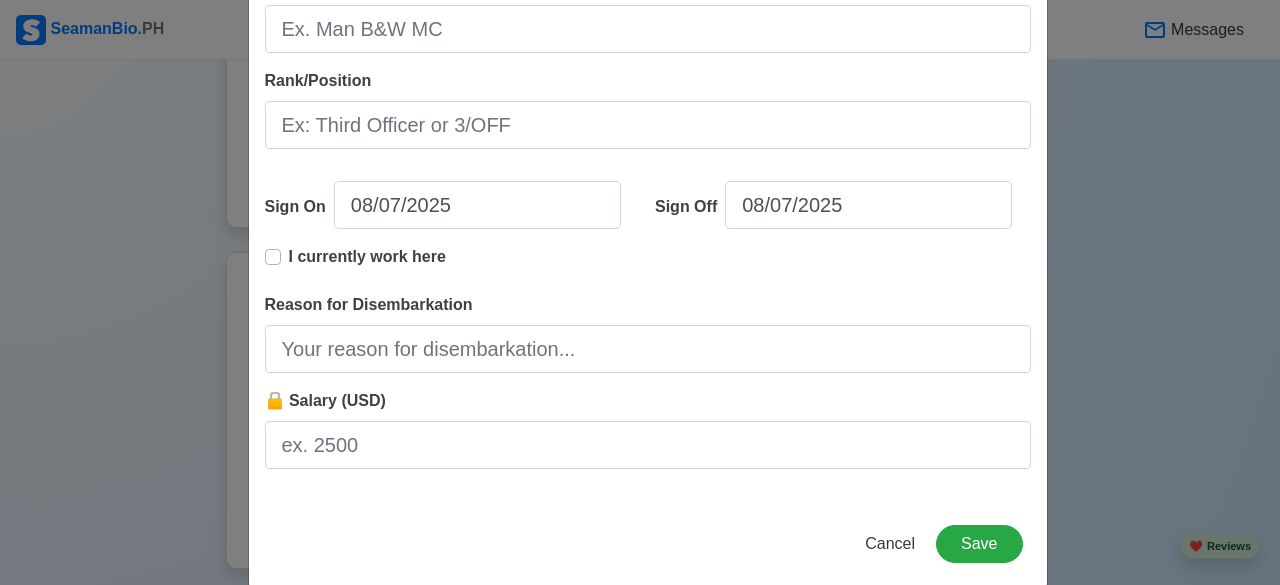 scroll, scrollTop: 518, scrollLeft: 0, axis: vertical 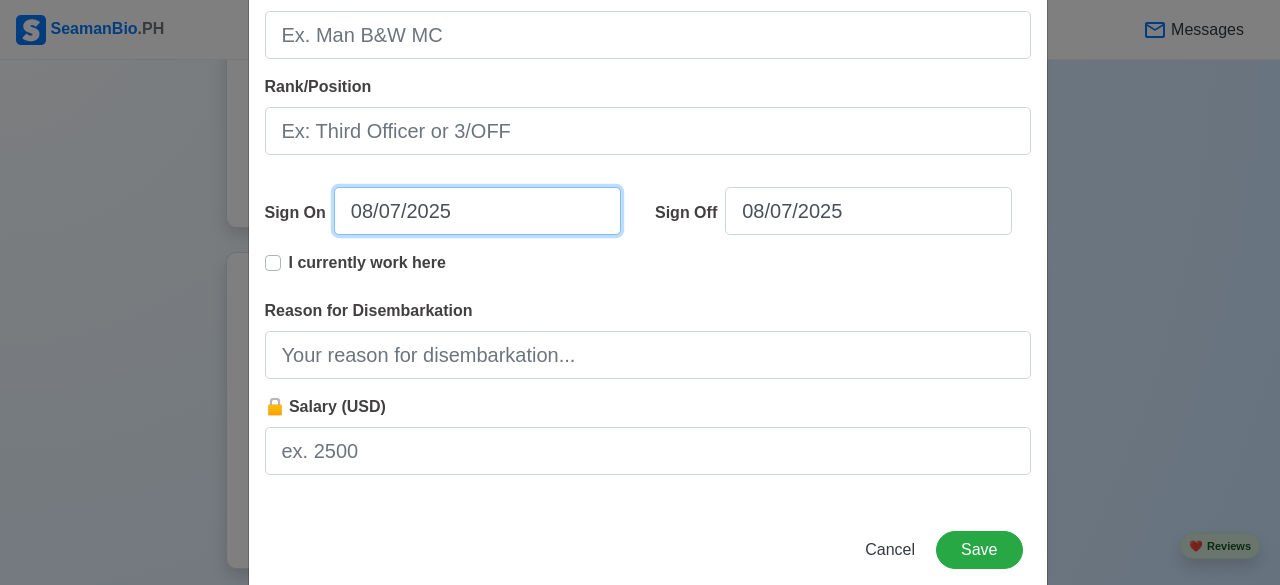 click on "08/07/2025" at bounding box center [477, 211] 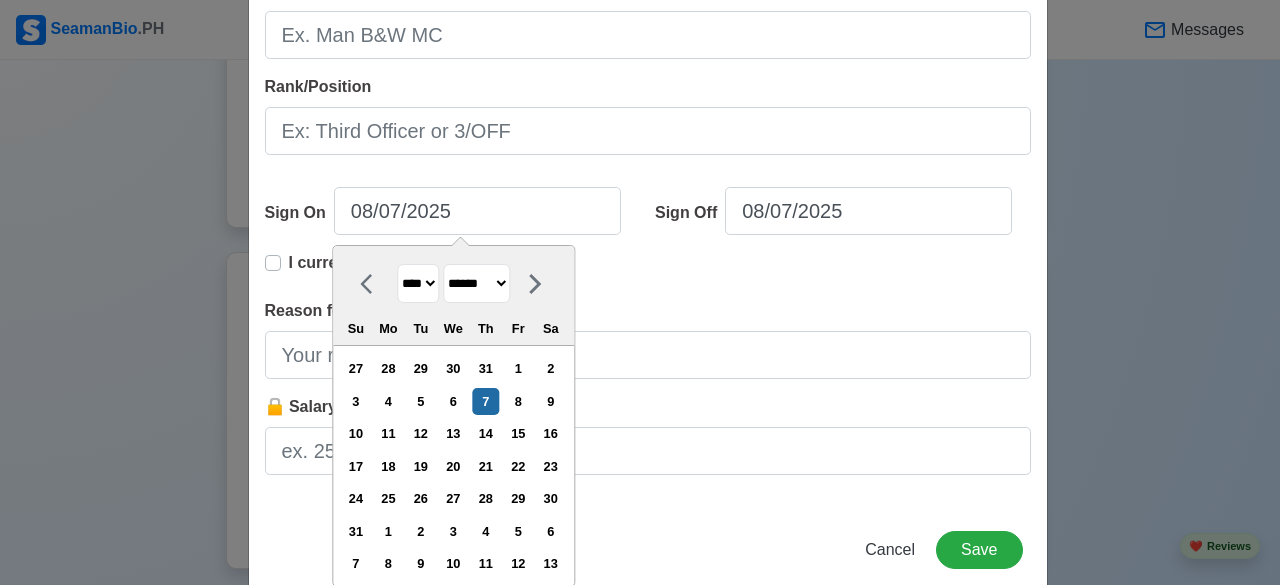 click on "27" at bounding box center [453, 498] 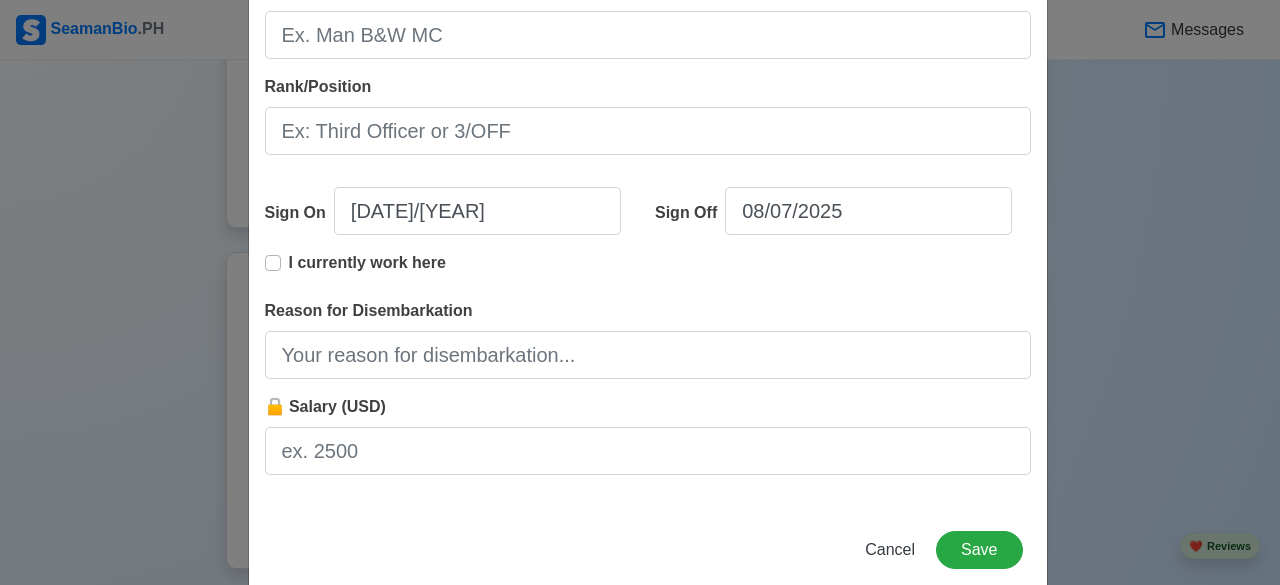 click on "I currently work here" at bounding box center (367, 271) 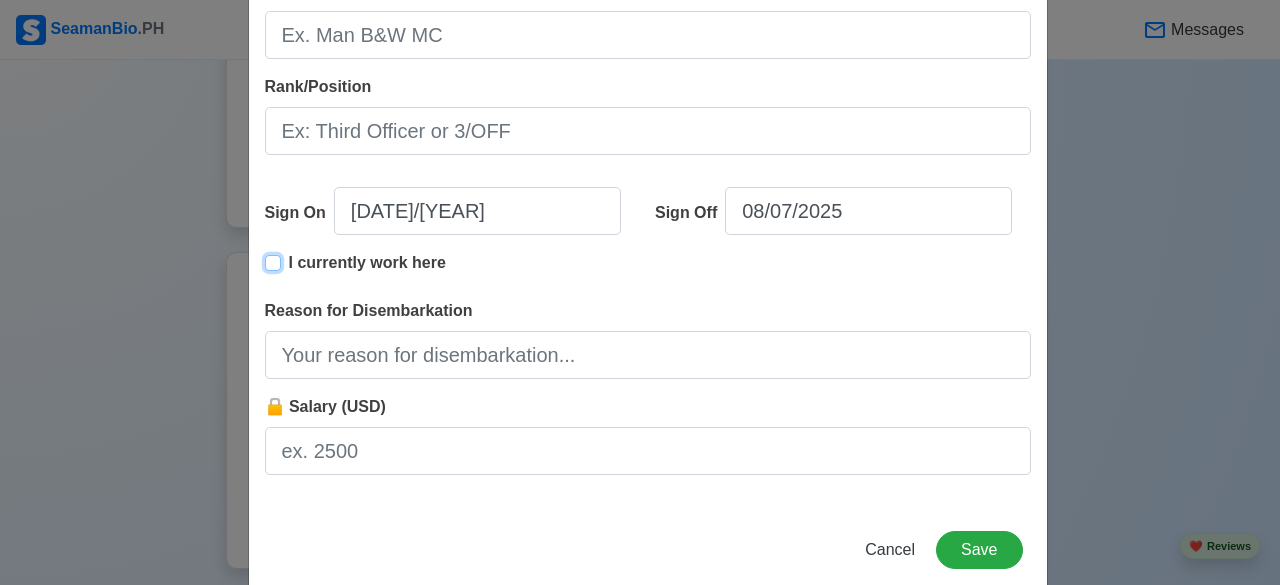 type on "[DATE]/[YEAR]" 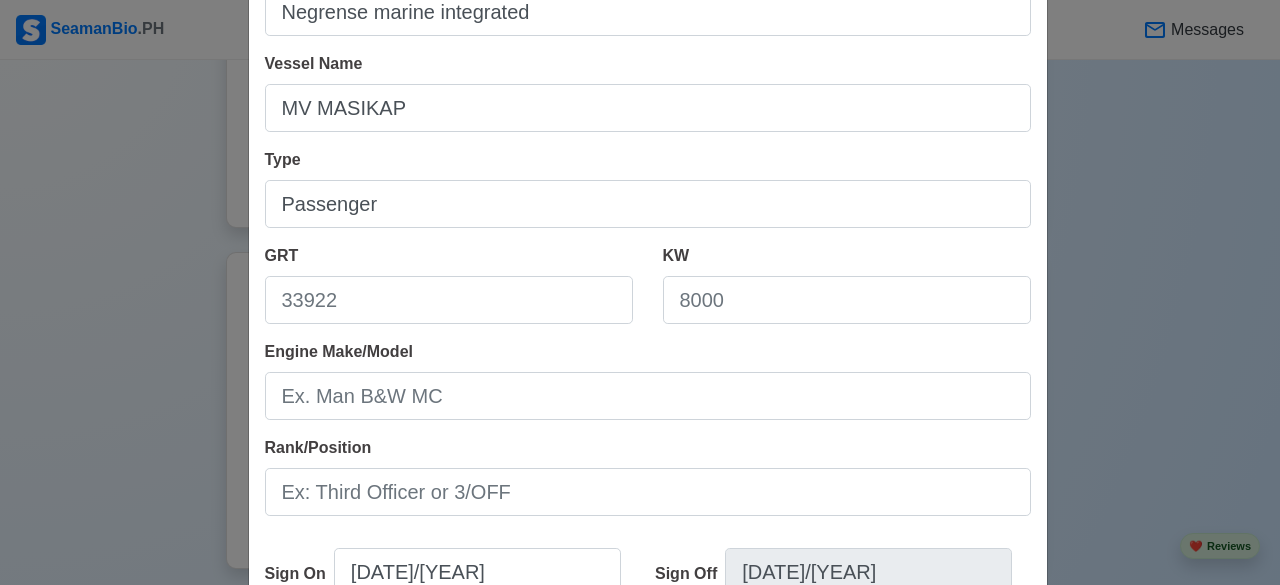 scroll, scrollTop: 132, scrollLeft: 0, axis: vertical 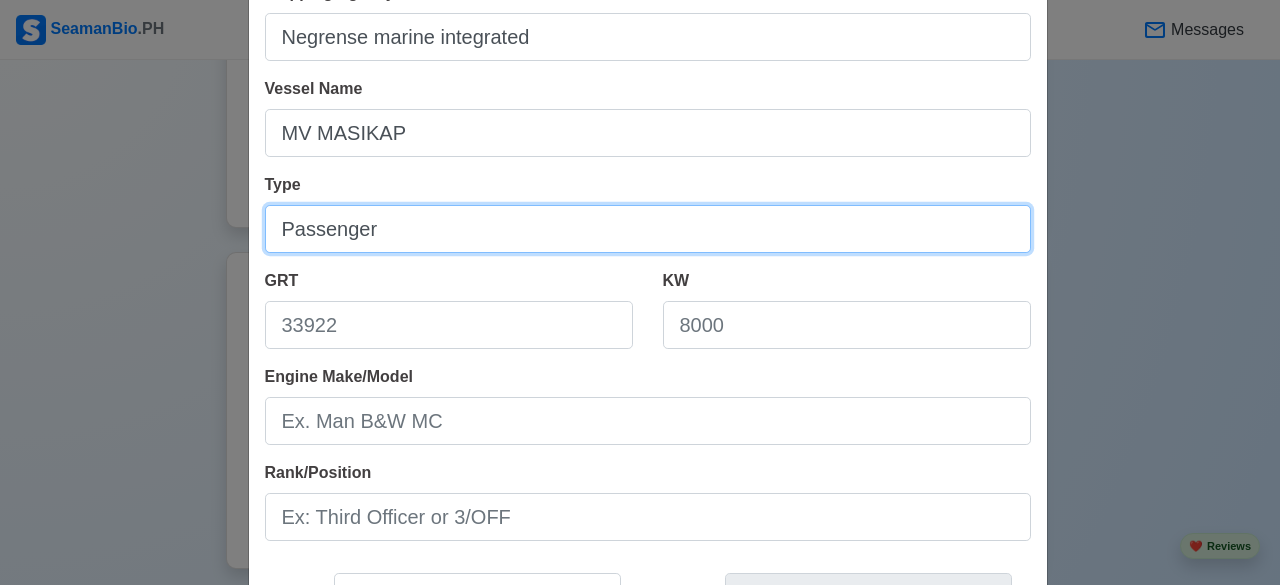 click on "Passenger" at bounding box center [648, 229] 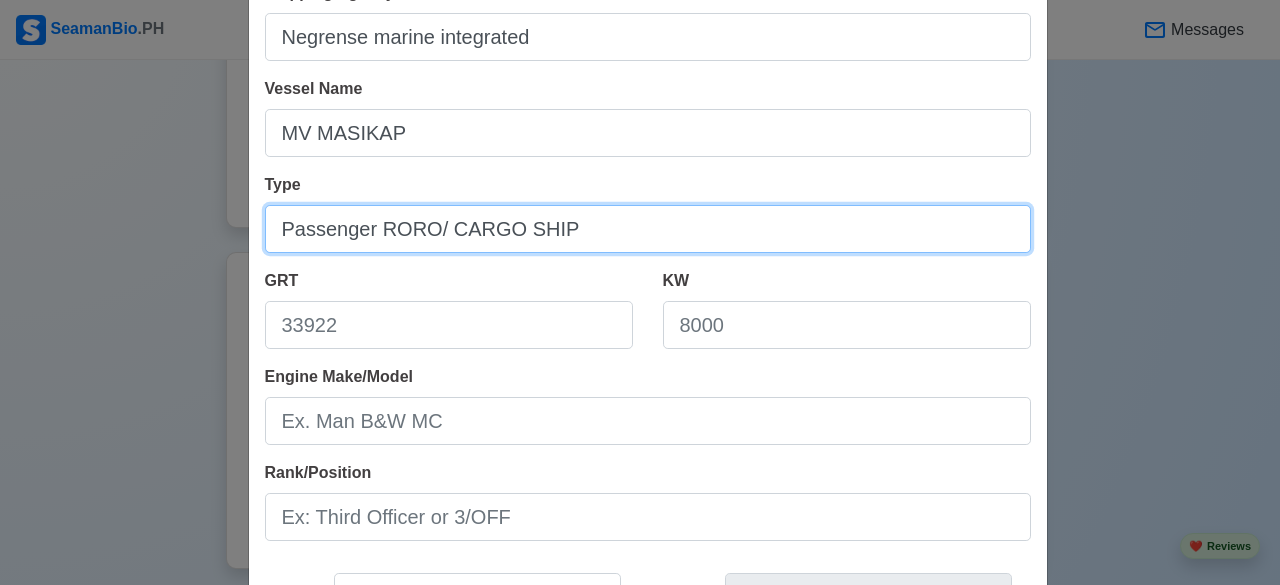 click on "Passenger RORO/ CARGO SHIP" at bounding box center (648, 229) 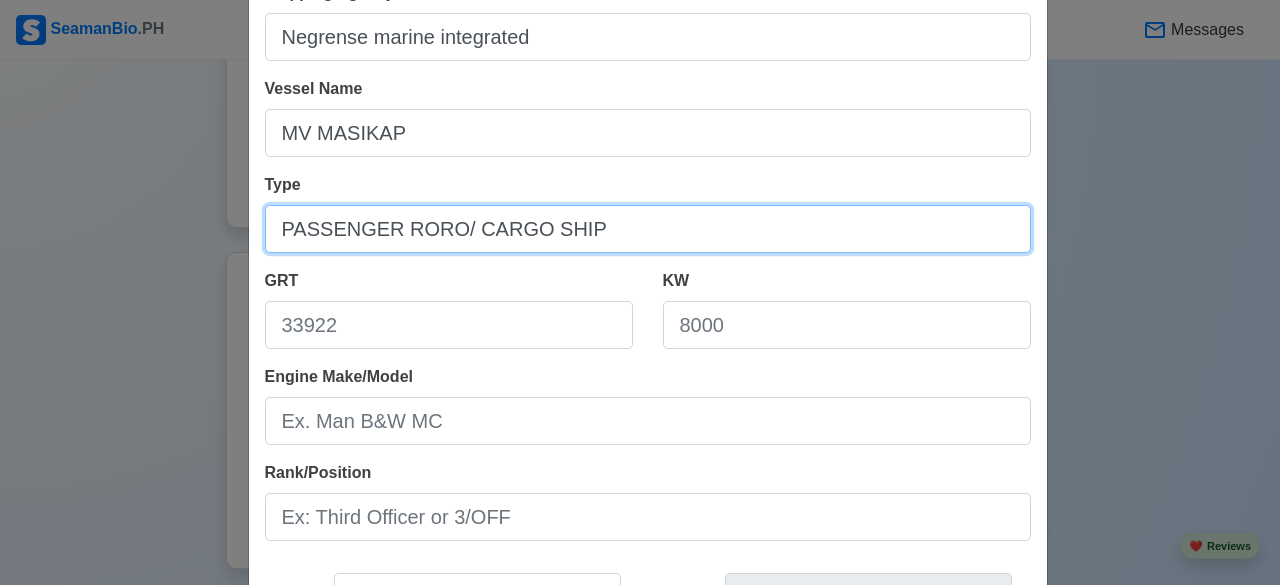 type on "PASSENGER RORO/ CARGO SHIP" 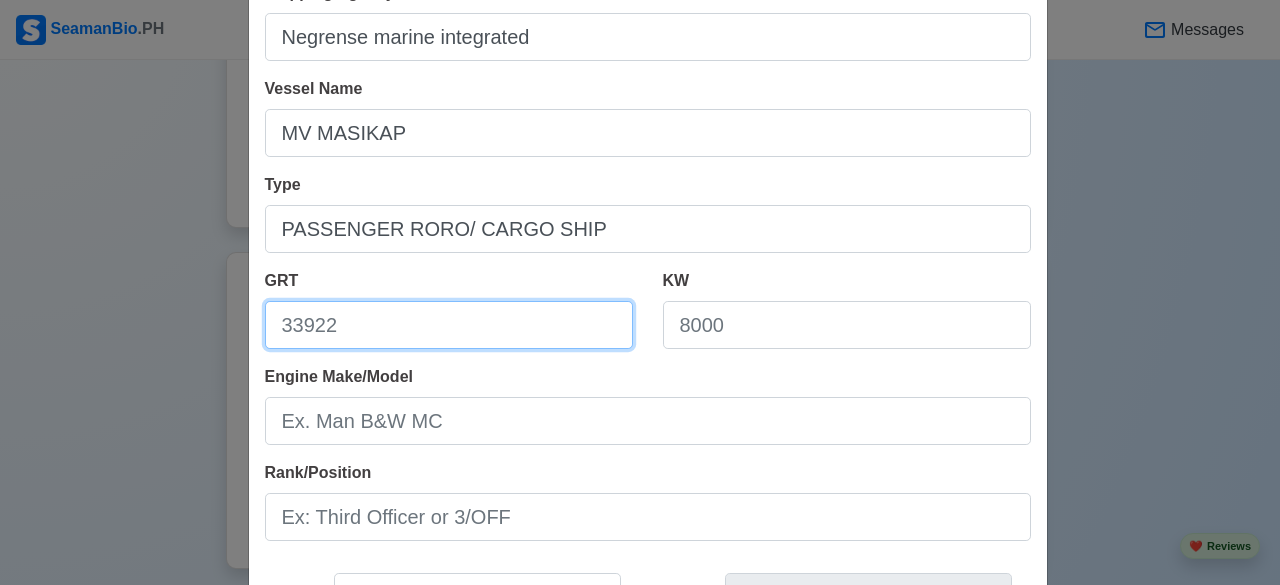 click on "GRT" at bounding box center [449, 325] 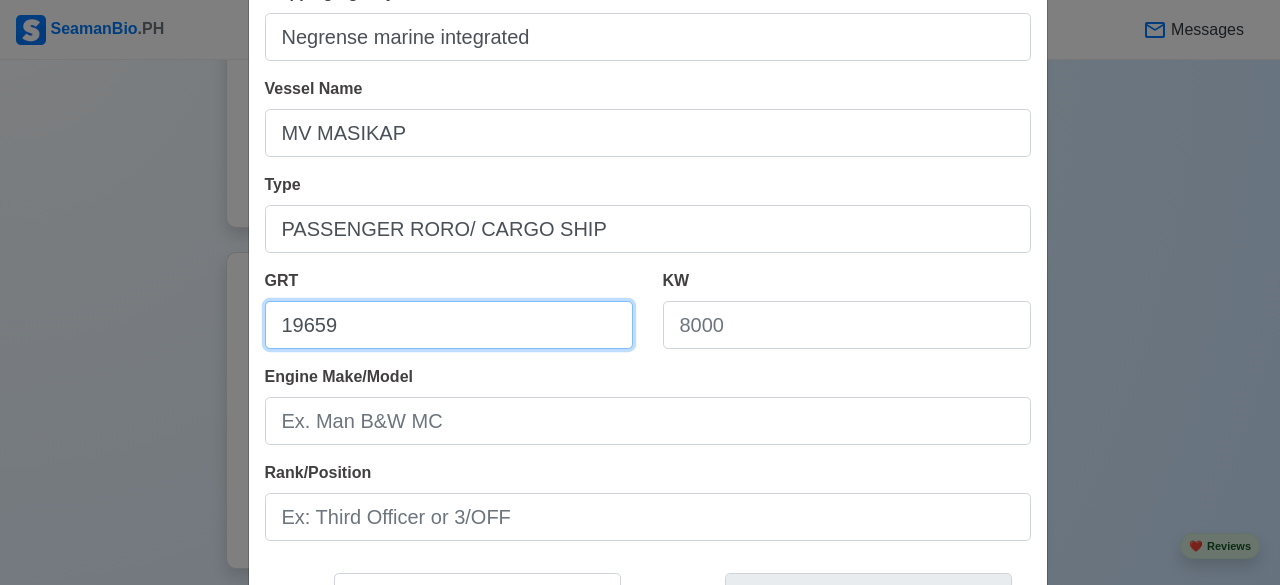 type on "19659" 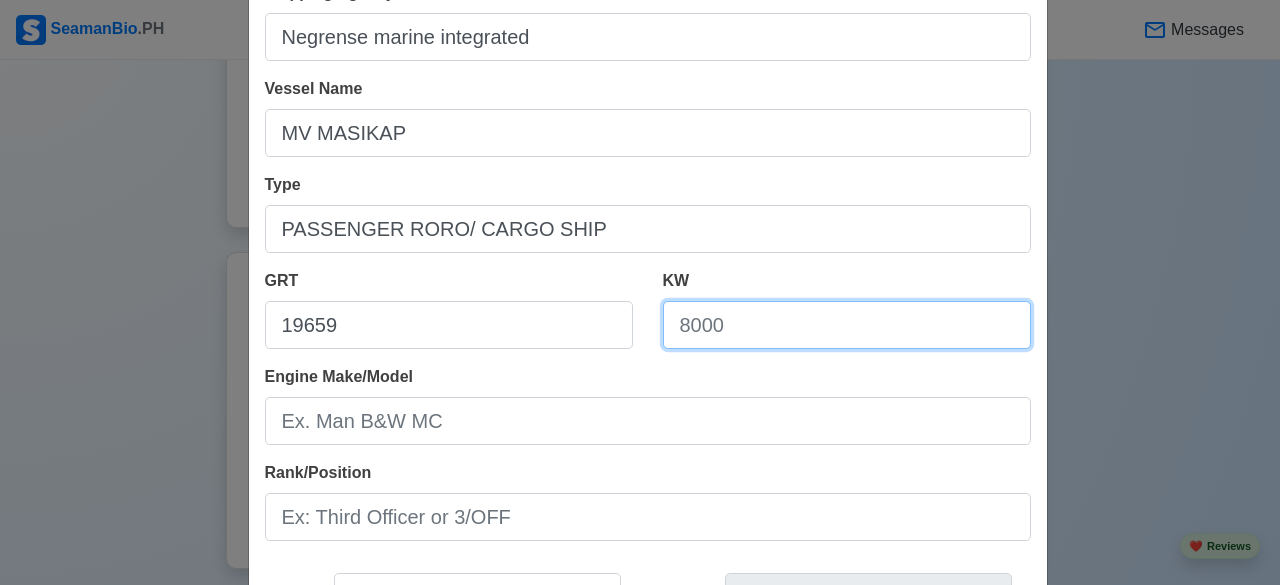 click on "KW" at bounding box center [847, 325] 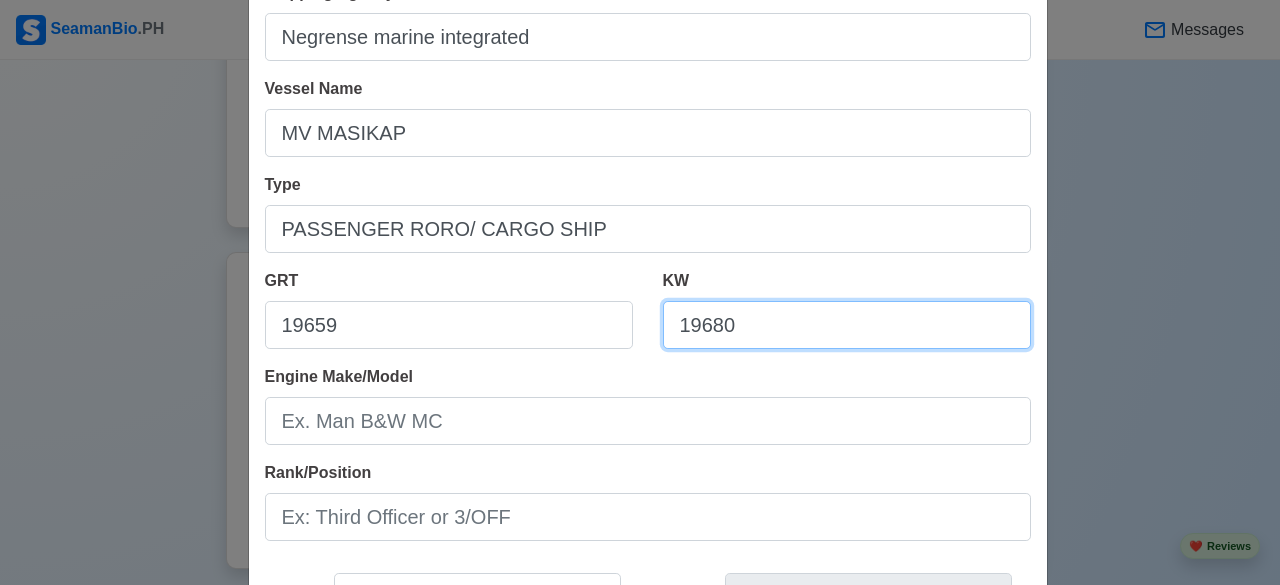 type on "19680" 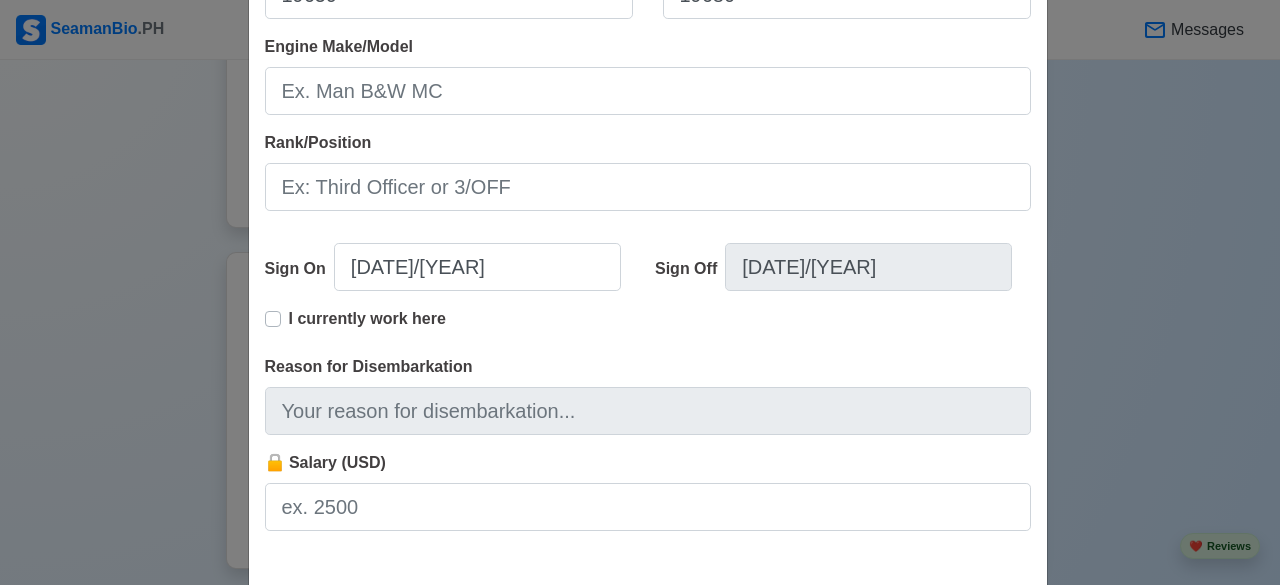scroll, scrollTop: 474, scrollLeft: 0, axis: vertical 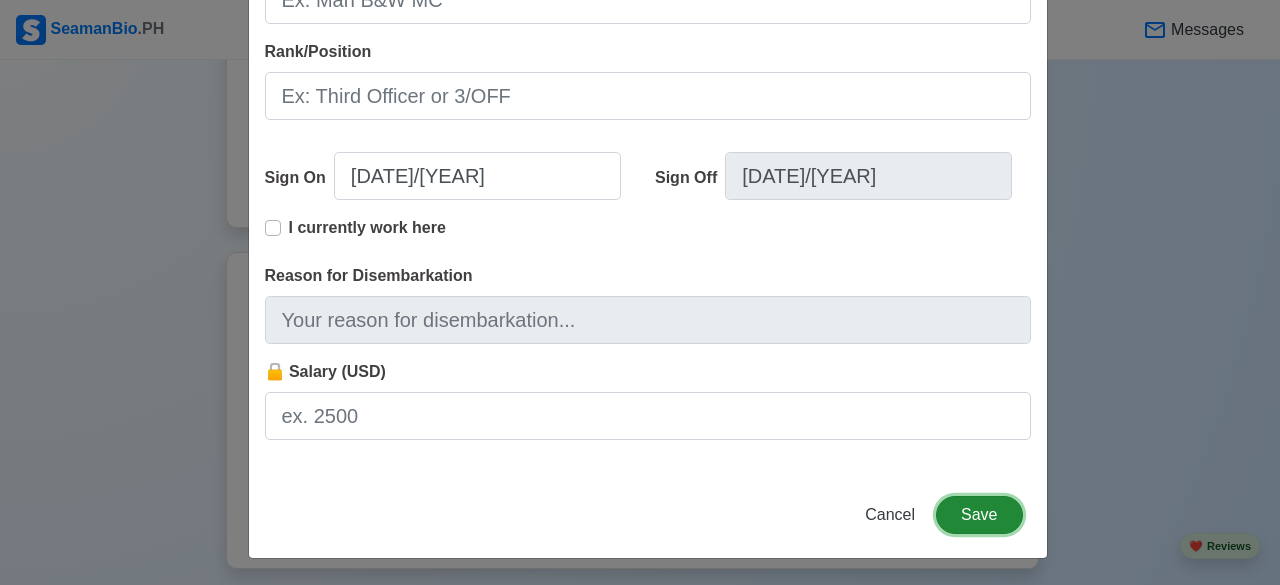 click on "Save" at bounding box center (979, 515) 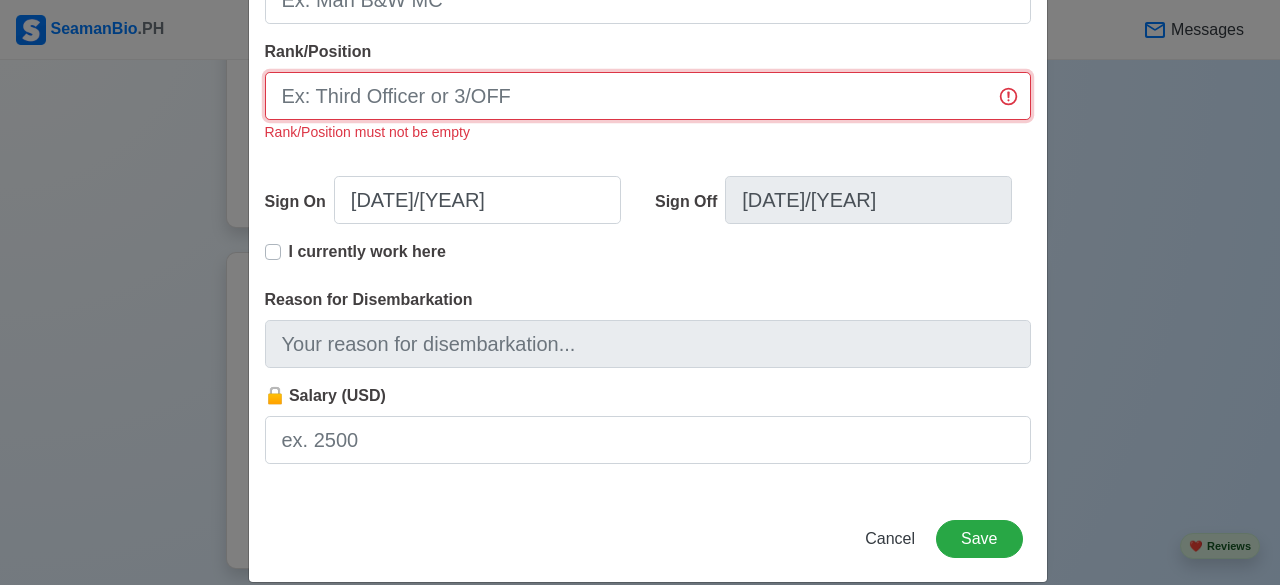 click on "Rank/Position" at bounding box center [648, 96] 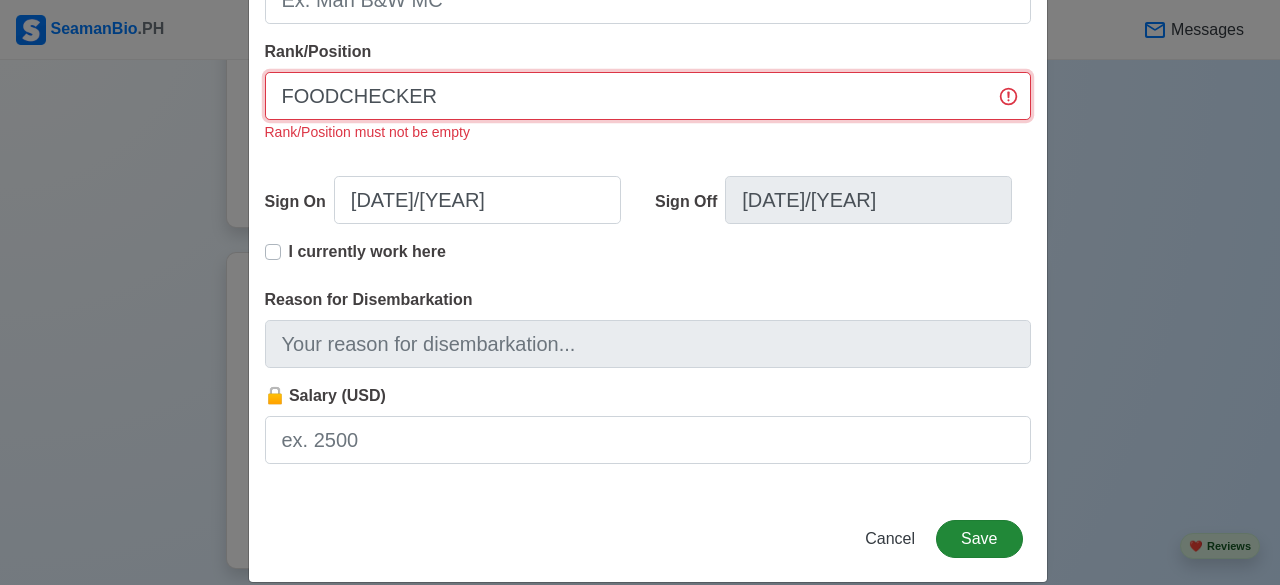 type on "FOODCHECKER" 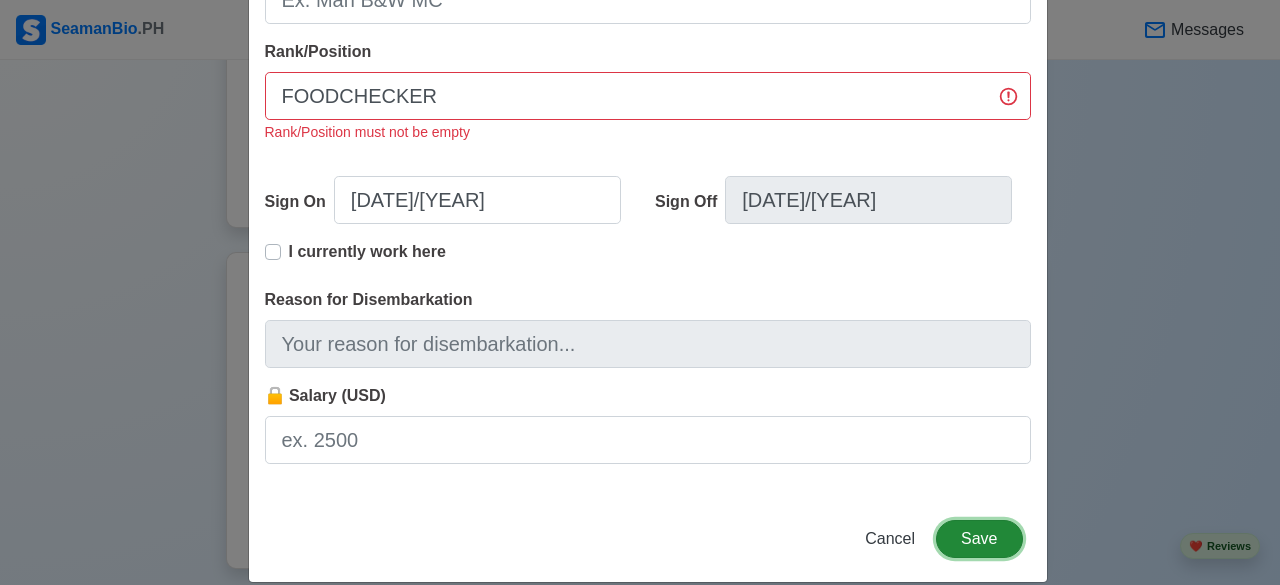 click on "Save" at bounding box center (979, 539) 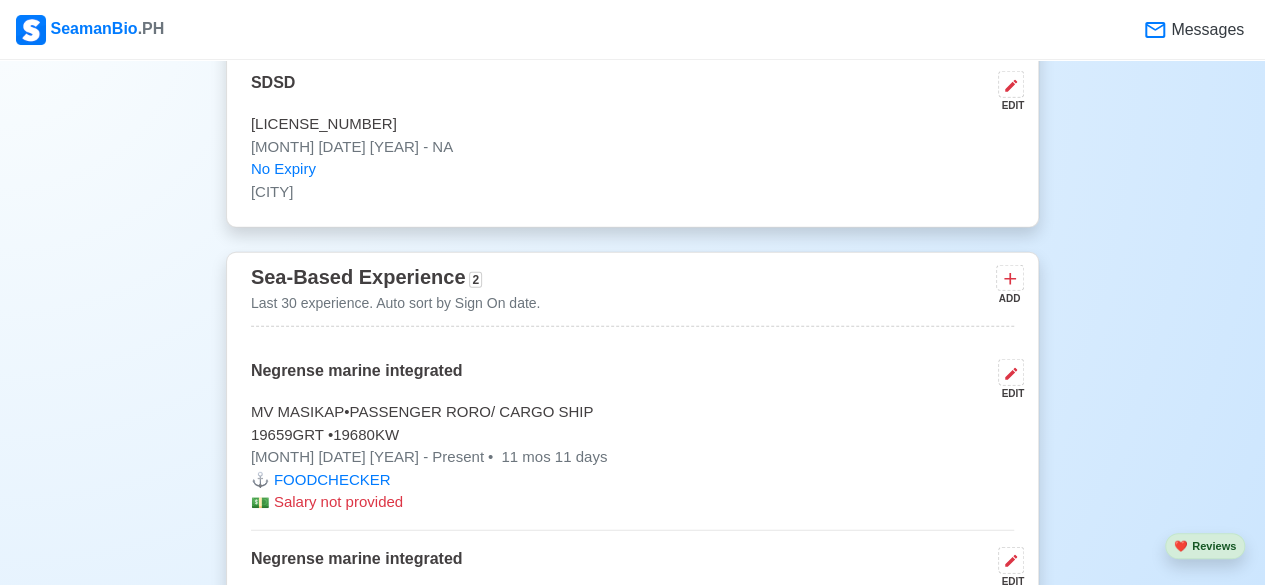 scroll, scrollTop: 2518, scrollLeft: 0, axis: vertical 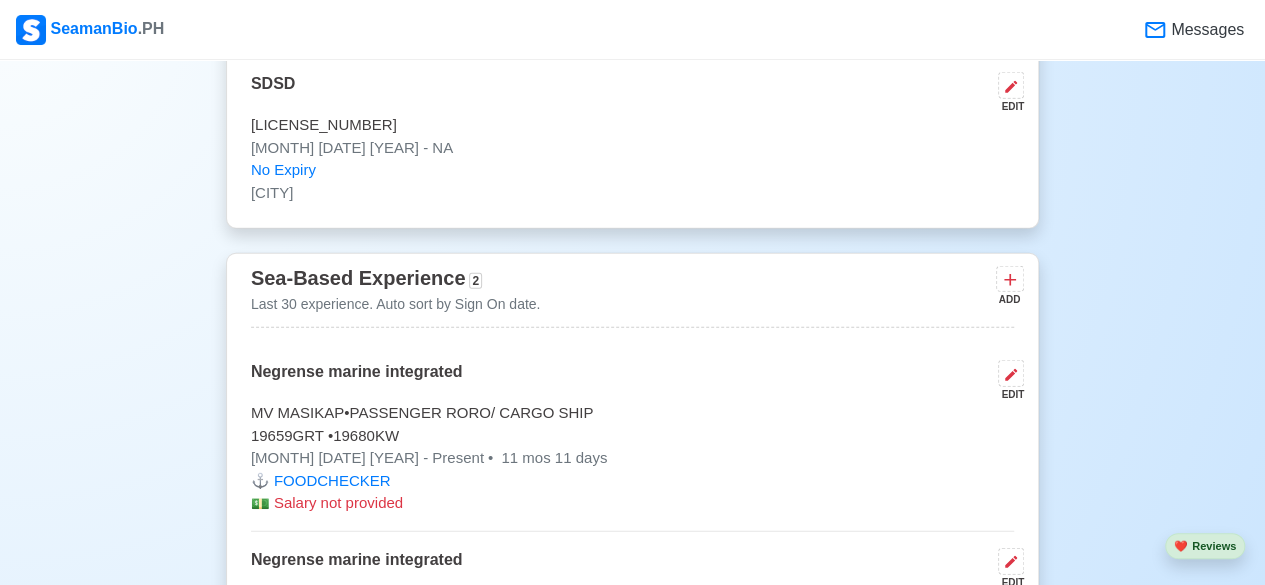 click on "New 🧑🏻‍💻 Practice Interview 🏬 Apply to Agencies 🔥 Apply Jobs 🚢 Log My Travels Change Upload [FIRST] [MIDDLE] [LAST] Edit FOOD SERVER Onboard (1 yr 9 mos experience in rank) SRN 0010250086 gwenoseda102501@gmail.com +63 [PHONE] October 25, 2000 • 24 yo Female • Single 157.48 cm • 66 kg STA CRUZ PROPER NAGA [CITY] [STATE] Philippines 🇵🇭 Availability Immediate Download & Convert to PDF 🎨 Choose Other CV Design ✍️ Add My Signature Objective To provide high-quality culinary services, ensuring passenger satisfaction and adherence to regulatory food safety standards on-board marine vessels. EDIT Statutory Info ADD Let's start adding your SSS, TIN, Pag-IBIG, PhilHealth. Add Info Education 1 Auto sort by Start Date. ADD Universidad de sta EDIT Bachelor of science in Hospitality Management Jul 2020 - May 2023 Travel Documents 1 Passport, US Visa, Seaman Book, etc. ADD Passport EDIT P8987901B Feb 17 2022 - Feb 16 2032 Expires 6 yrs 6 mos 9 days ADD ADD" at bounding box center (632, -311) 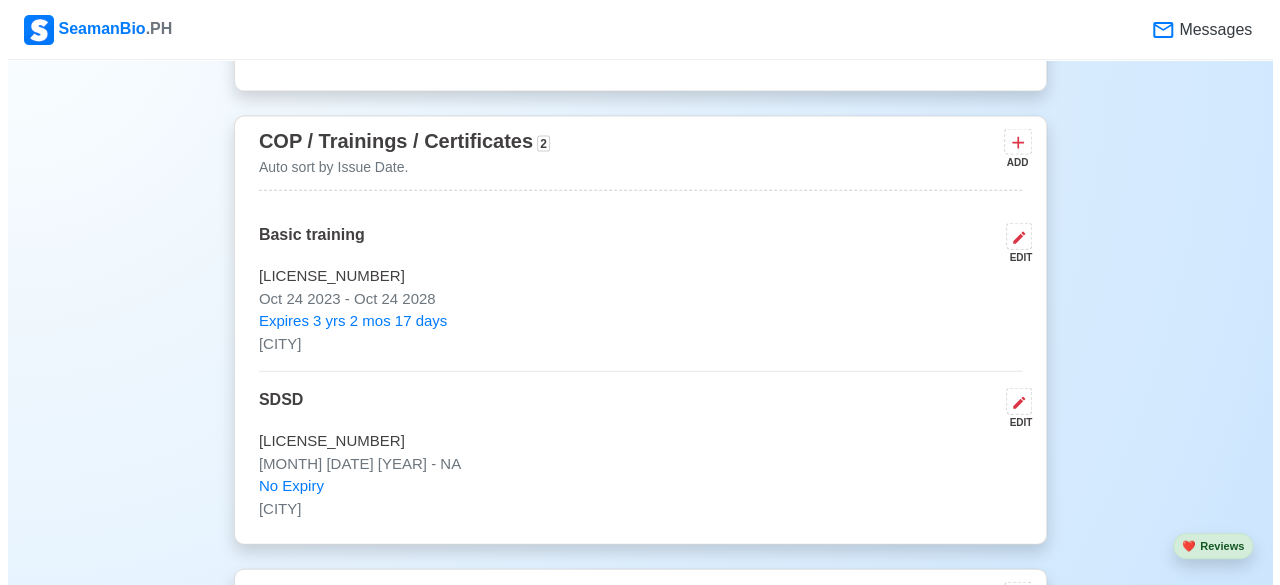 scroll, scrollTop: 2197, scrollLeft: 0, axis: vertical 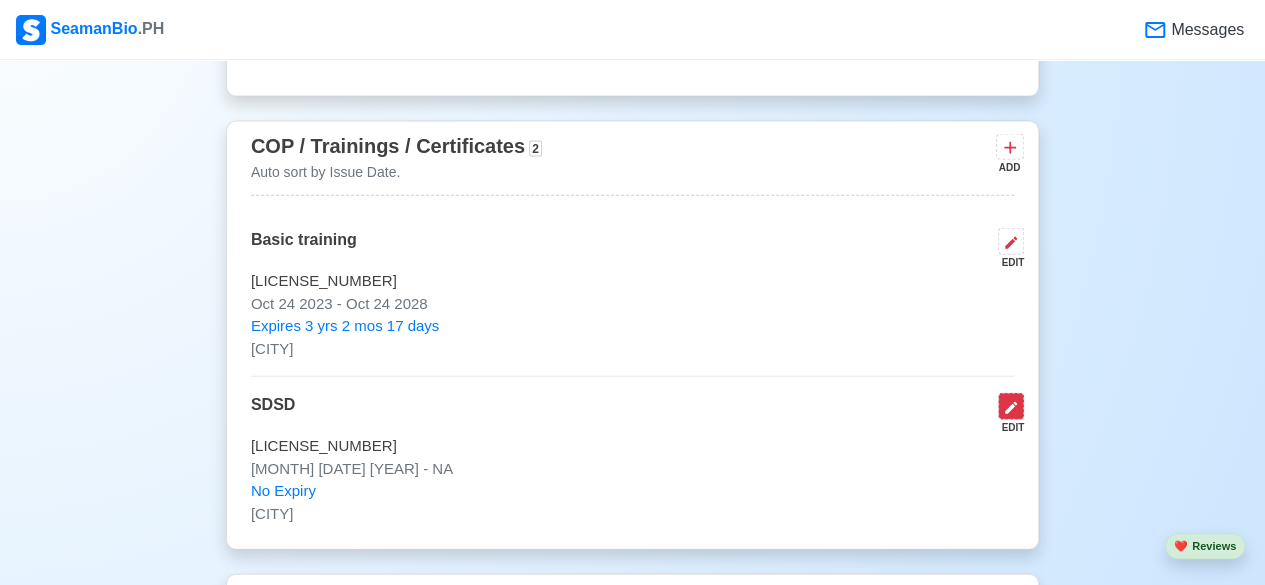 click 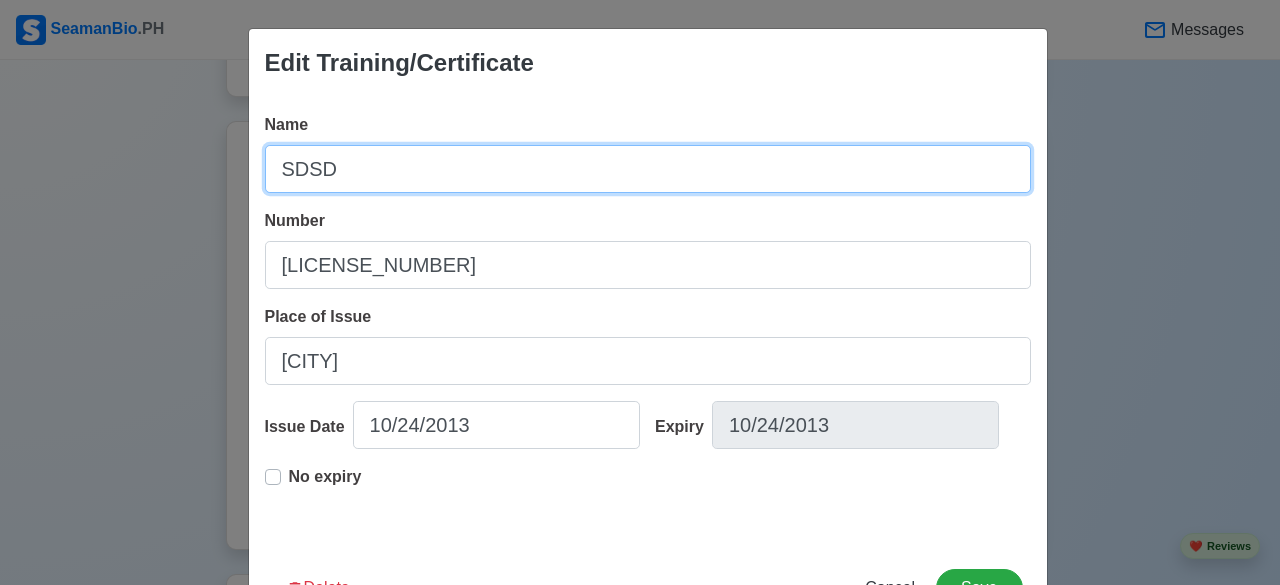 click on "SDSD" at bounding box center [648, 169] 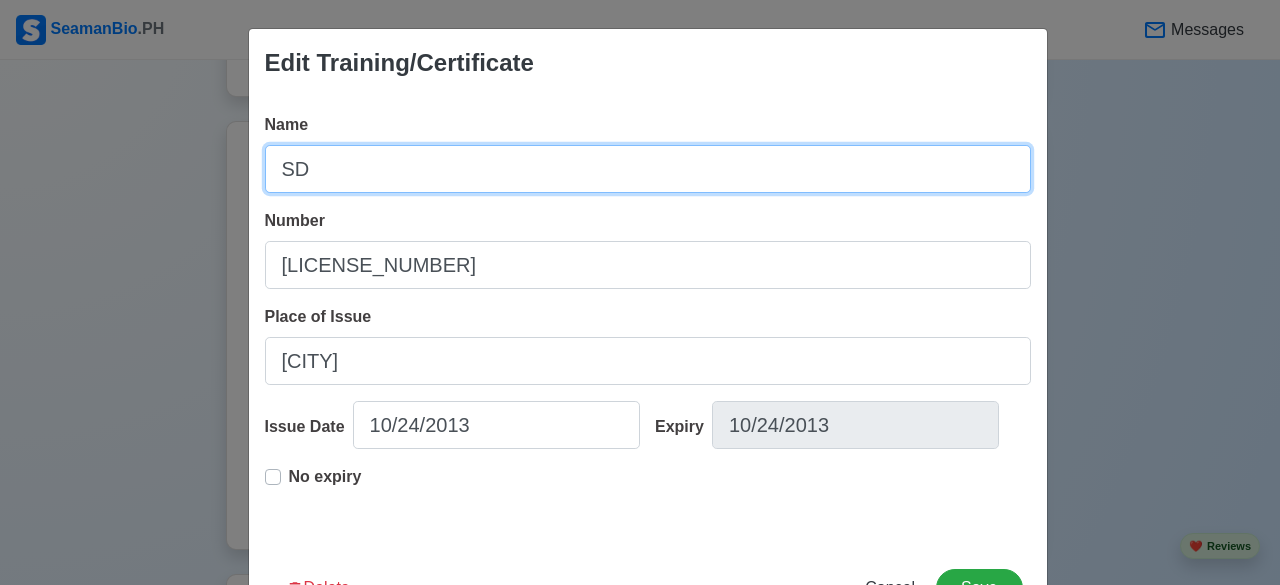 type on "S" 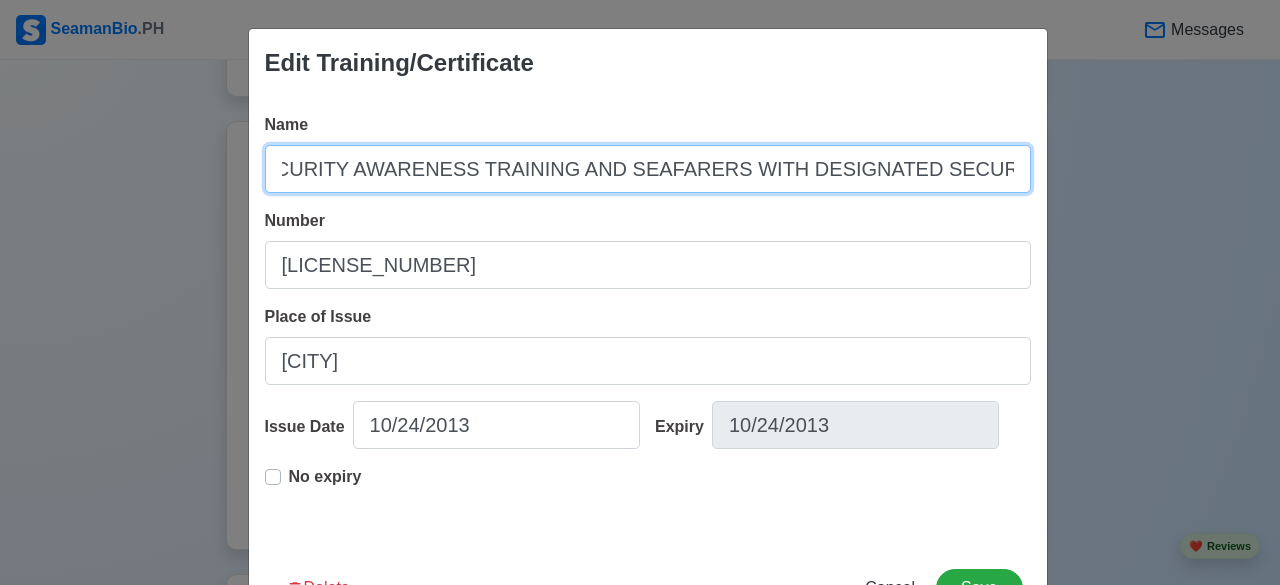 scroll, scrollTop: 0, scrollLeft: 110, axis: horizontal 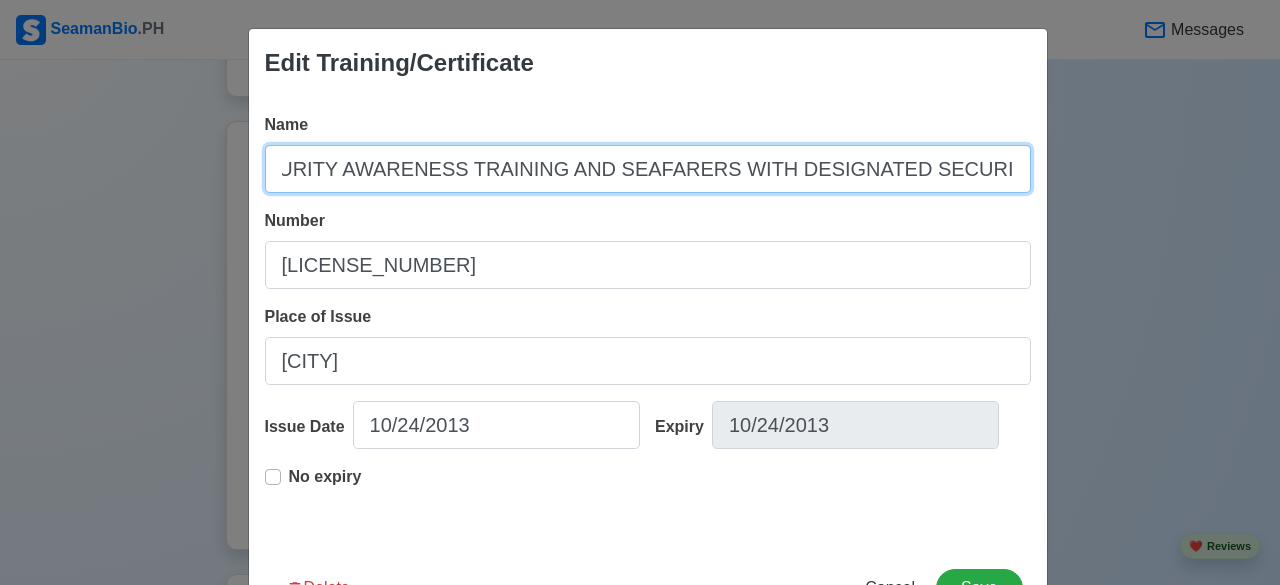 type on "SHIPS SECURITY AWARENESS TRAINING AND SEAFARERS WITH DESIGNATED SECURITY DUTIES" 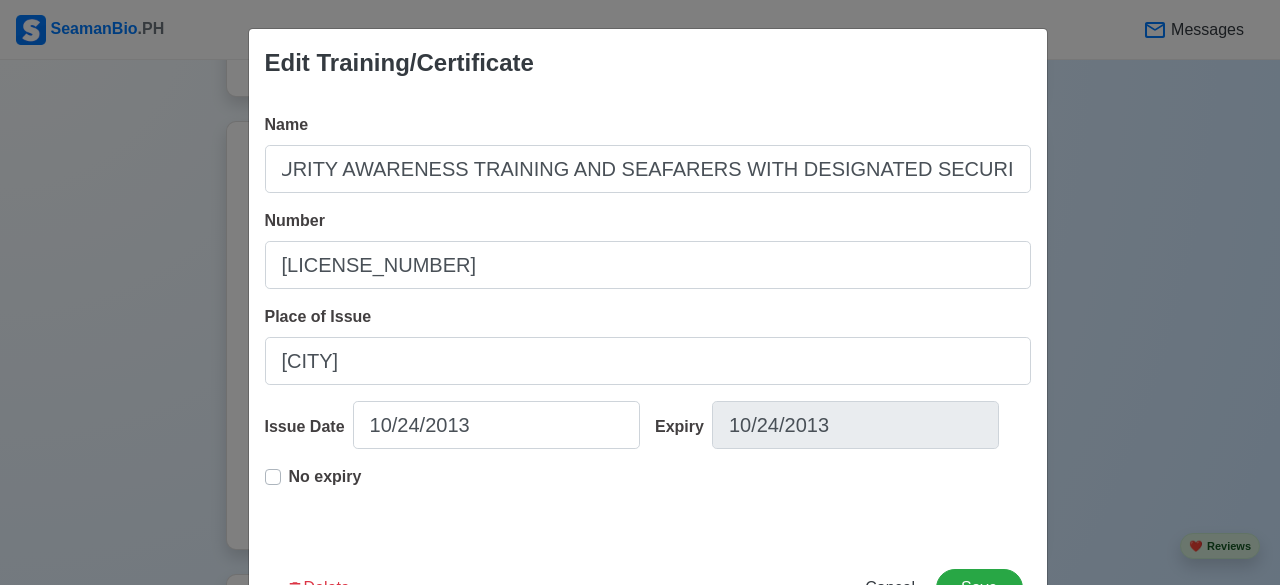 scroll, scrollTop: 0, scrollLeft: 0, axis: both 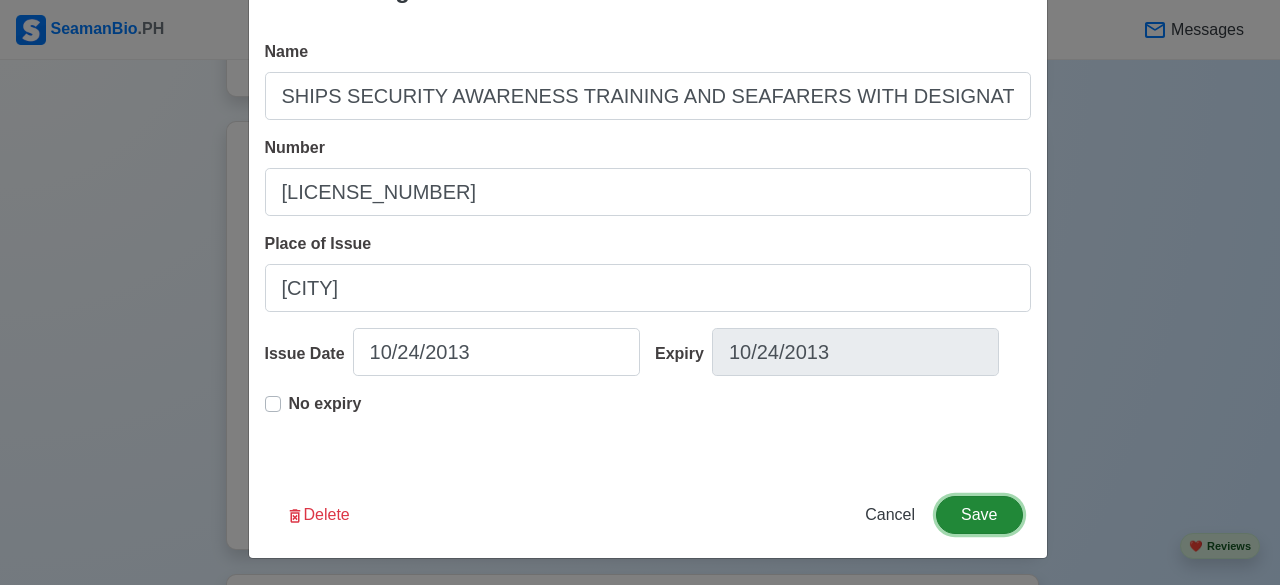 click on "Save" at bounding box center (979, 515) 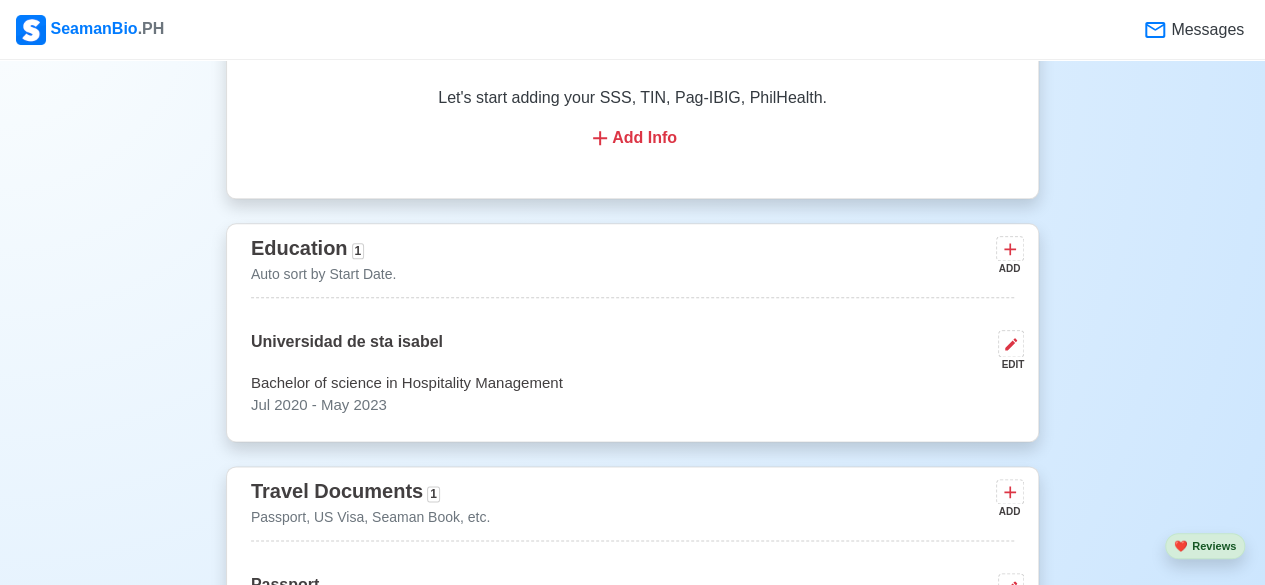 scroll, scrollTop: 1033, scrollLeft: 0, axis: vertical 